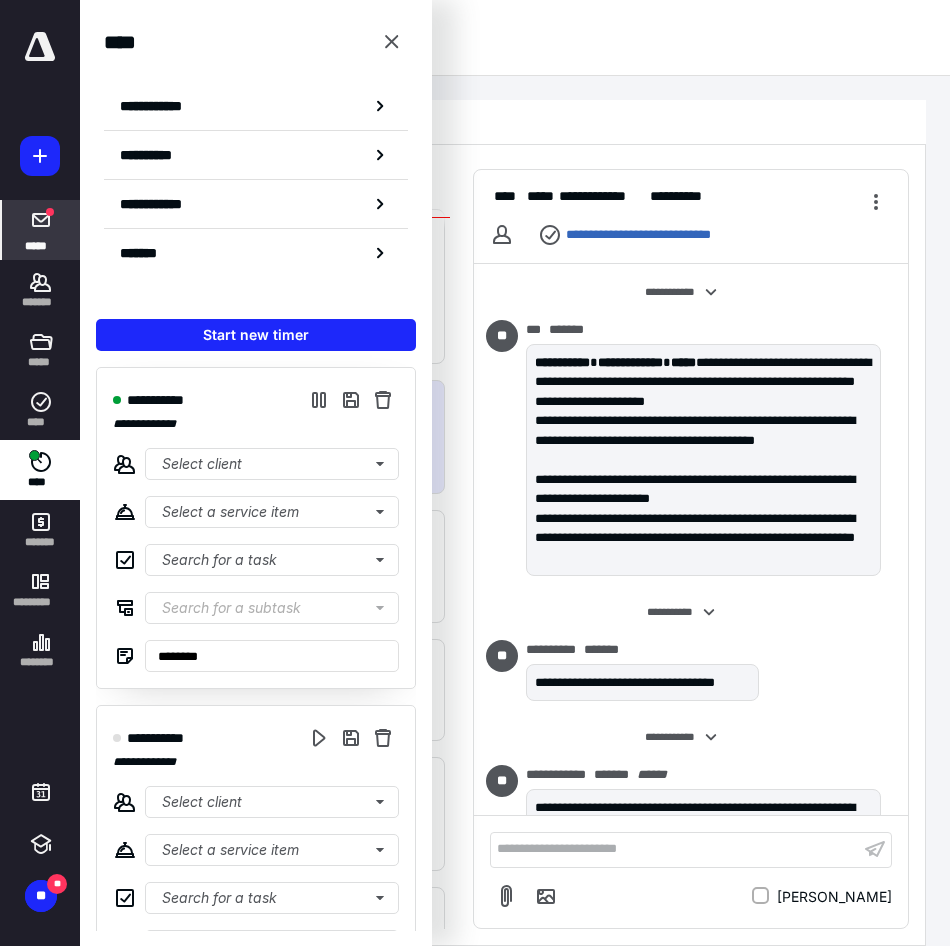 scroll, scrollTop: 0, scrollLeft: 0, axis: both 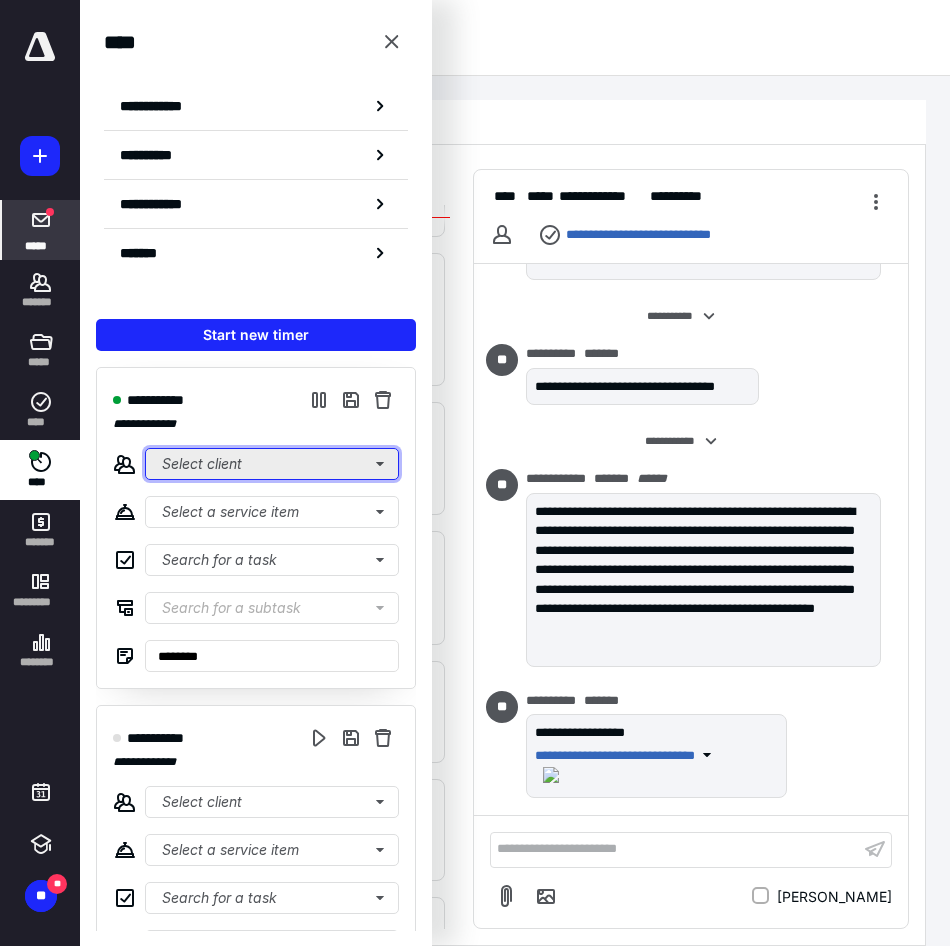 click on "Select client" at bounding box center [272, 464] 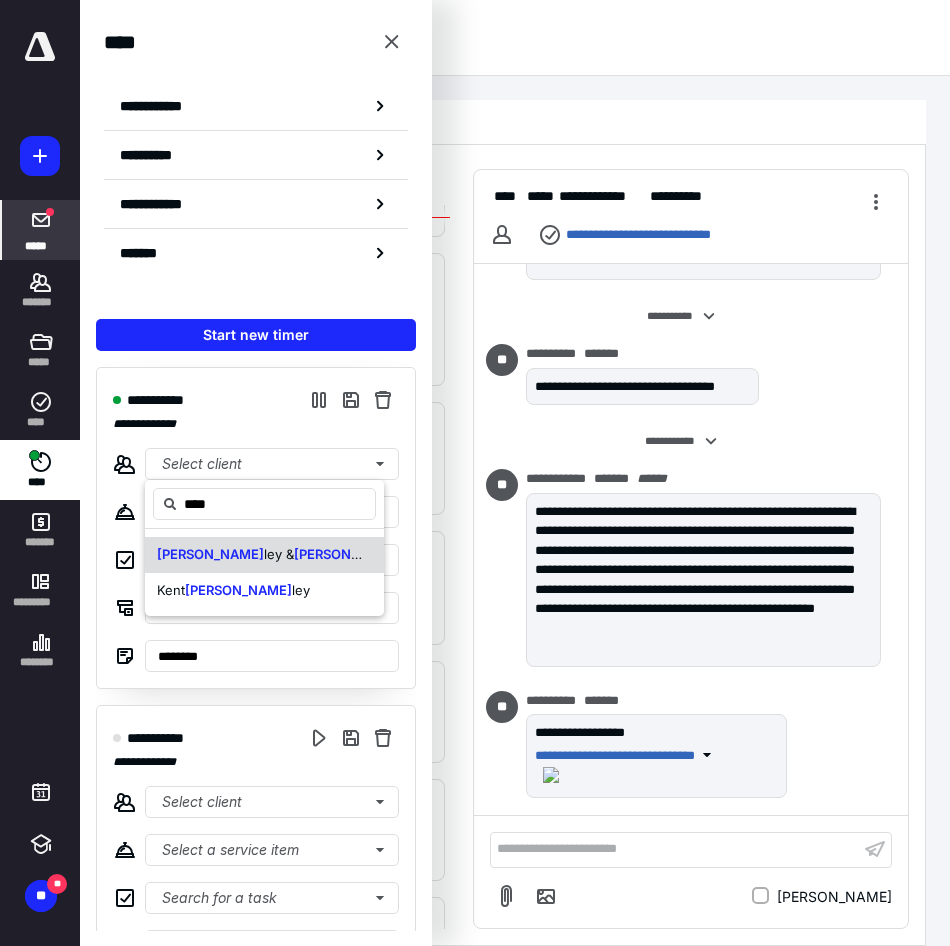 click on "Berk ley &  Berk ley CPAs LLC" at bounding box center [260, 555] 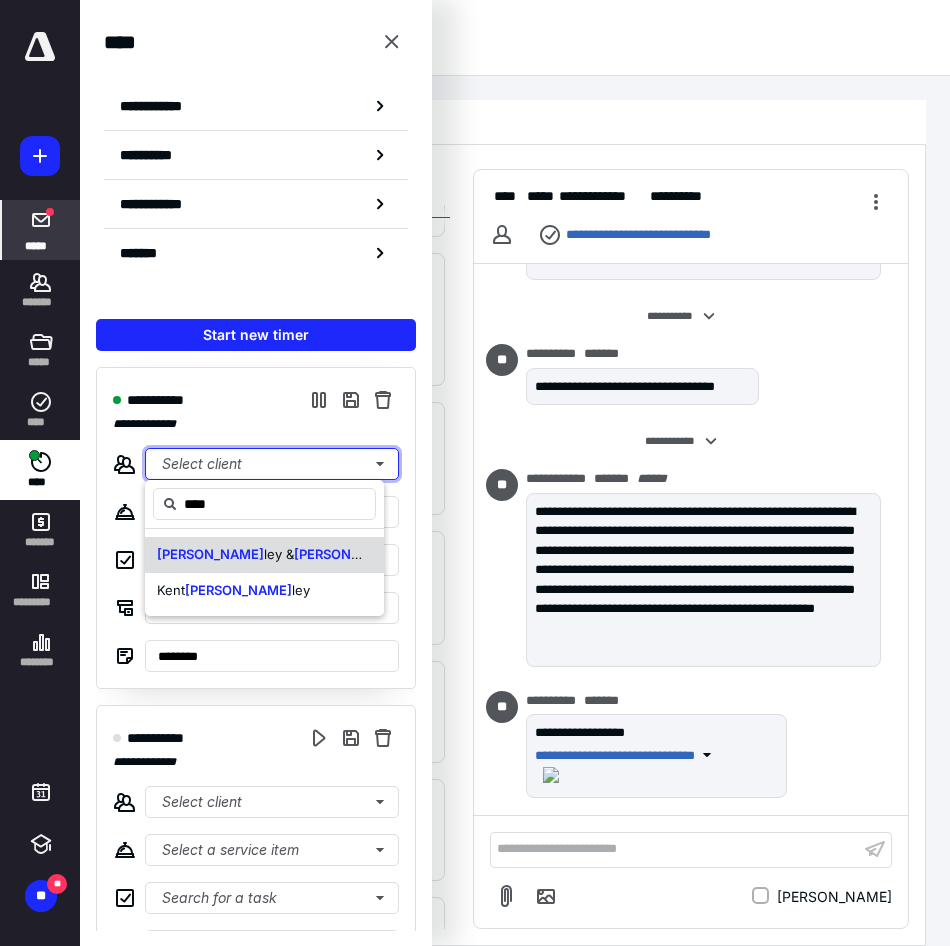 type 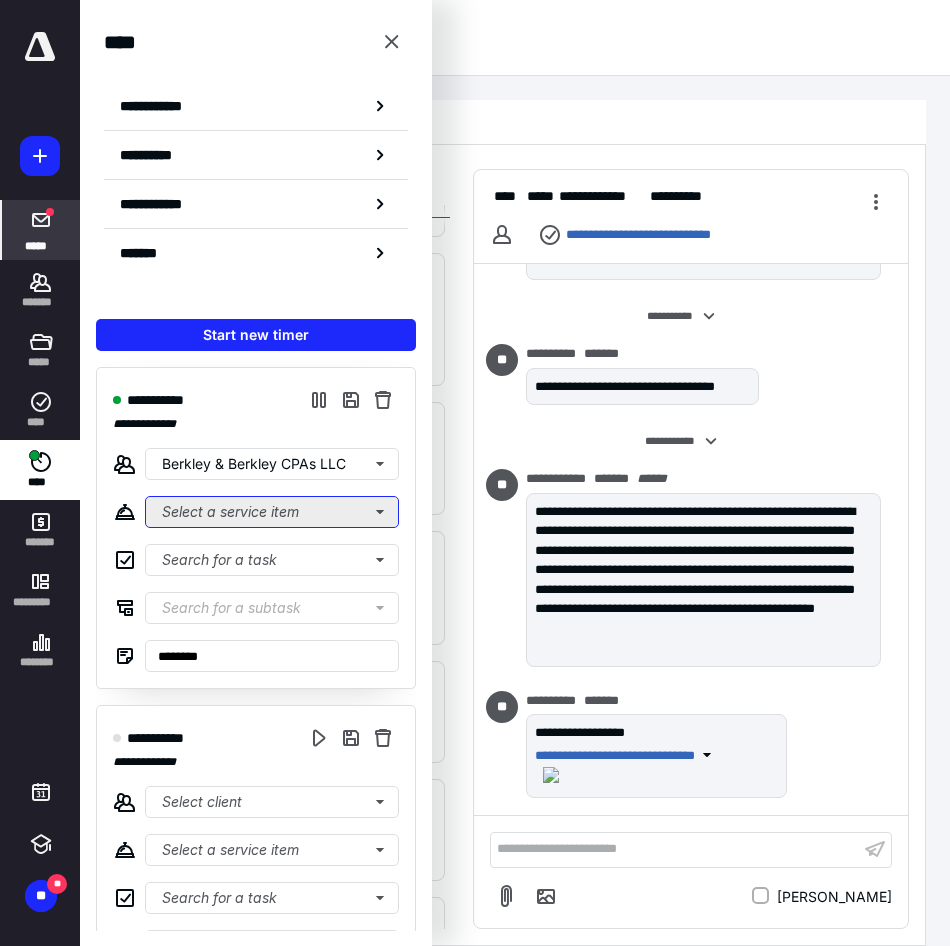 click on "Select a service item" at bounding box center [272, 512] 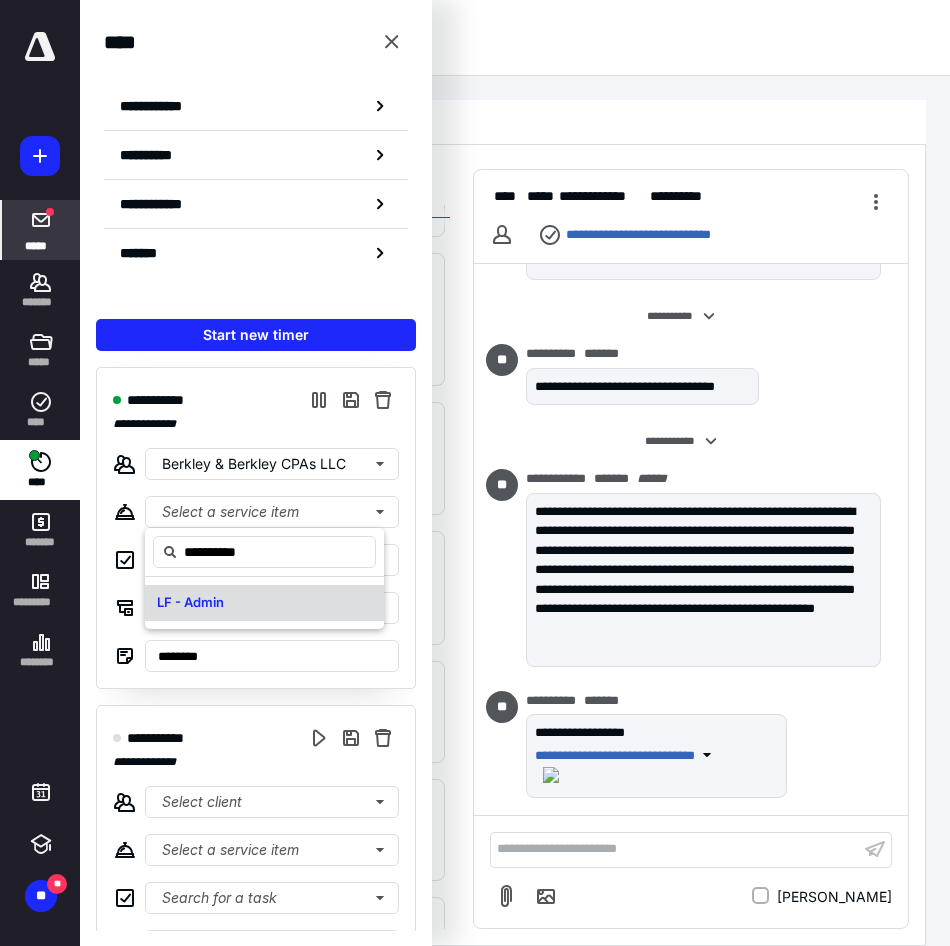 click on "LF - Admin" at bounding box center (190, 602) 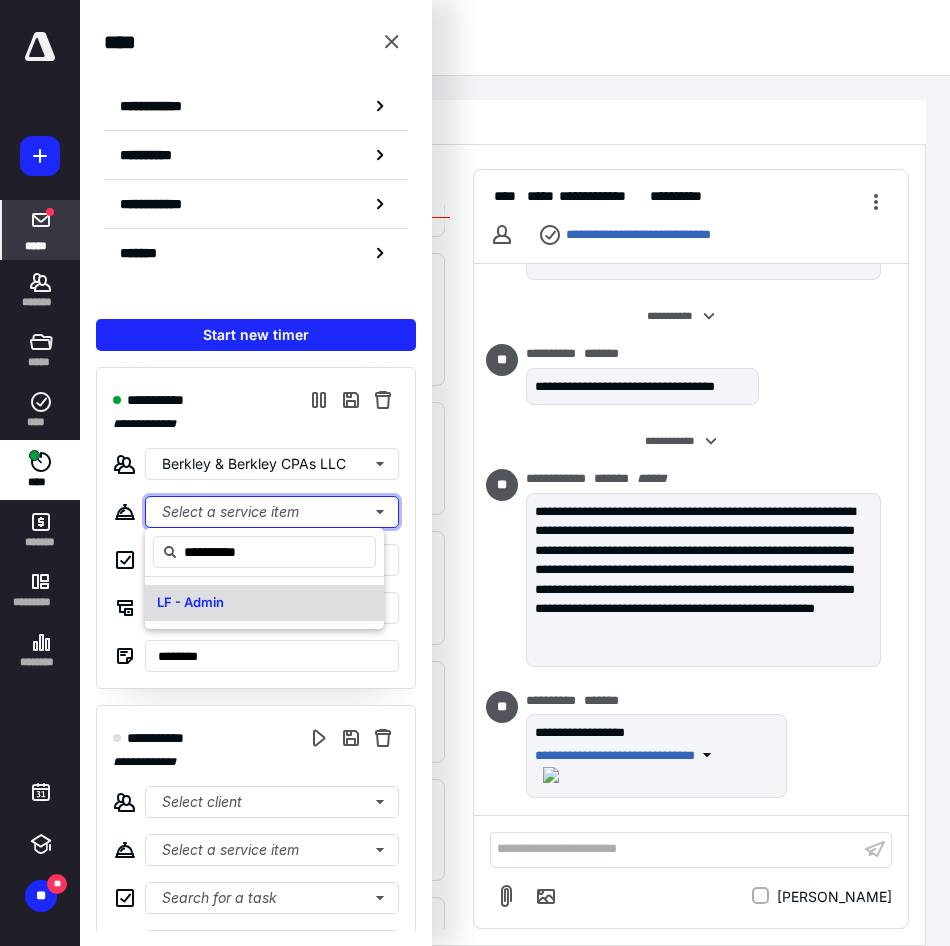 type 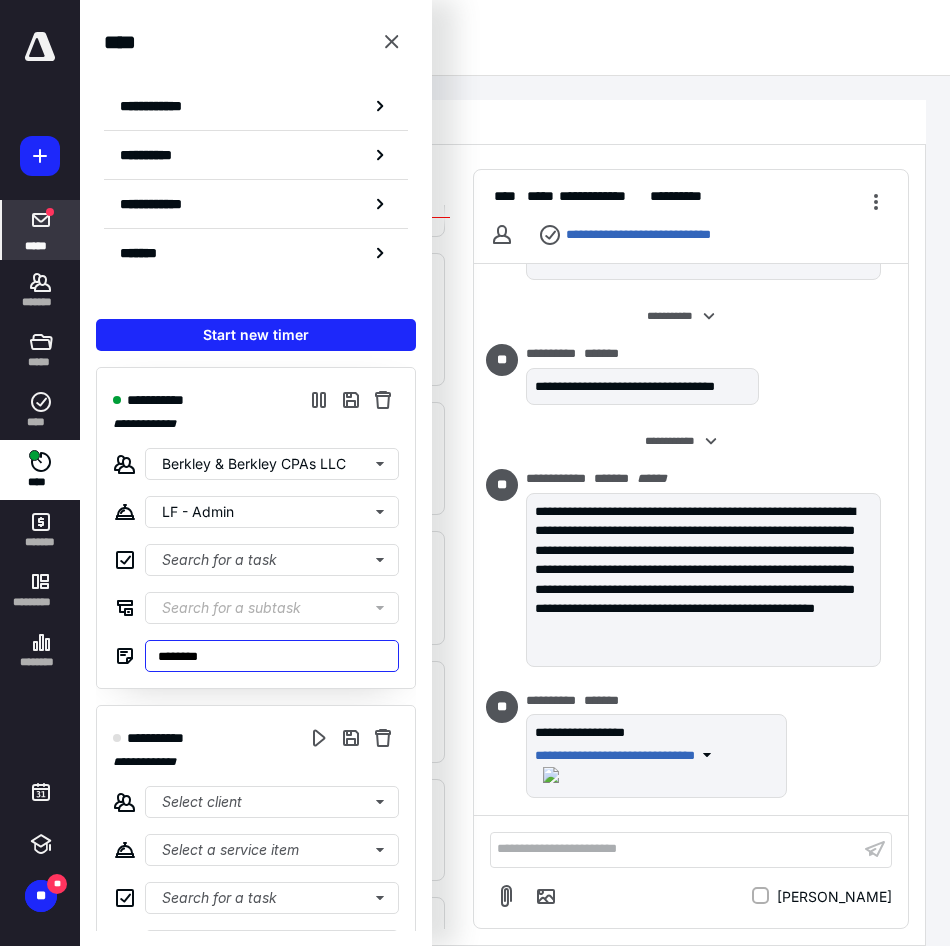 click on "********" at bounding box center (272, 656) 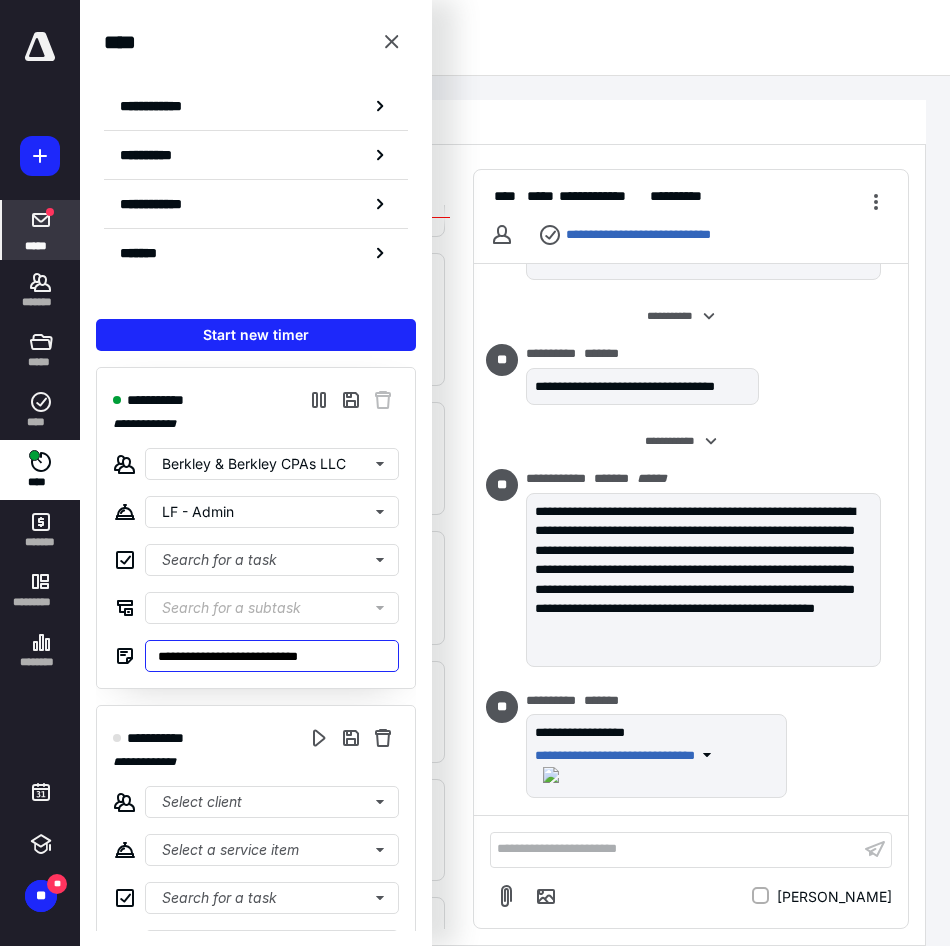 type on "**********" 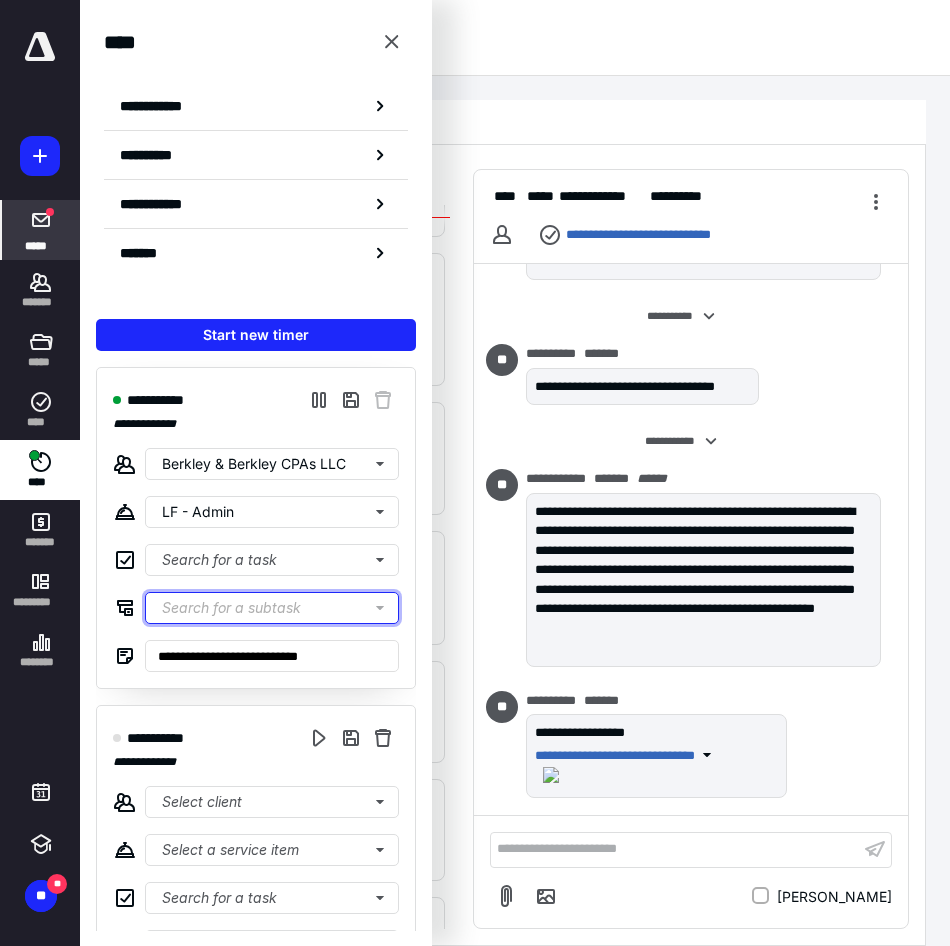 type 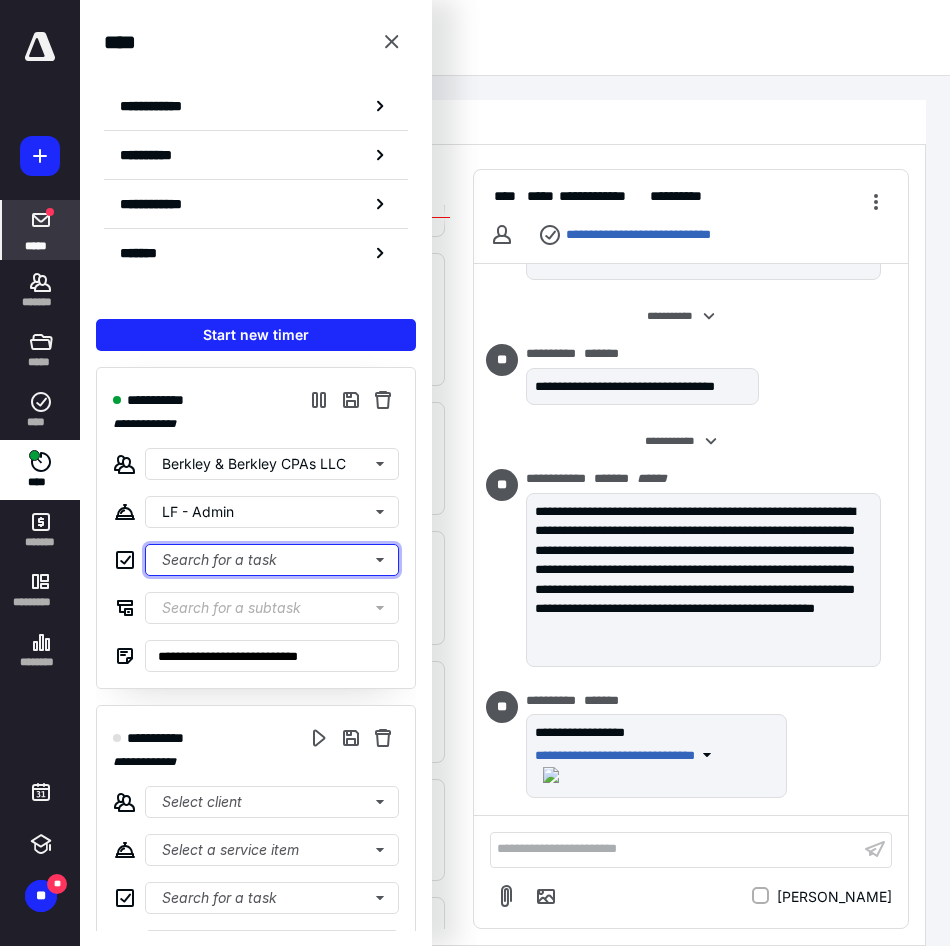 type 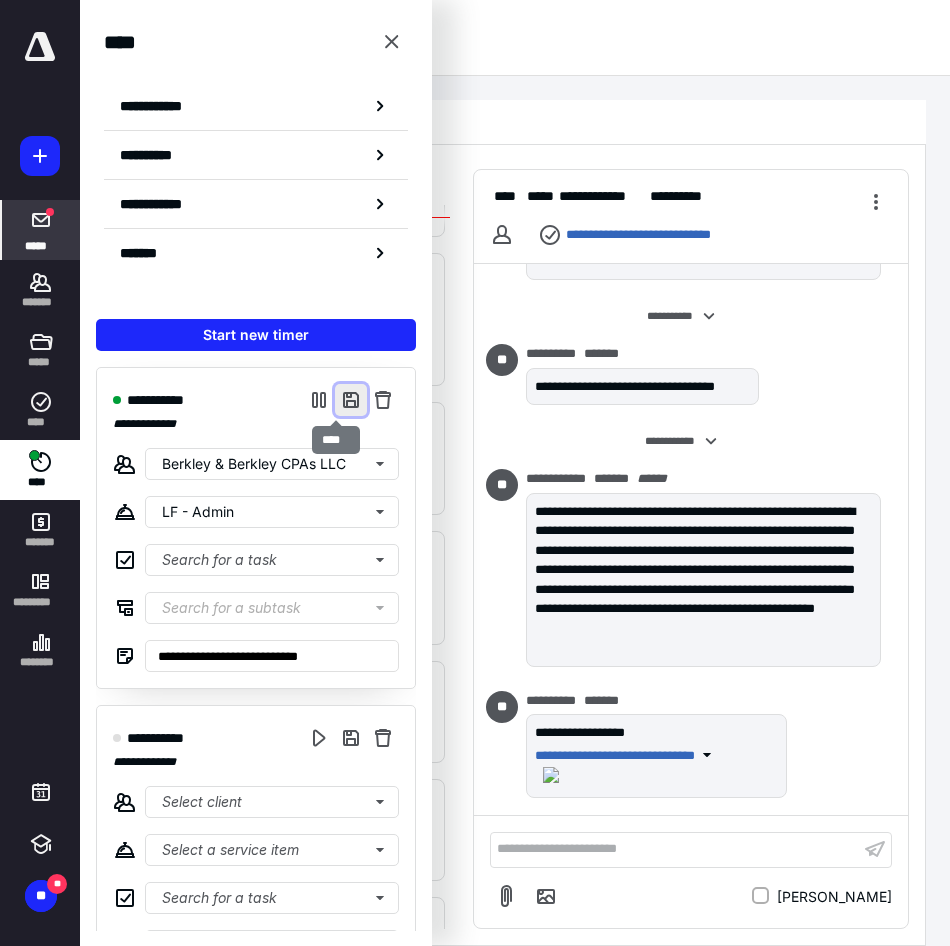 click at bounding box center [351, 400] 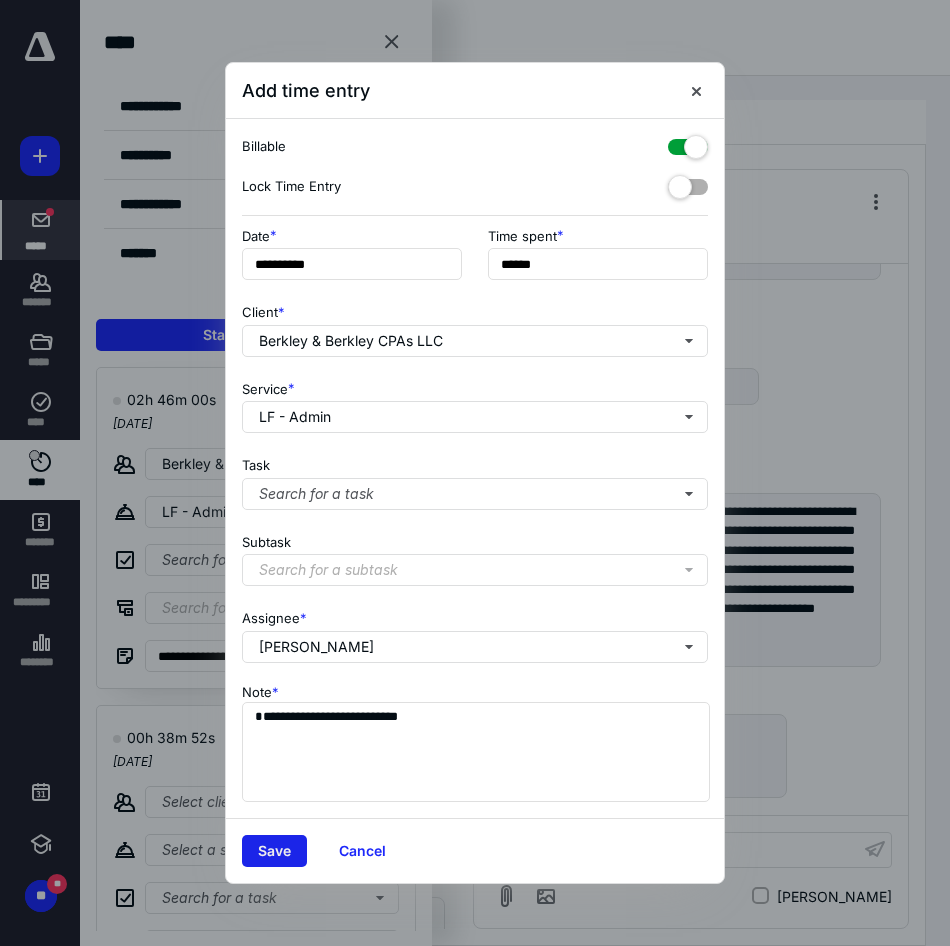 click on "Save" at bounding box center (274, 851) 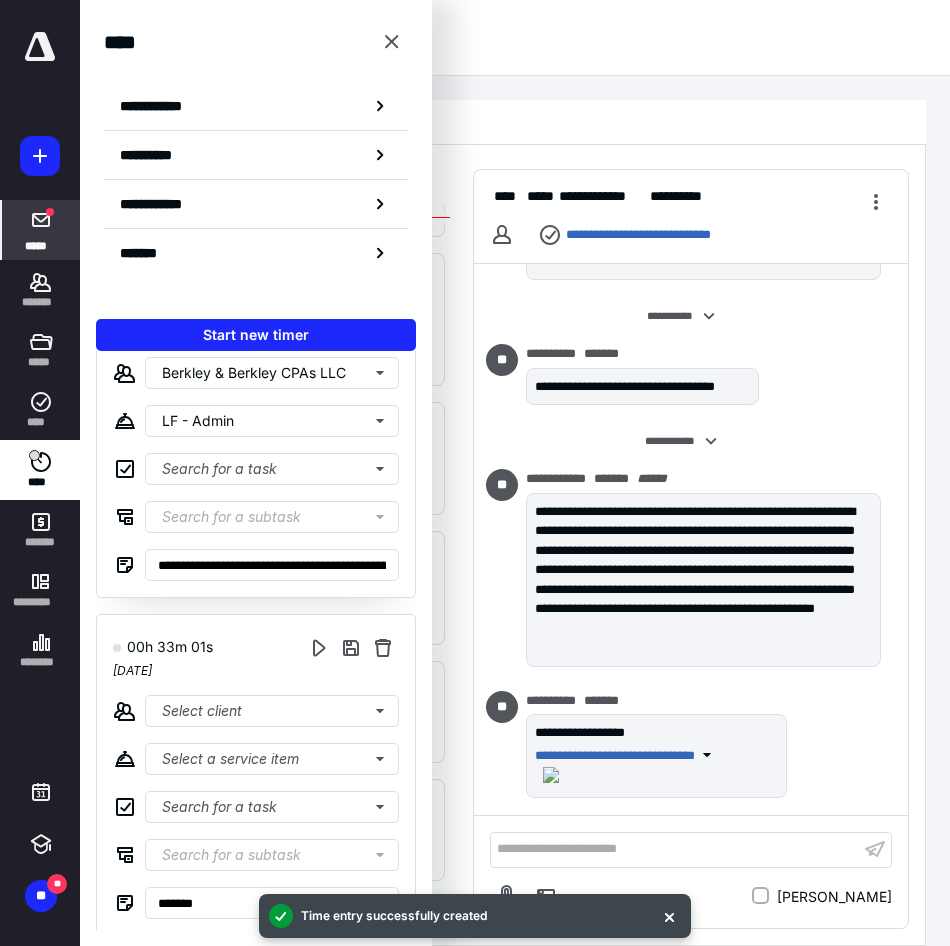 scroll, scrollTop: 434, scrollLeft: 0, axis: vertical 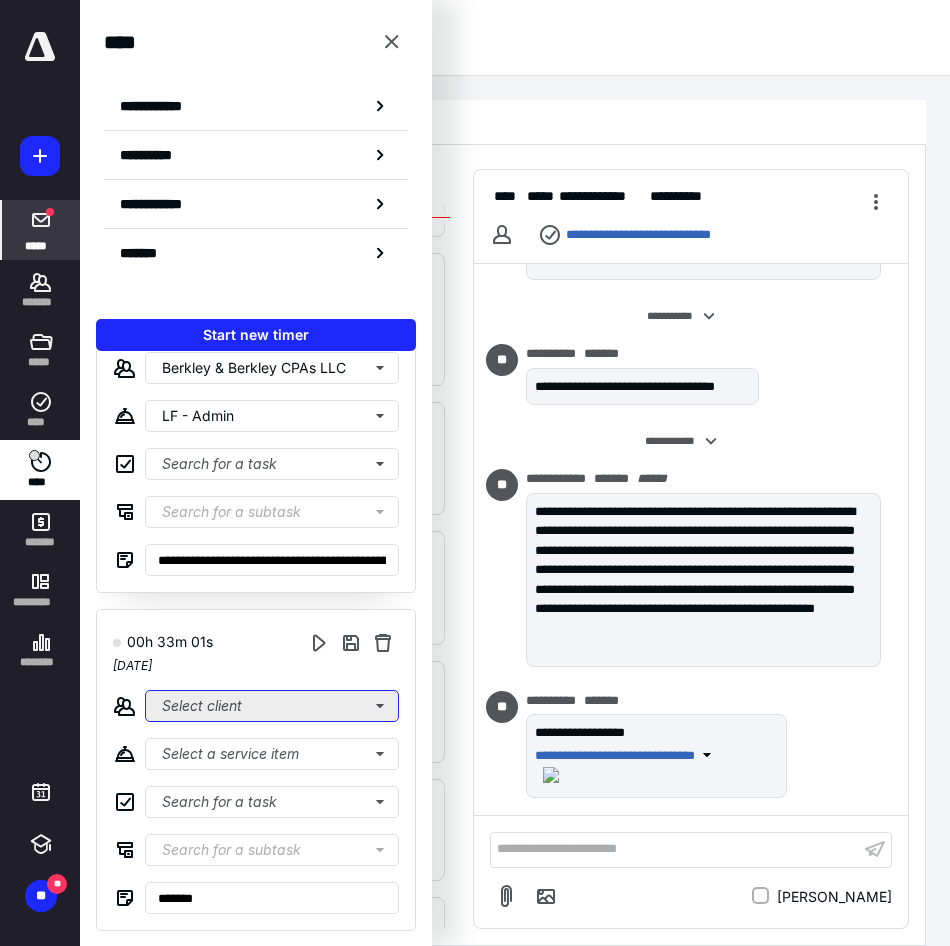 click on "Select client" at bounding box center [272, 706] 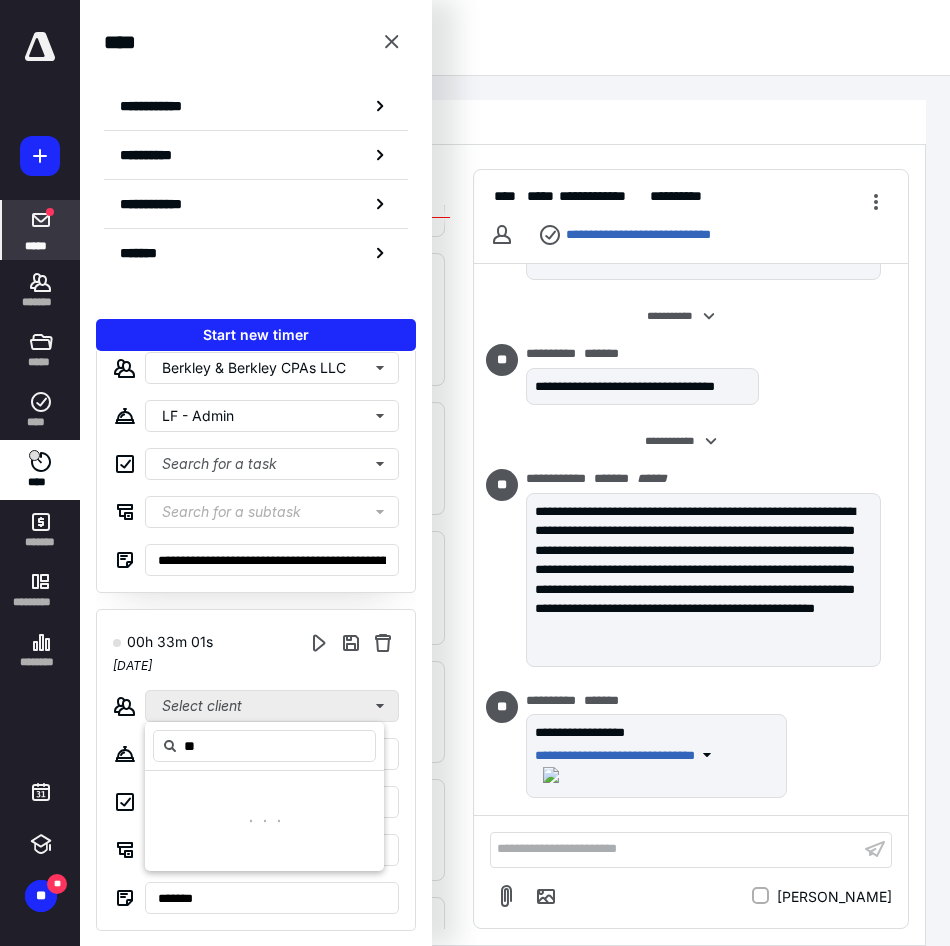type on "*" 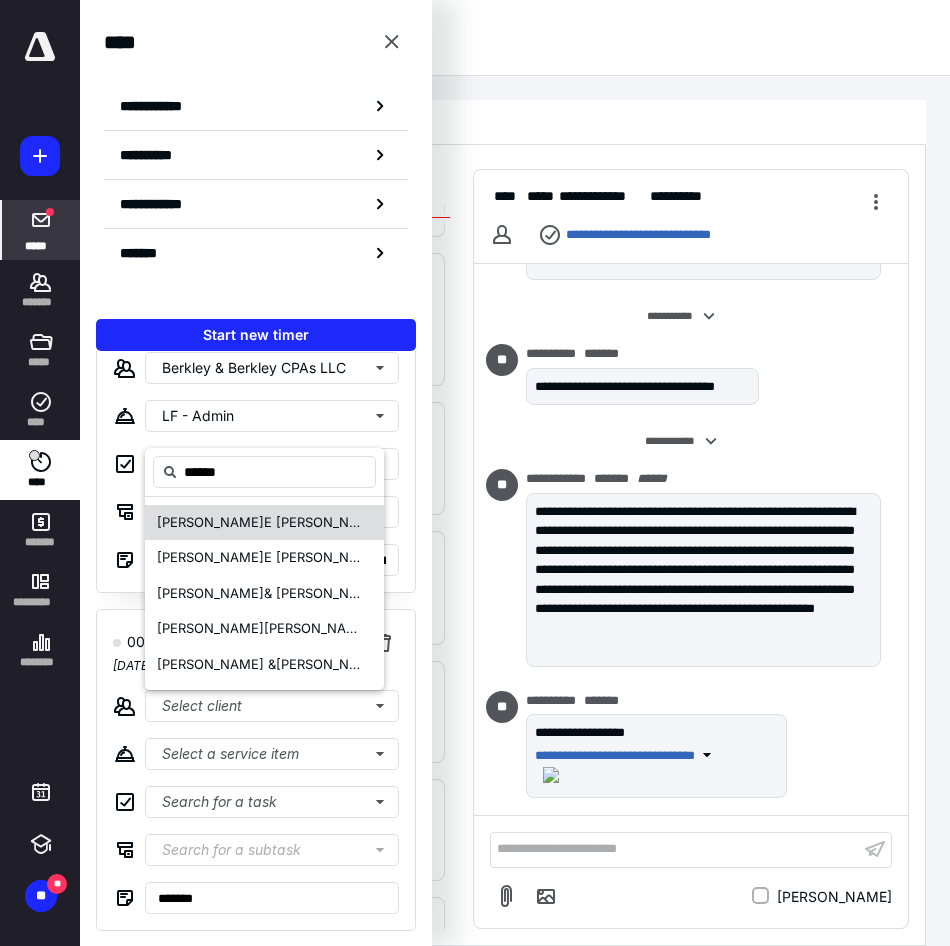 click on "James  E Nave, DVM Ltd" at bounding box center [264, 523] 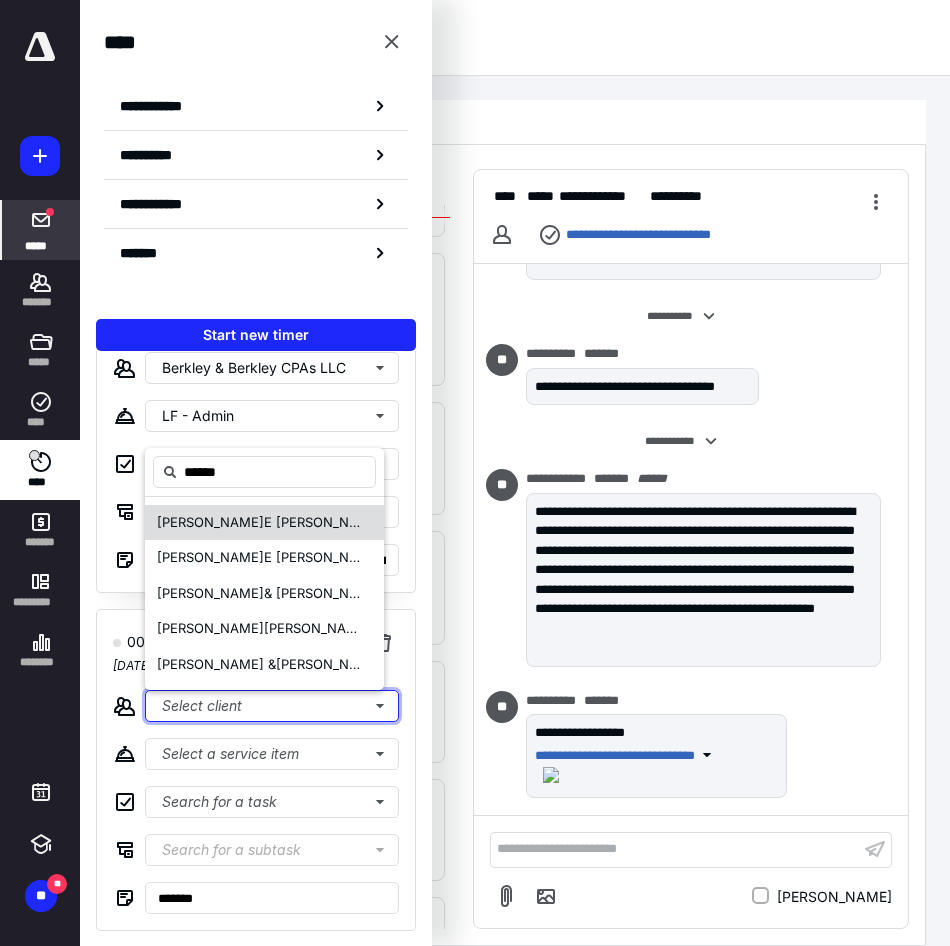 type 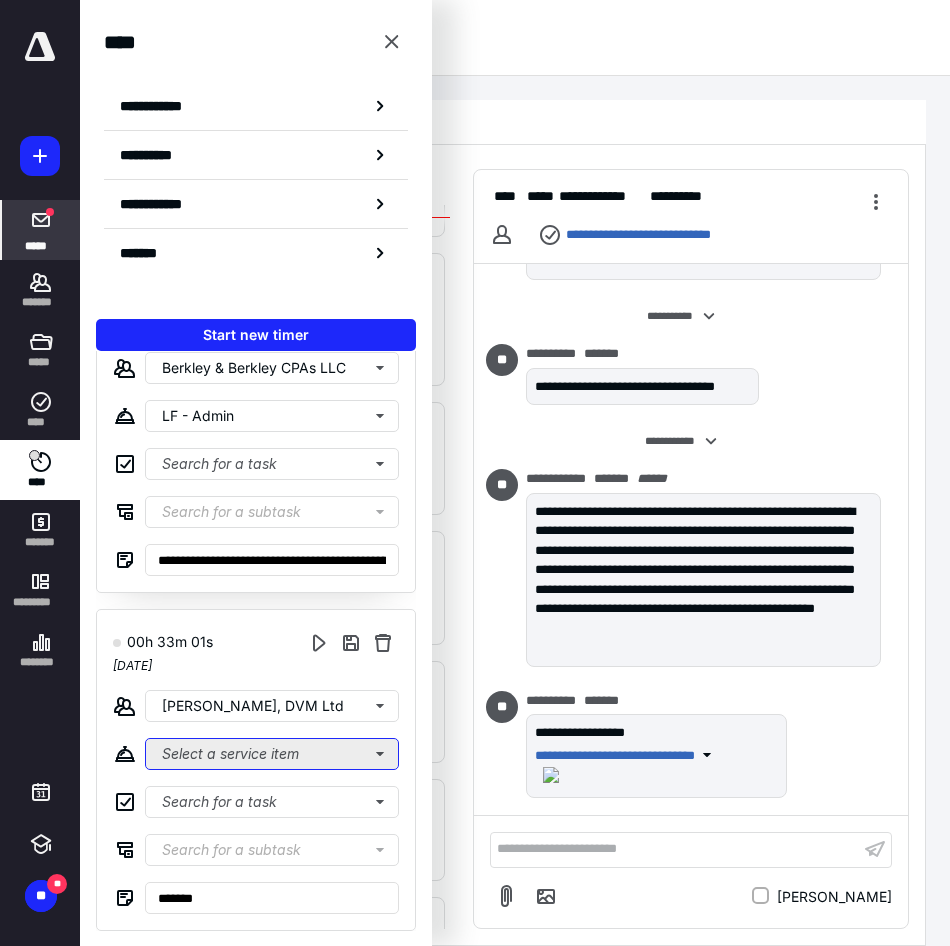 click on "Select a service item" at bounding box center (272, 78) 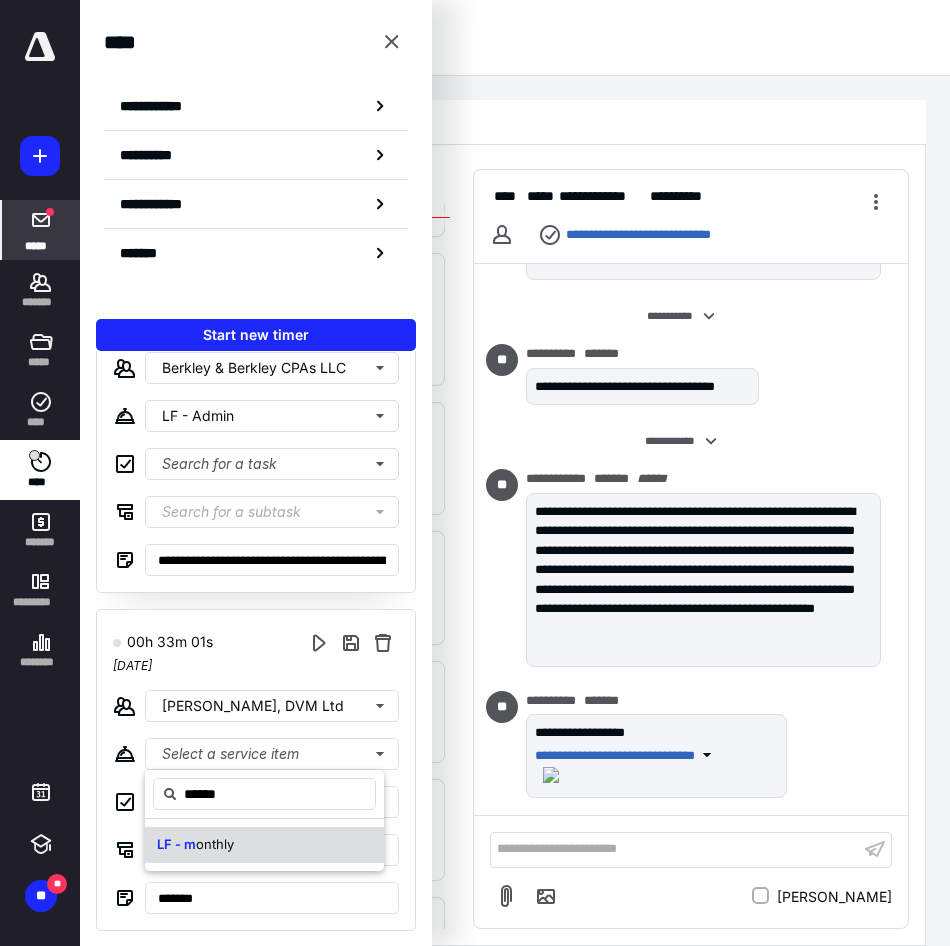 click on "onthly" at bounding box center [215, 844] 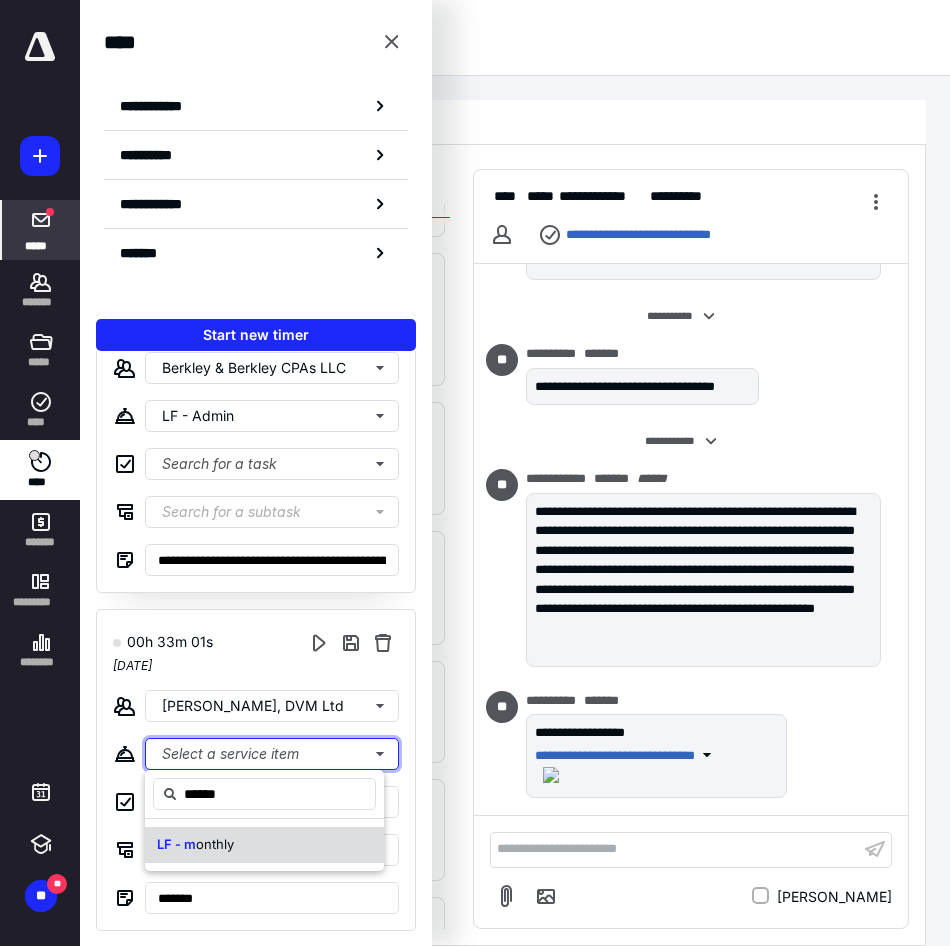 type 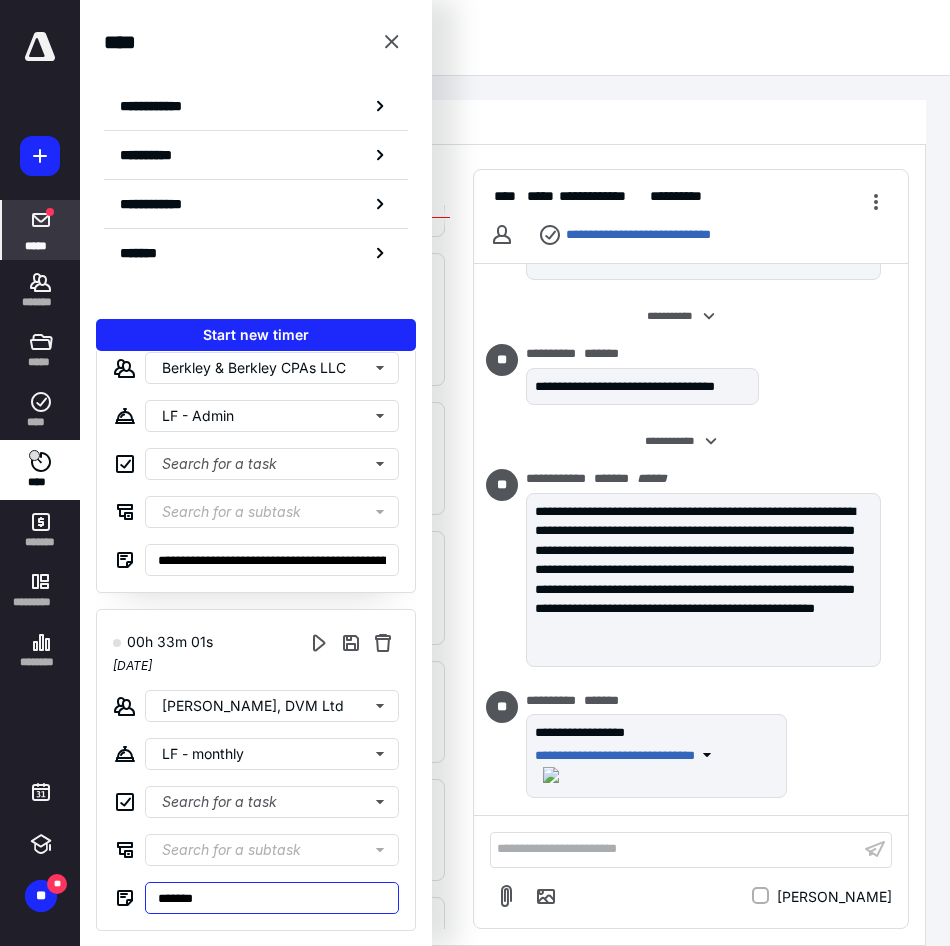 click on "*******" at bounding box center (272, 898) 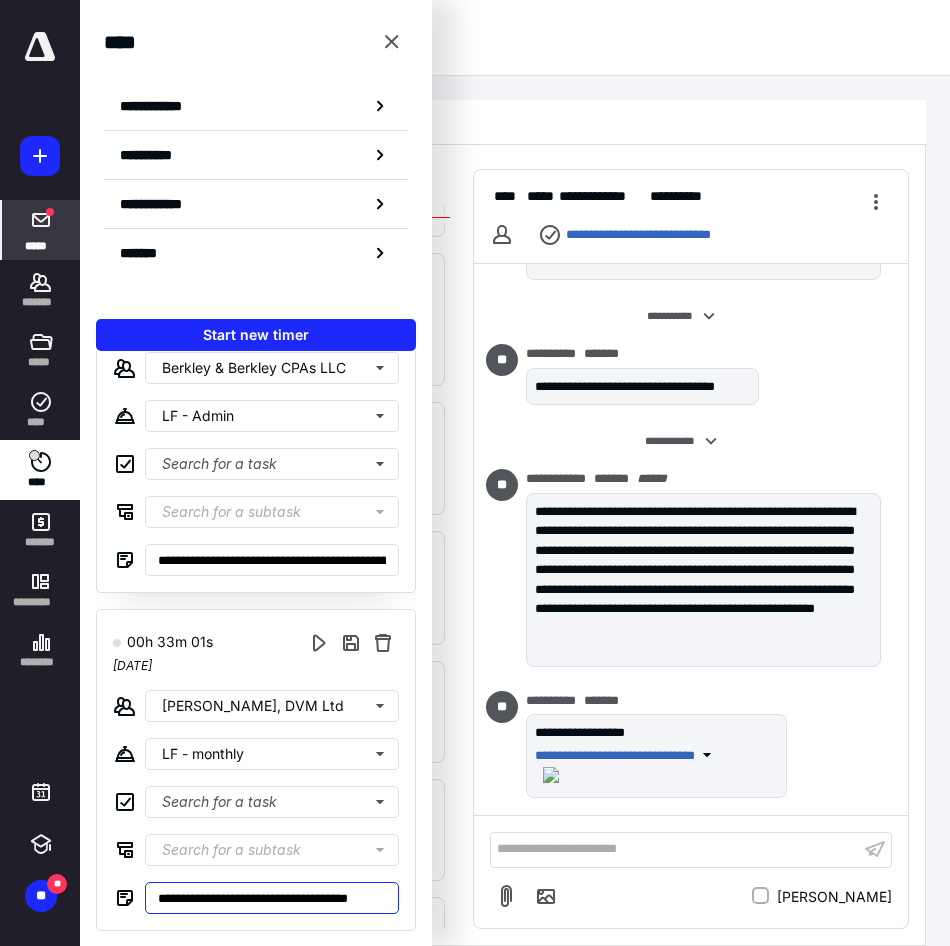 scroll, scrollTop: 0, scrollLeft: 37, axis: horizontal 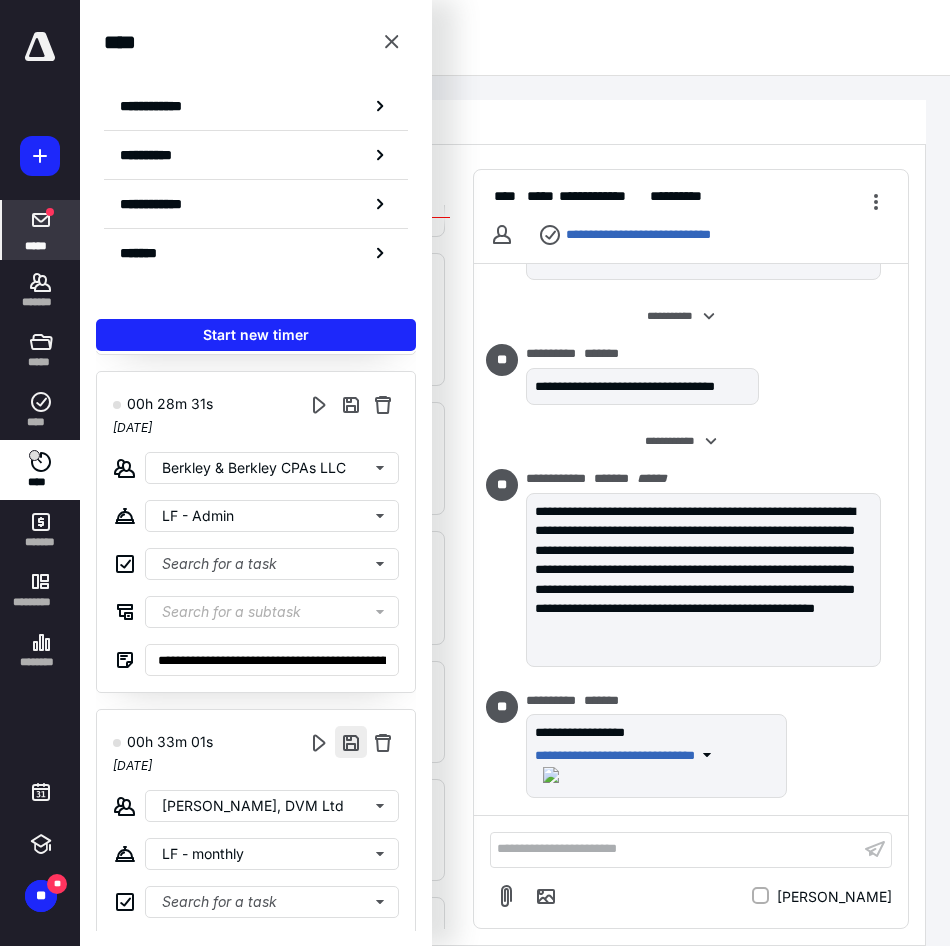 type on "**********" 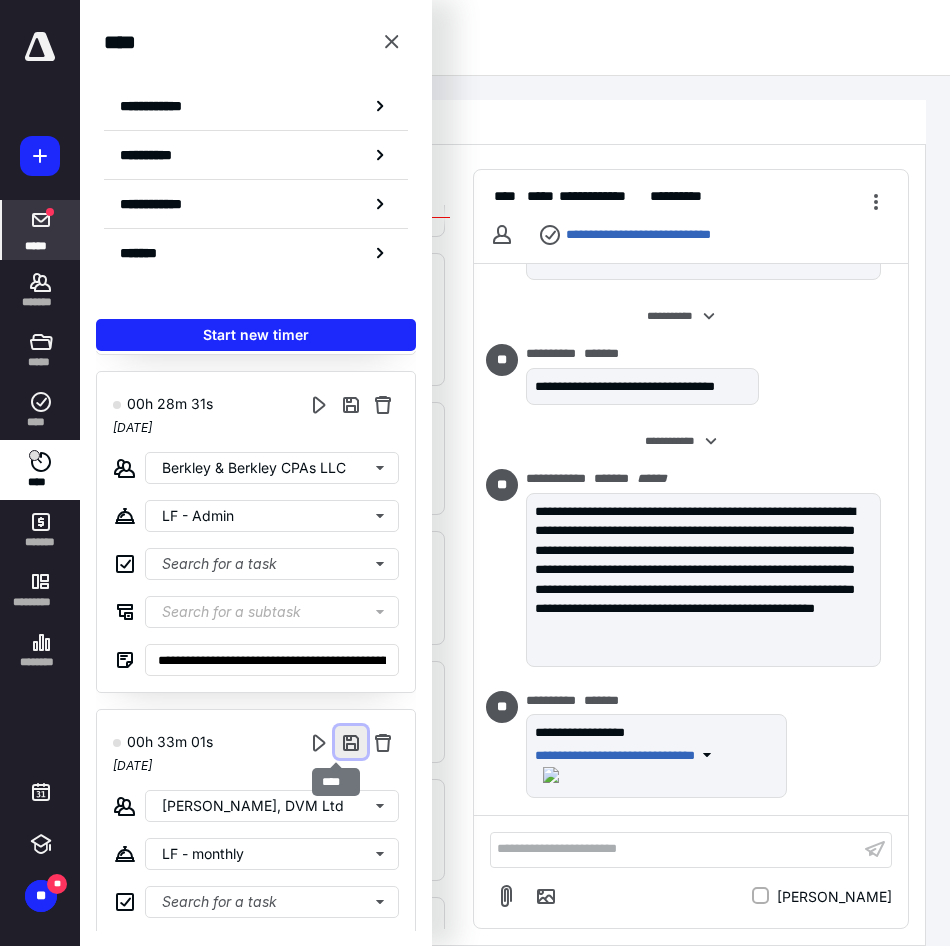 scroll, scrollTop: 0, scrollLeft: 0, axis: both 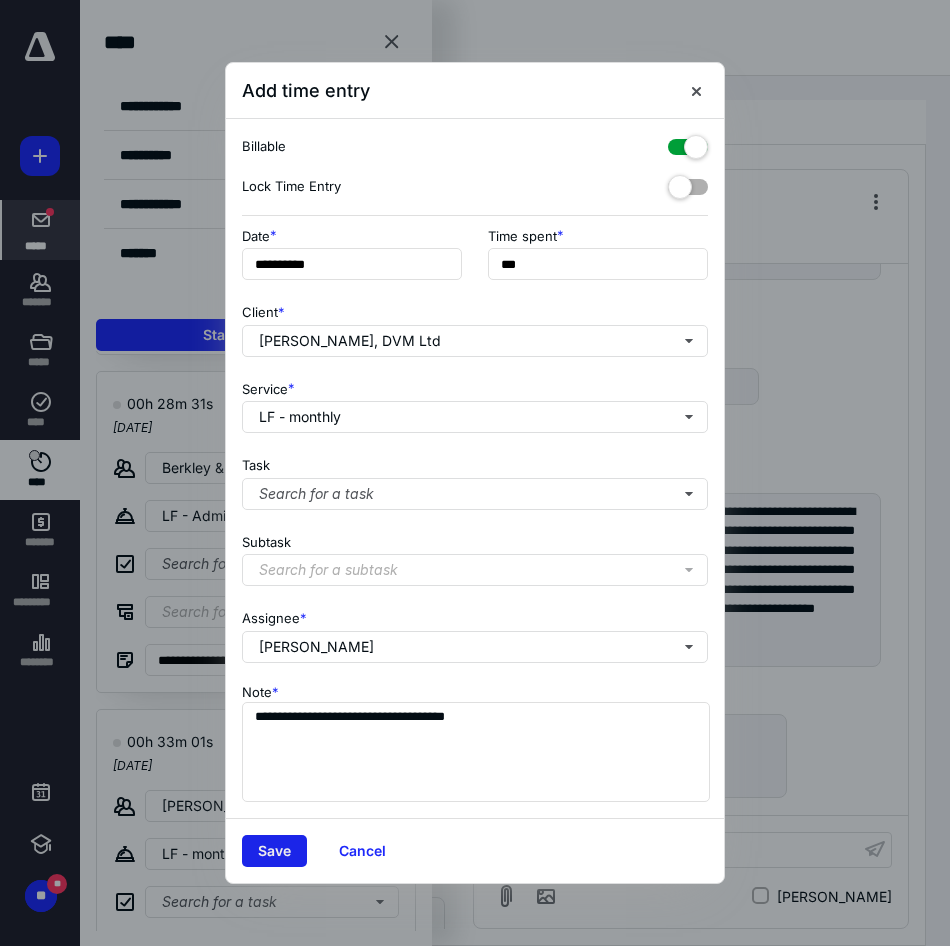 click on "Save" at bounding box center [274, 851] 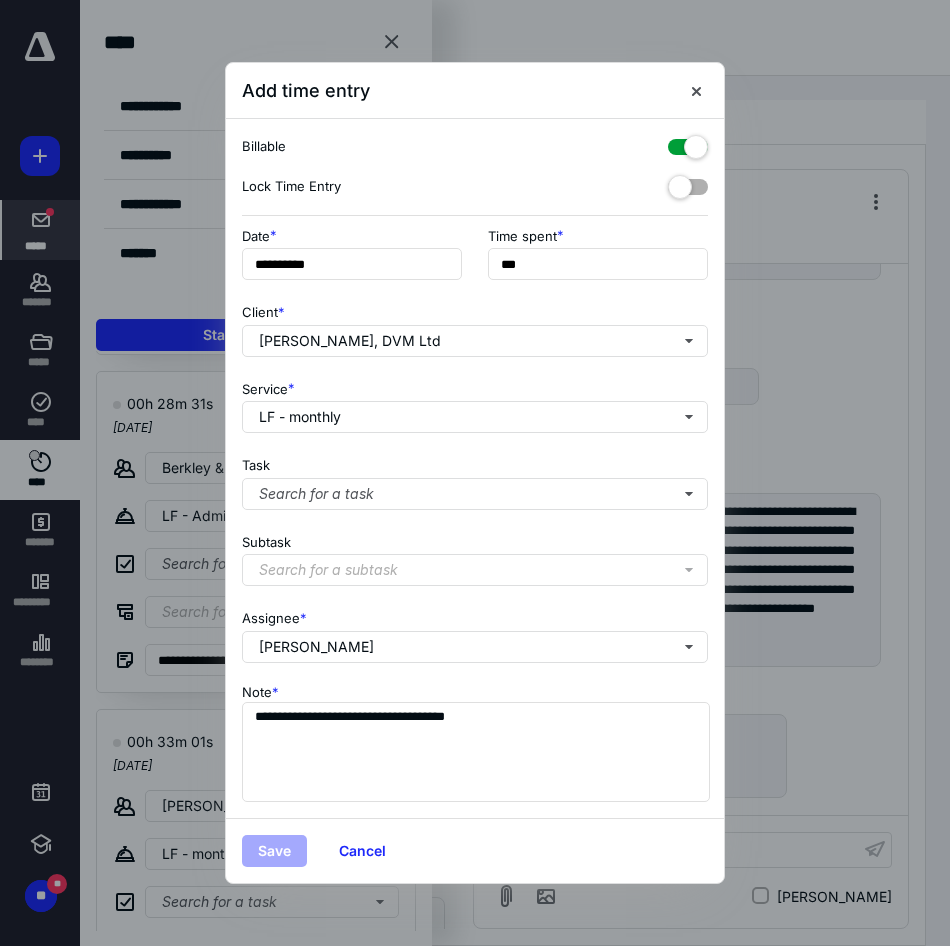 scroll, scrollTop: 96, scrollLeft: 0, axis: vertical 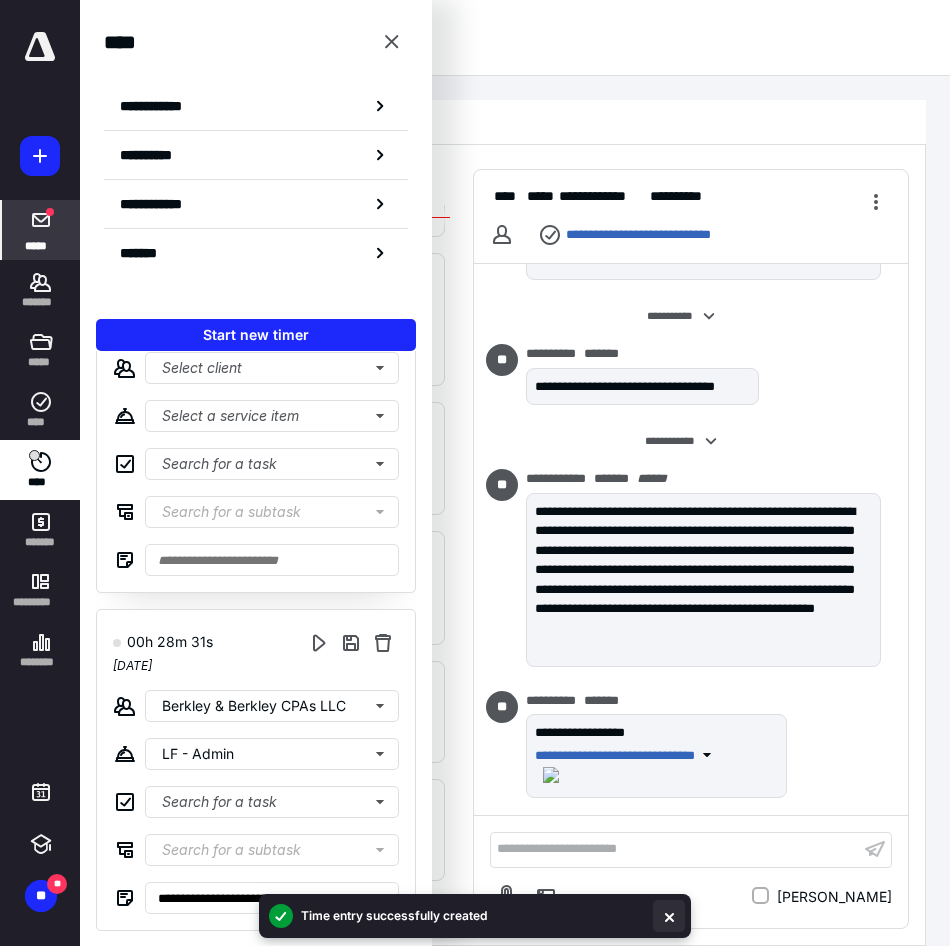 click at bounding box center (669, 916) 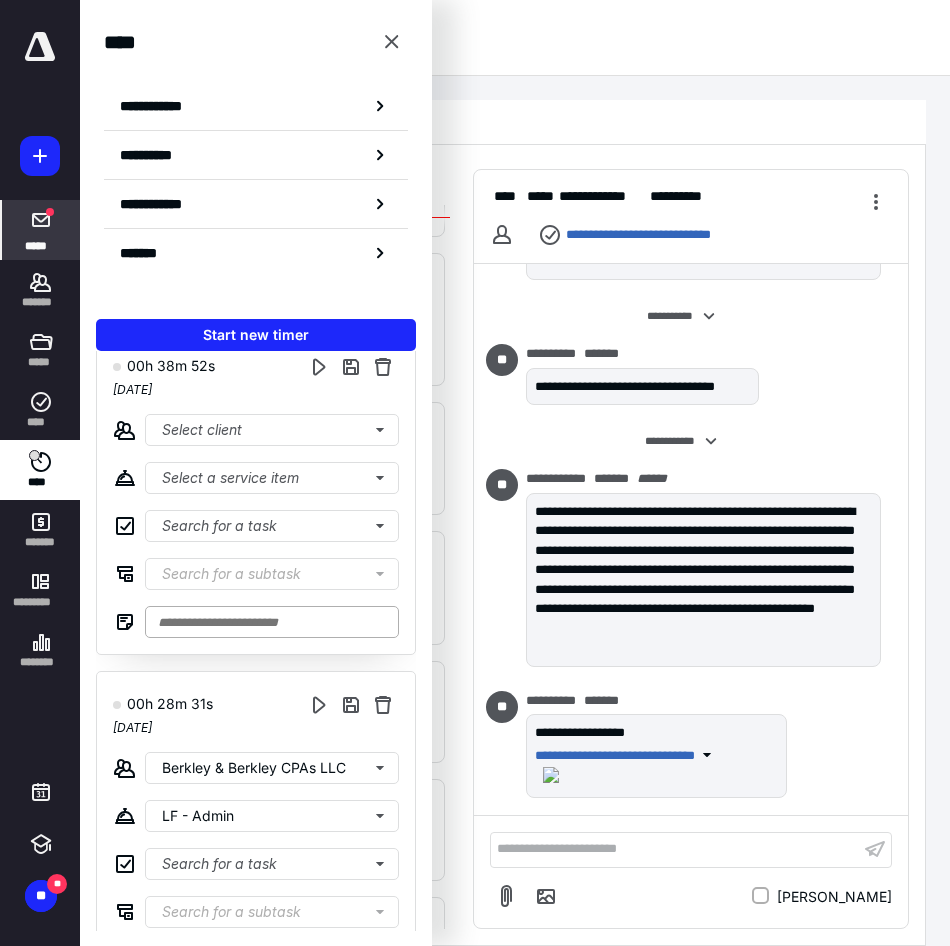 scroll, scrollTop: 0, scrollLeft: 0, axis: both 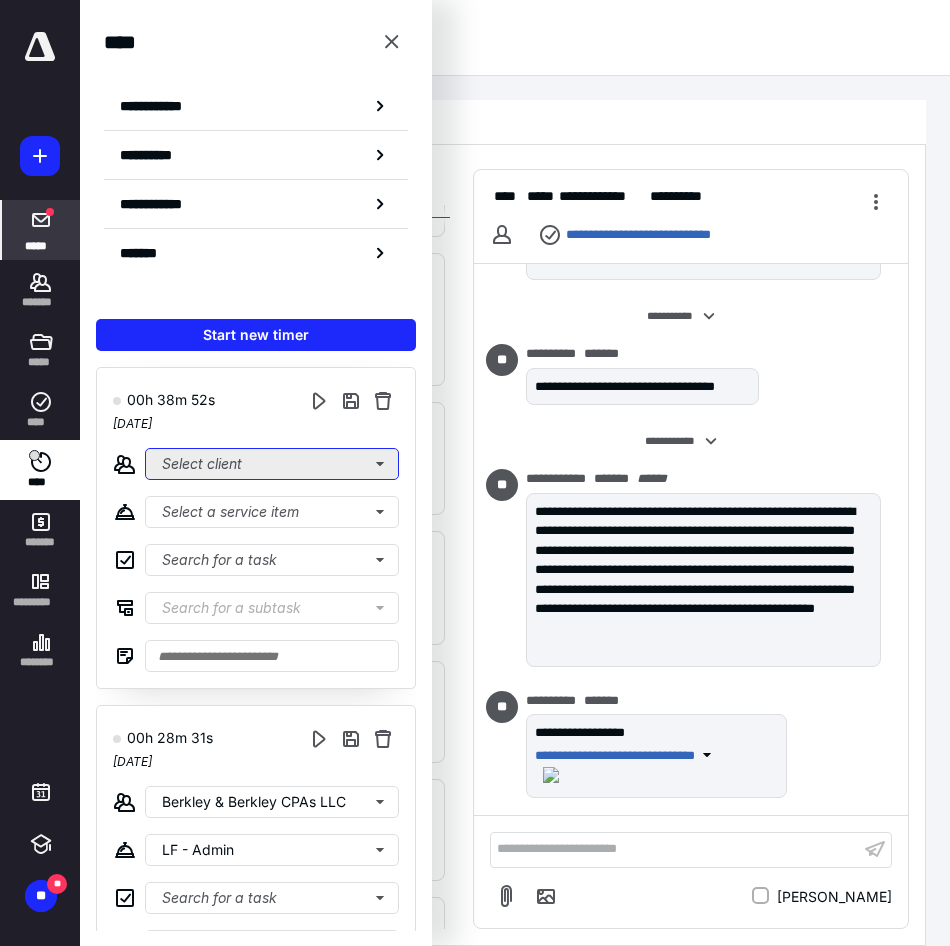 click on "Select client" at bounding box center [272, 464] 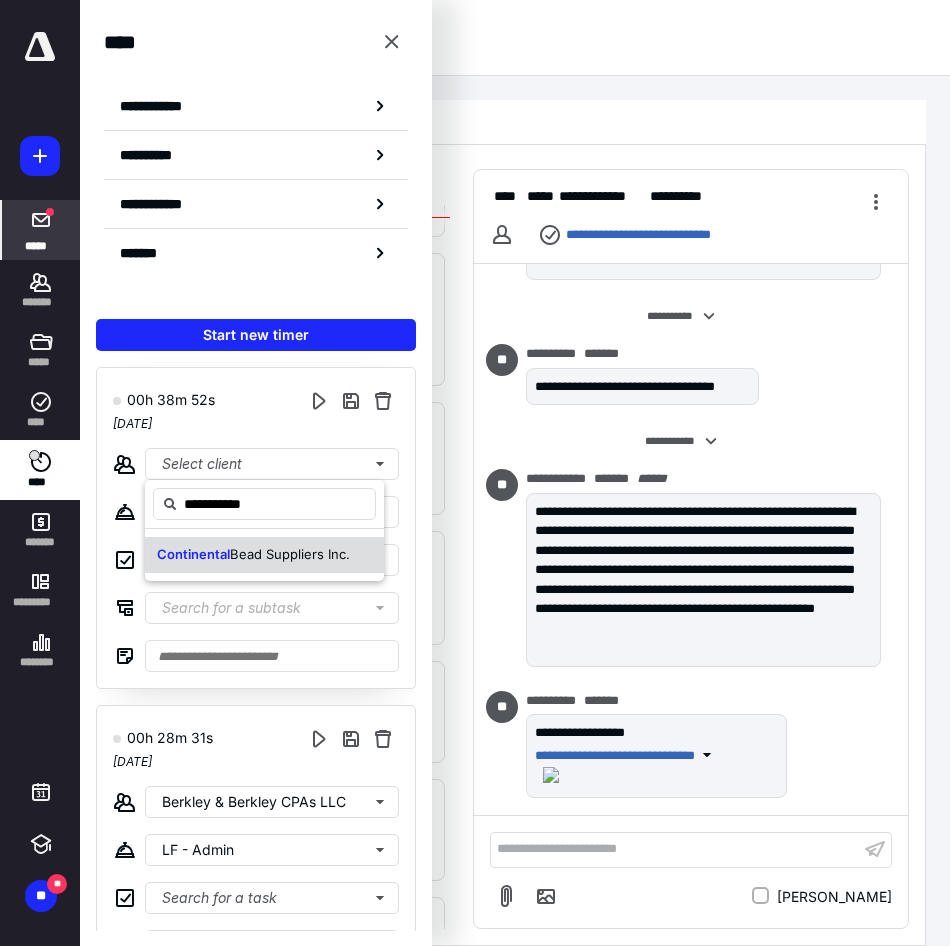 click on "Bead Suppliers Inc." at bounding box center (290, 554) 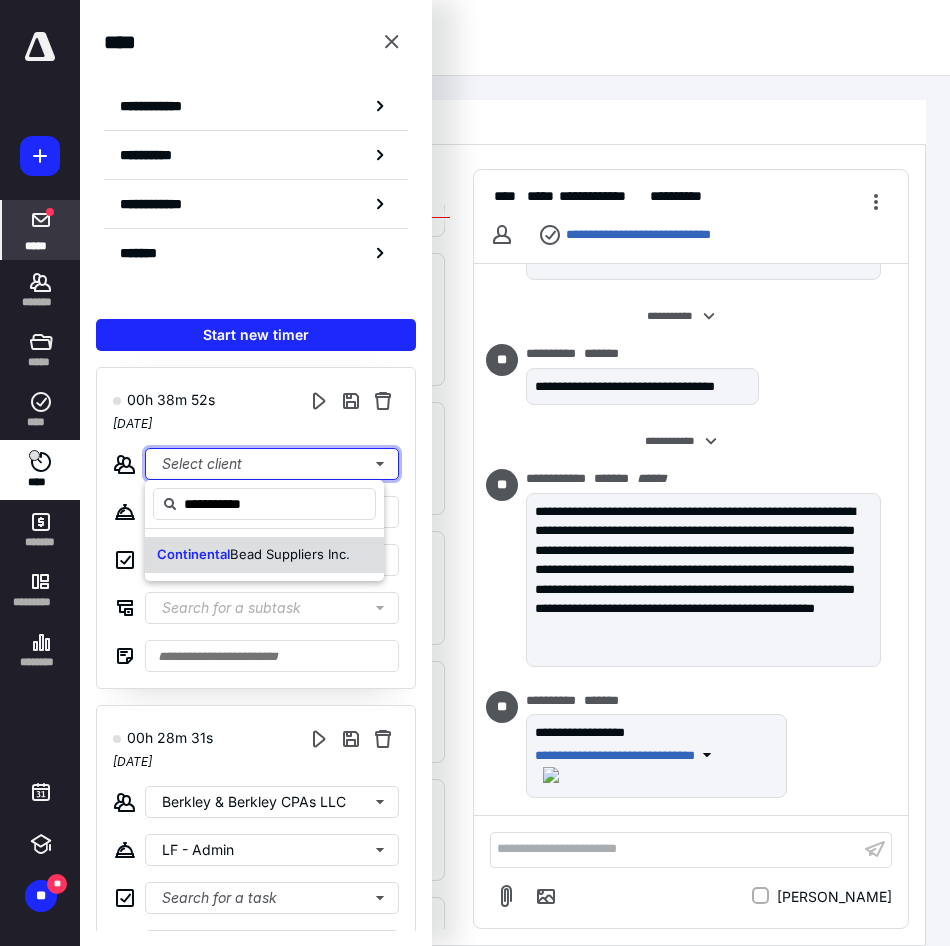type 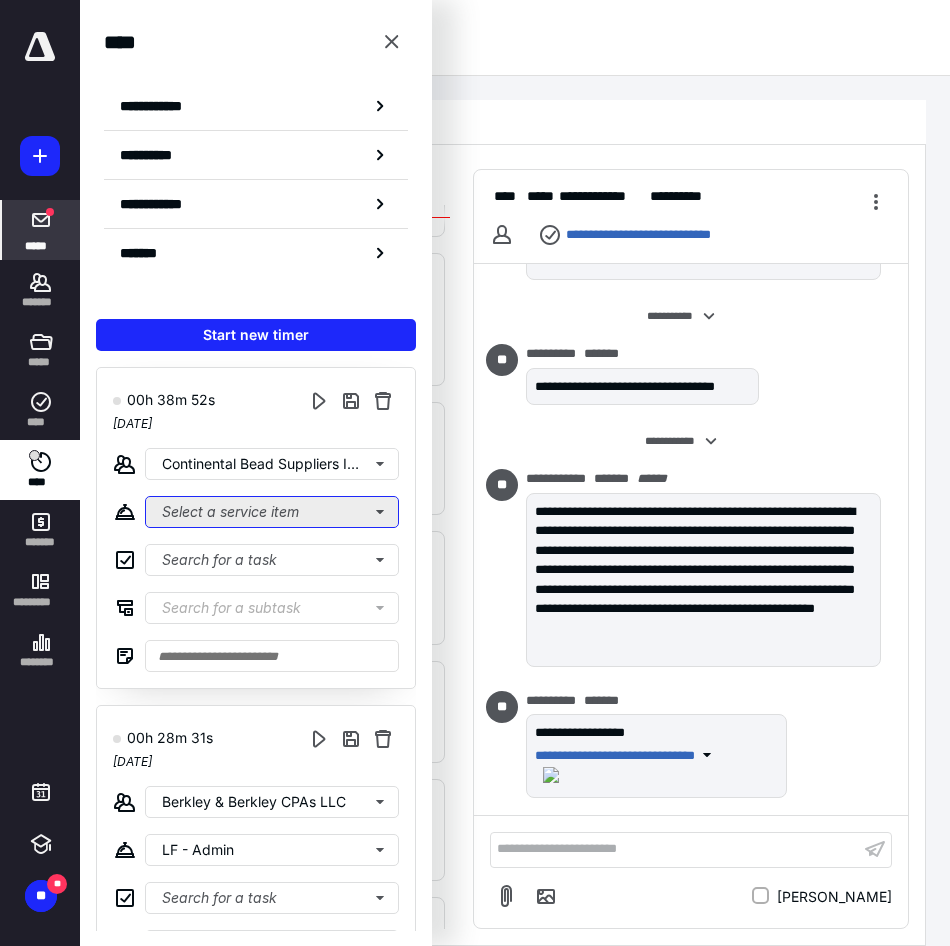 click on "Select a service item" at bounding box center [272, 512] 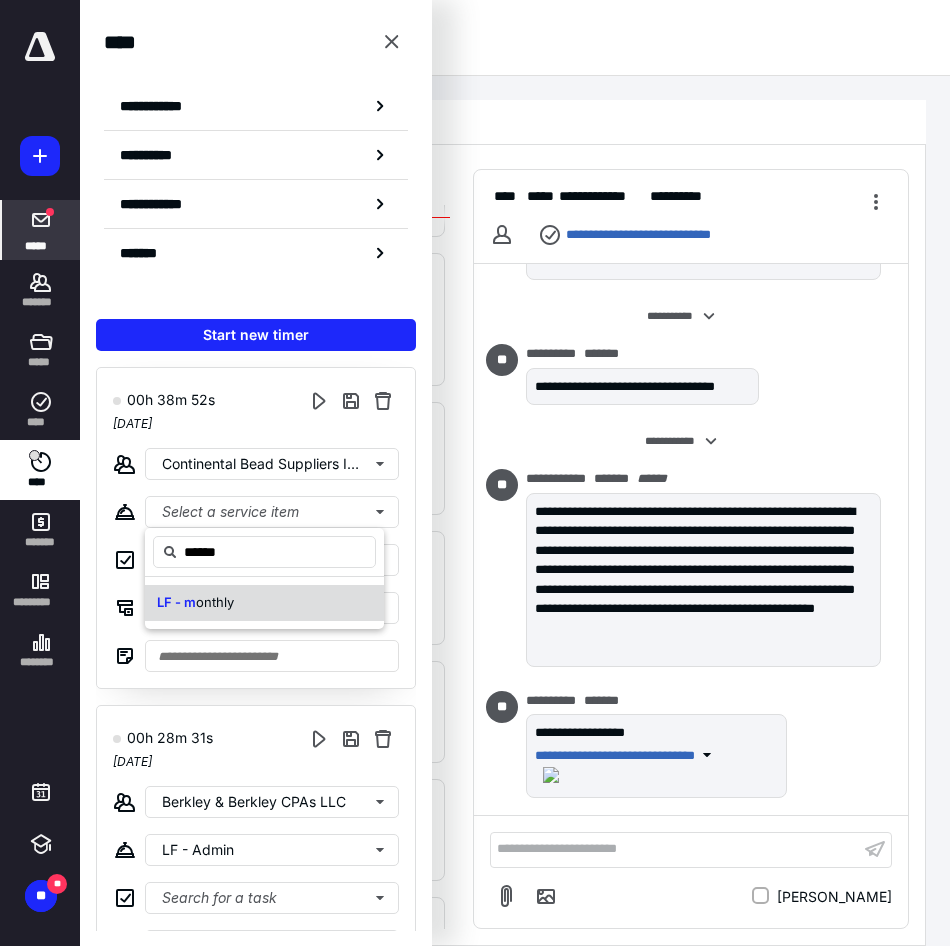 click on "LF - m onthly" at bounding box center (264, 603) 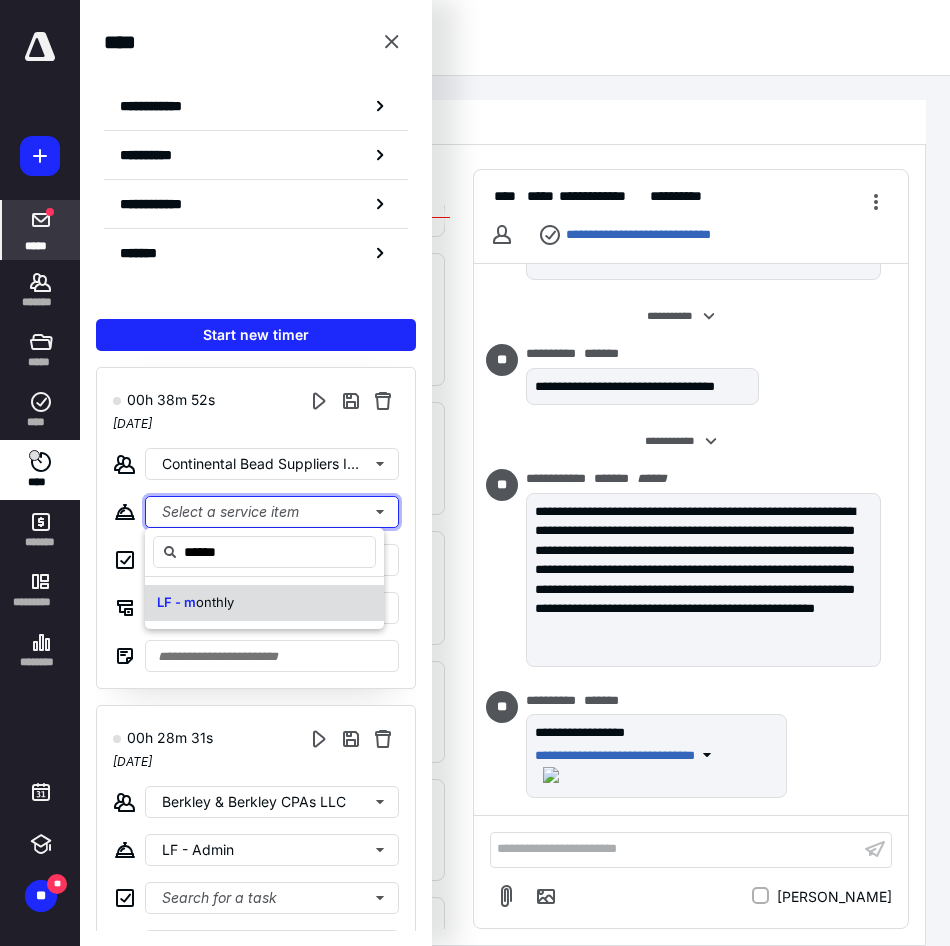 type 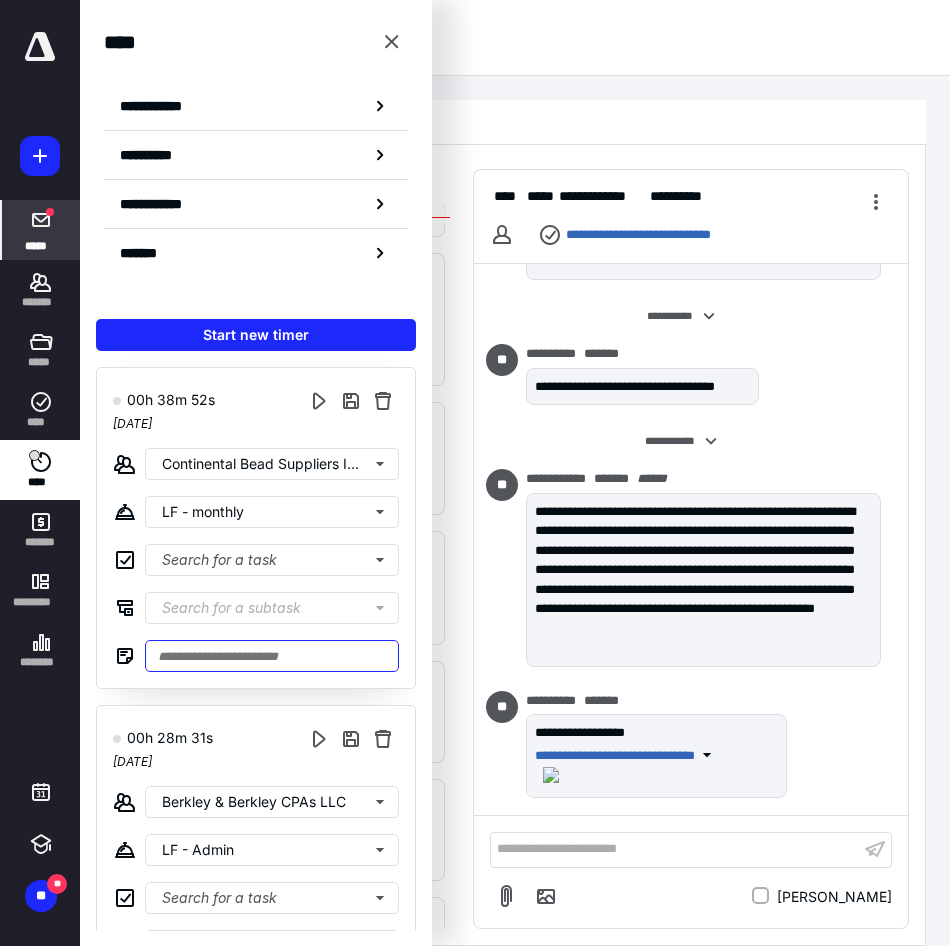 click at bounding box center [272, 656] 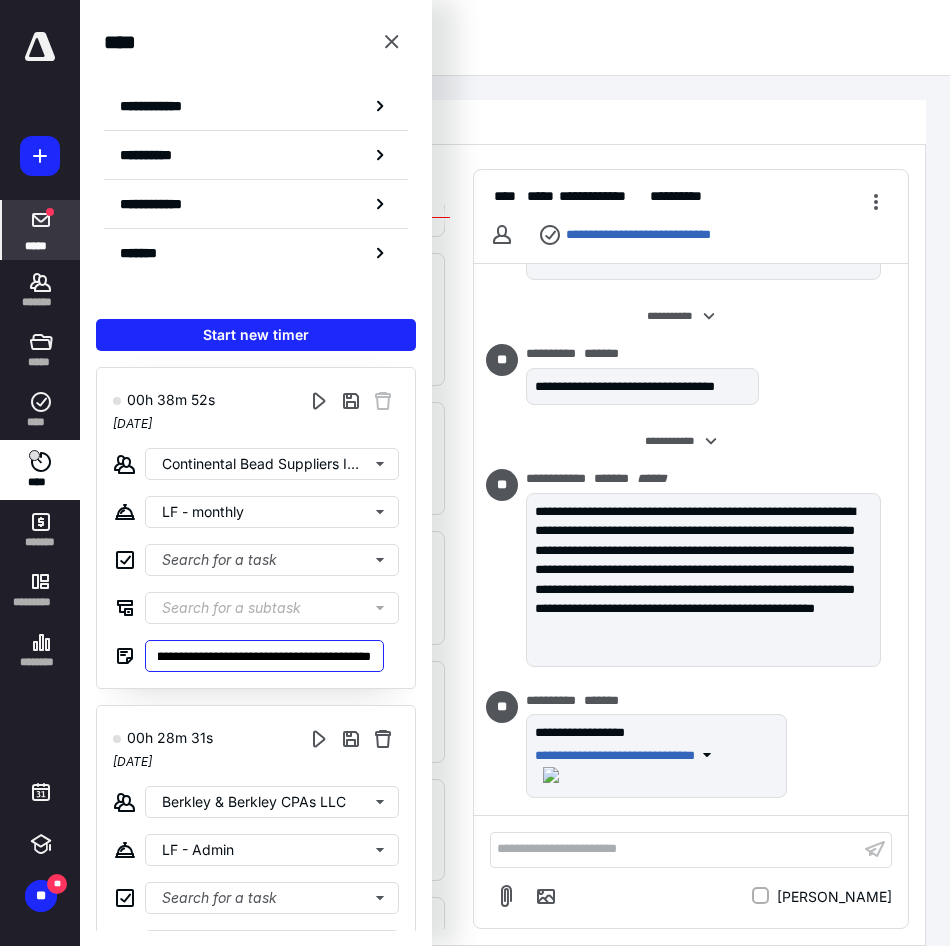scroll, scrollTop: 0, scrollLeft: 152, axis: horizontal 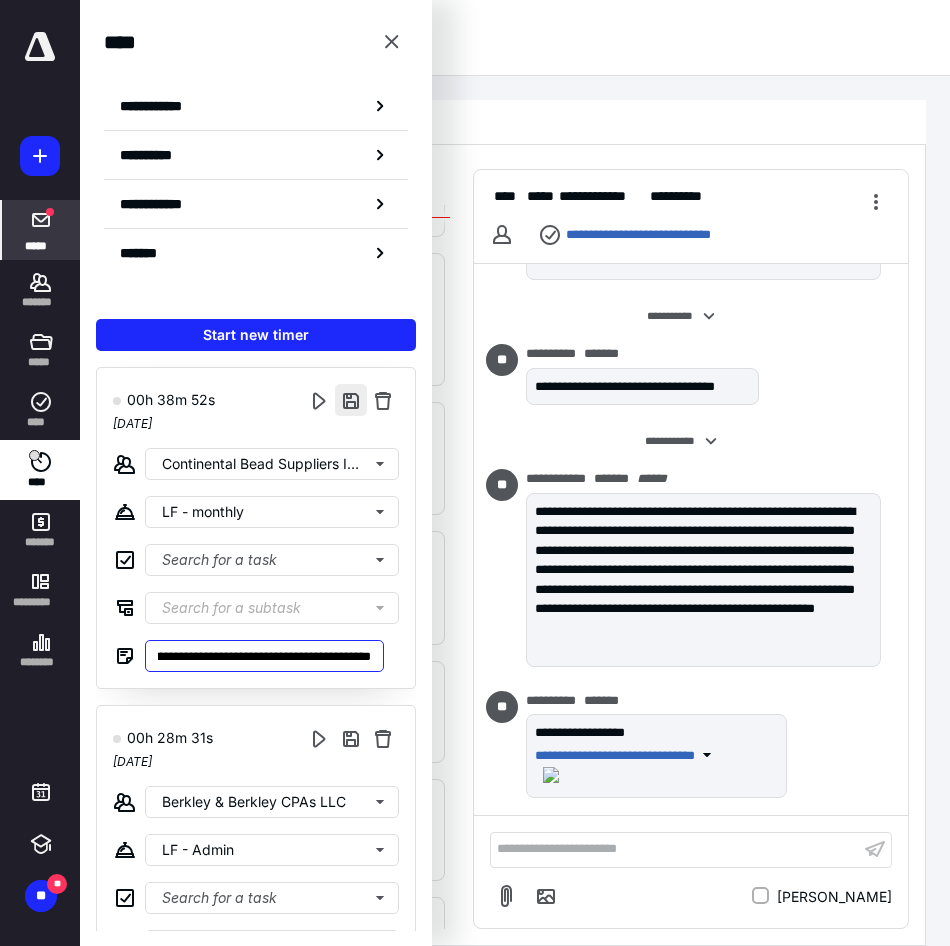 type on "**********" 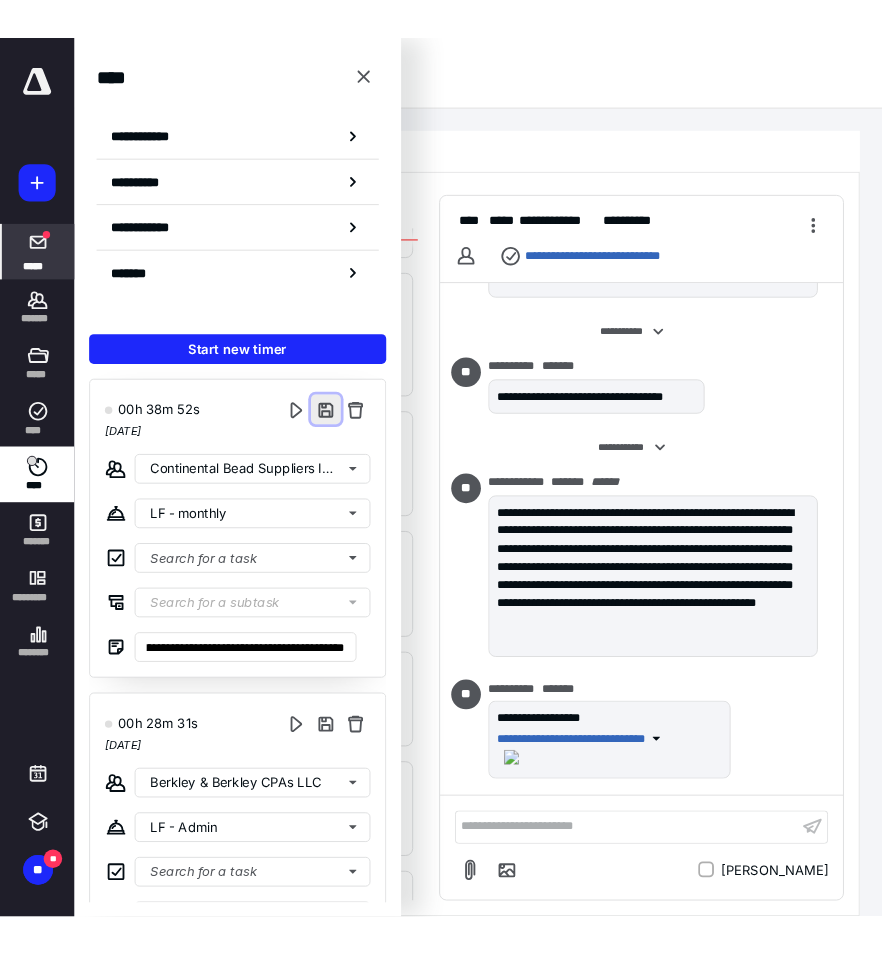 scroll, scrollTop: 0, scrollLeft: 0, axis: both 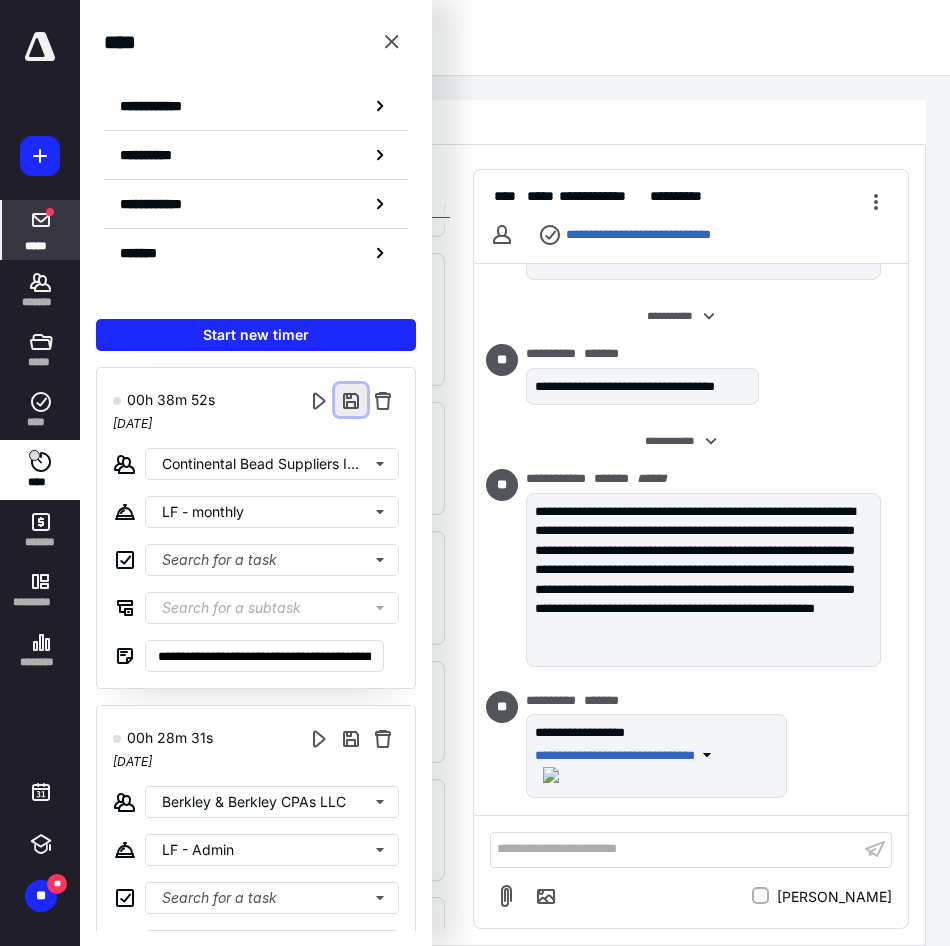 click at bounding box center [351, 400] 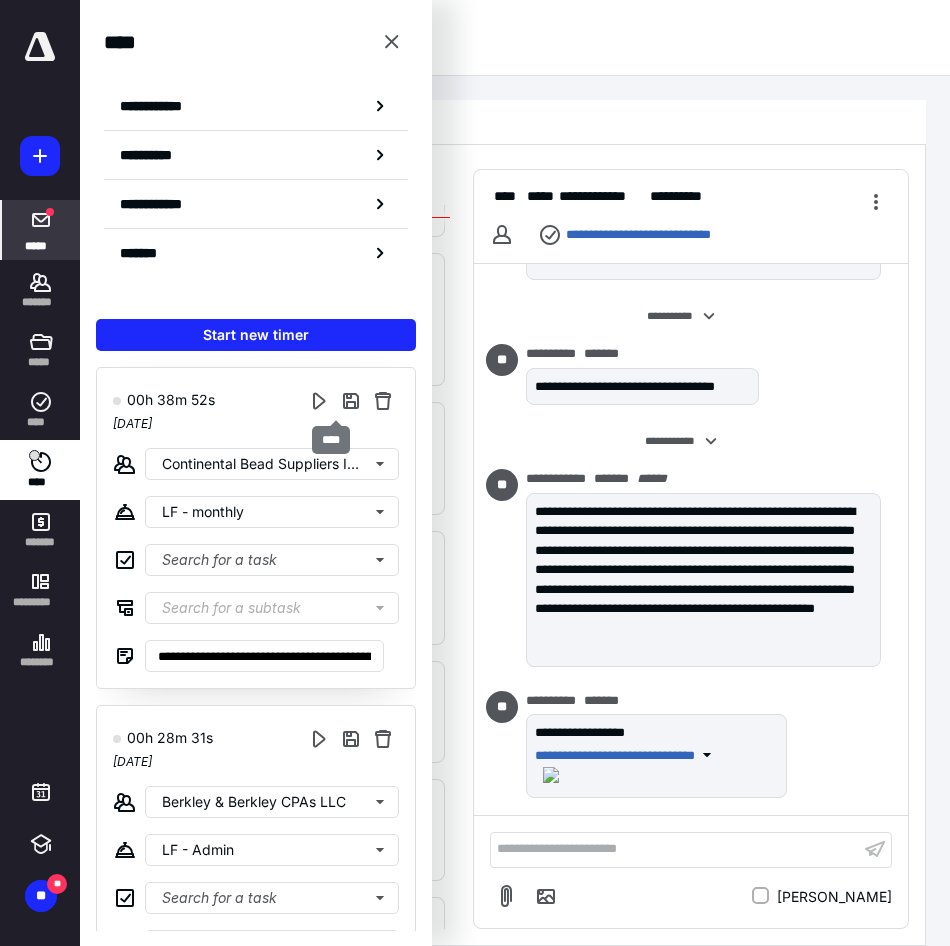 type on "***" 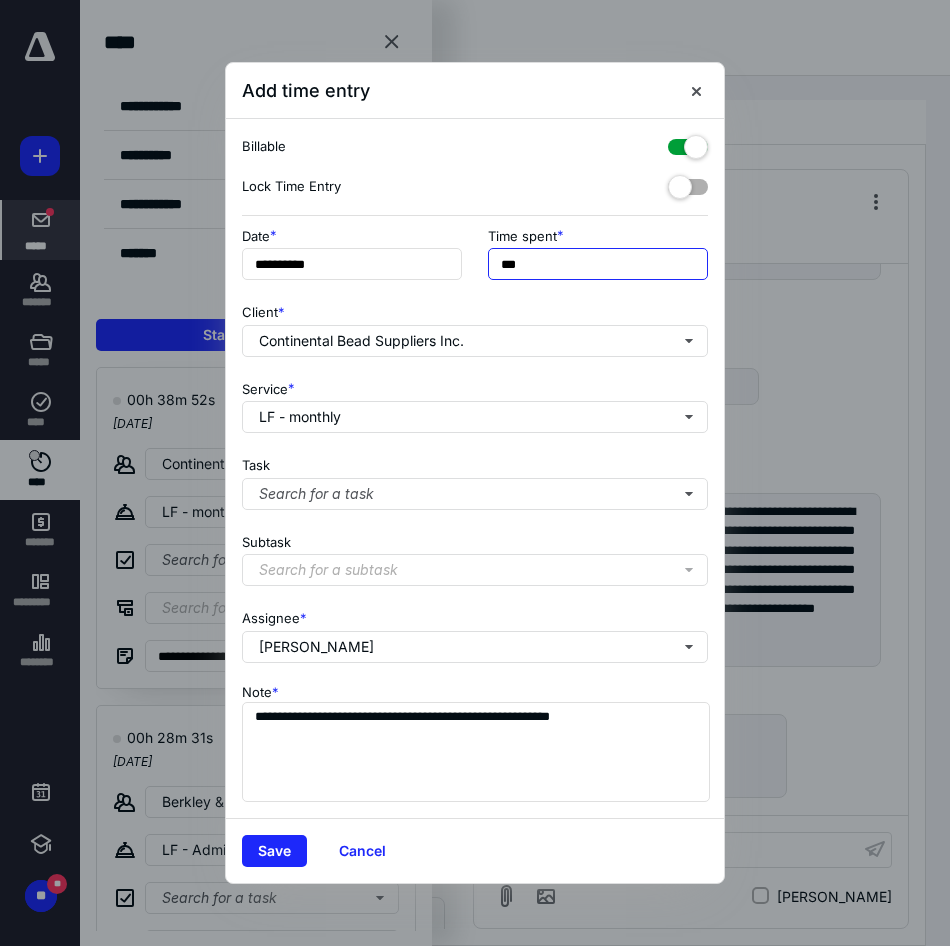 click on "***" at bounding box center [598, 264] 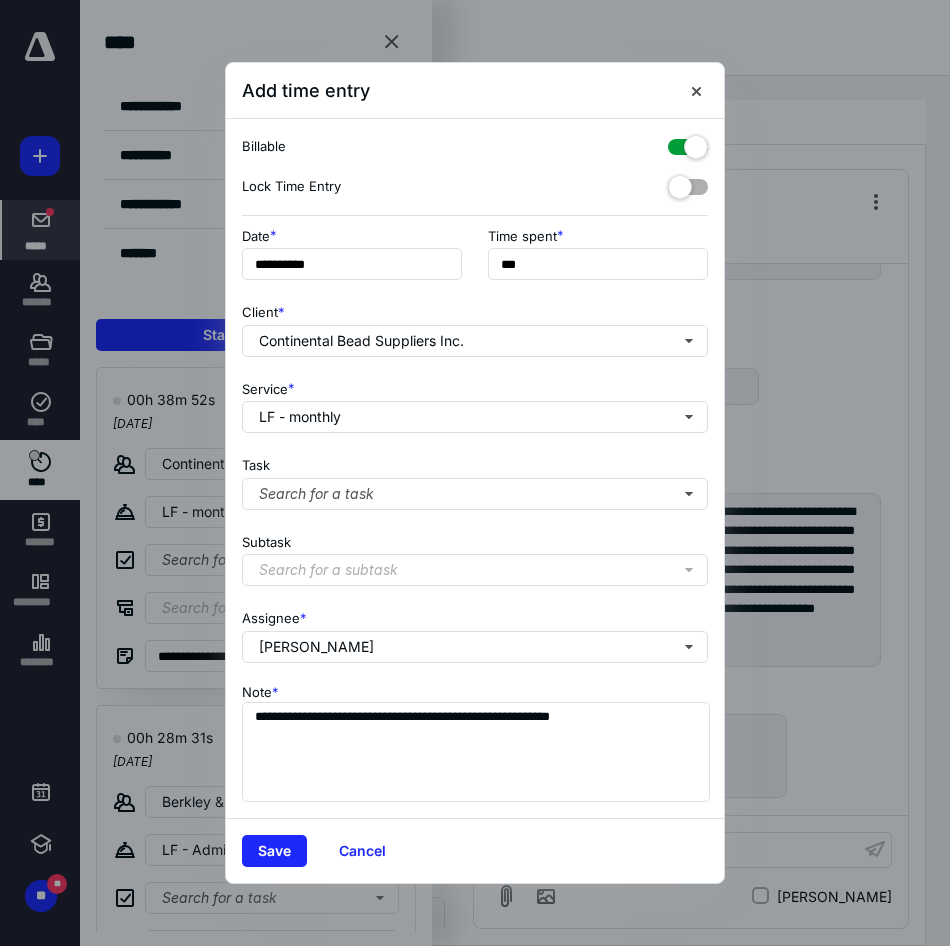 click on "Save Cancel" at bounding box center [475, 850] 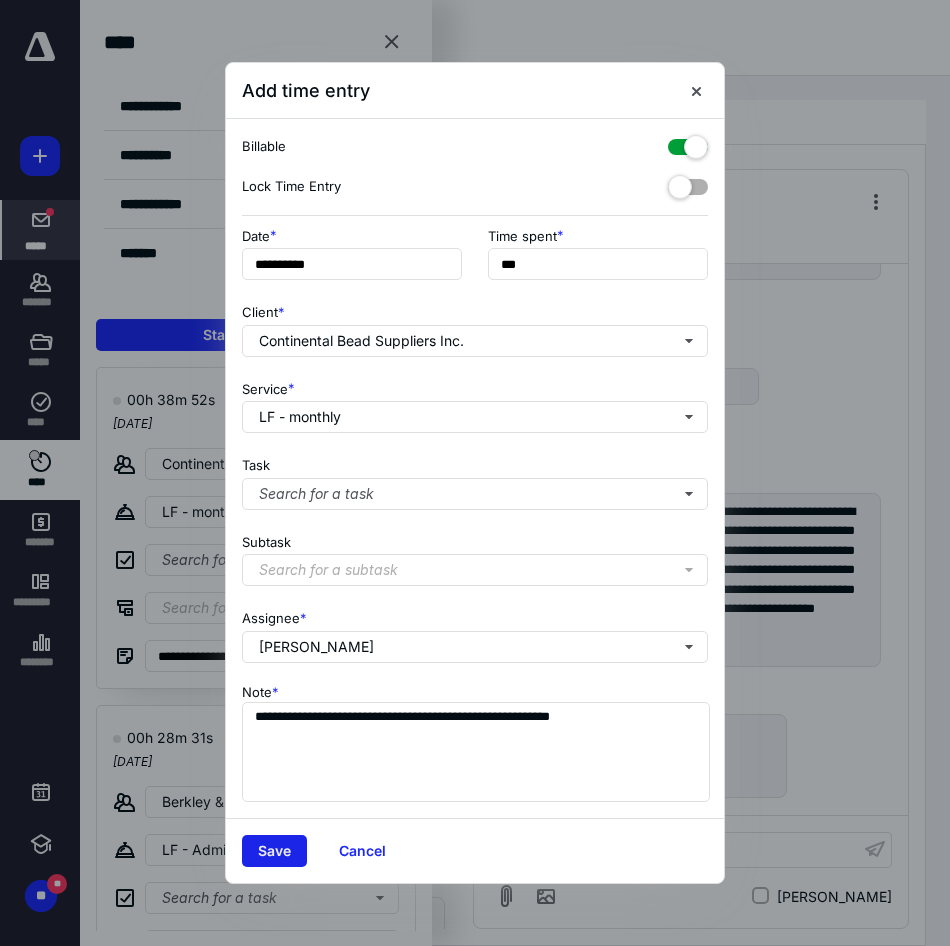 click on "Save" at bounding box center (274, 851) 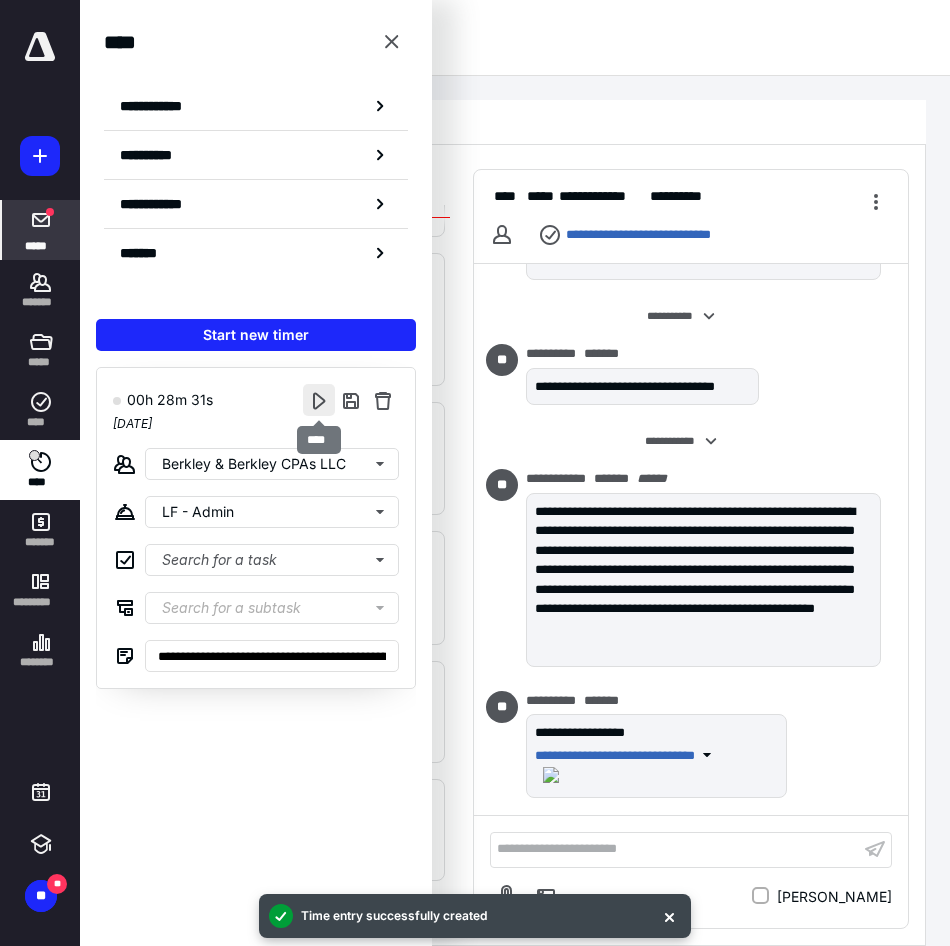 click at bounding box center (319, 400) 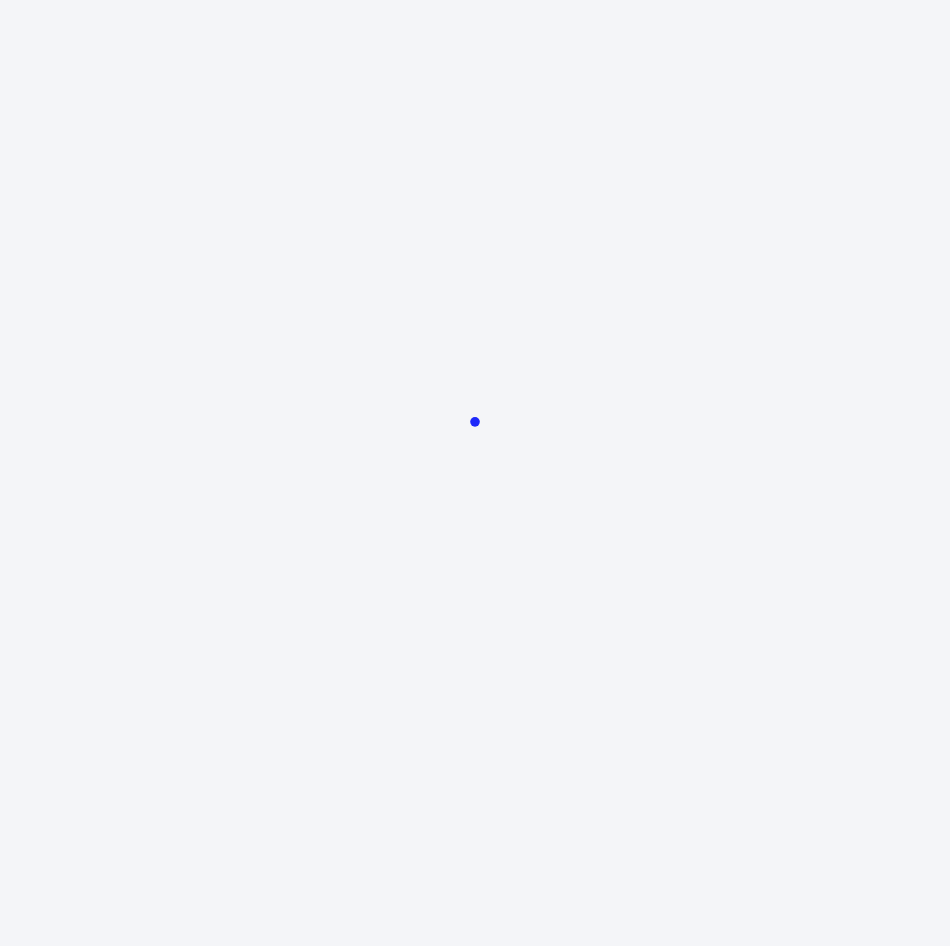 scroll, scrollTop: 0, scrollLeft: 0, axis: both 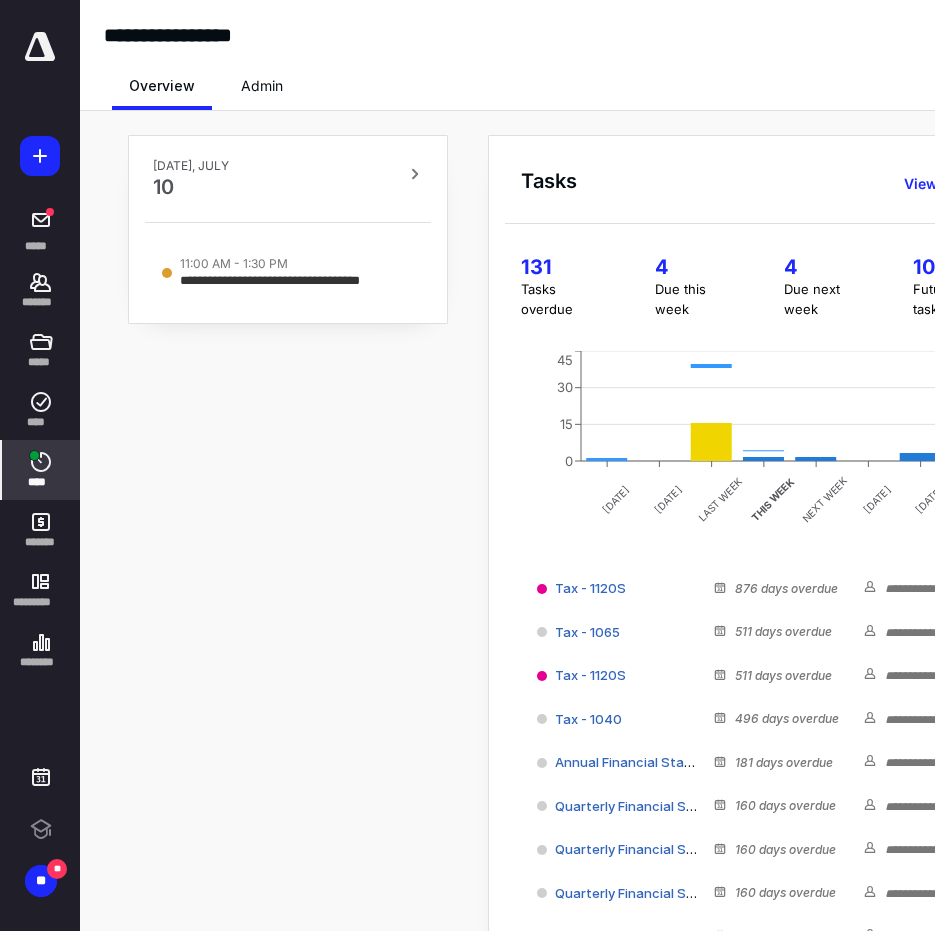 click 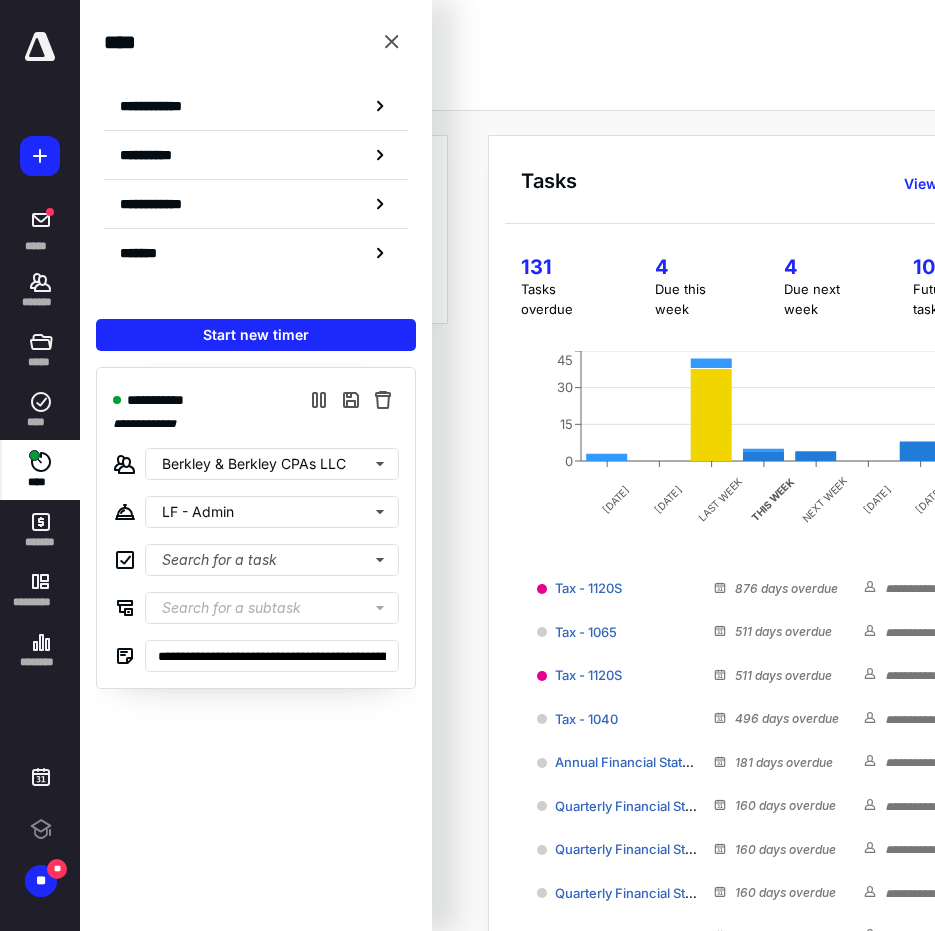 scroll, scrollTop: 0, scrollLeft: 0, axis: both 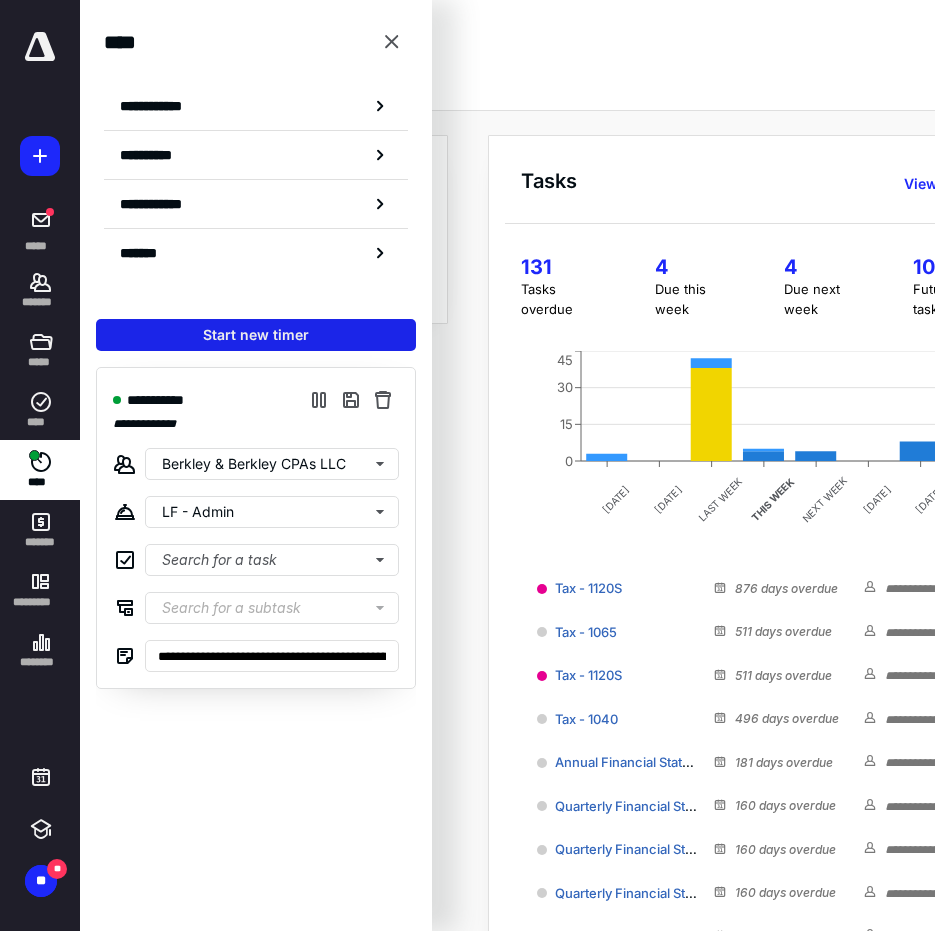 click on "Start new timer" at bounding box center (256, 335) 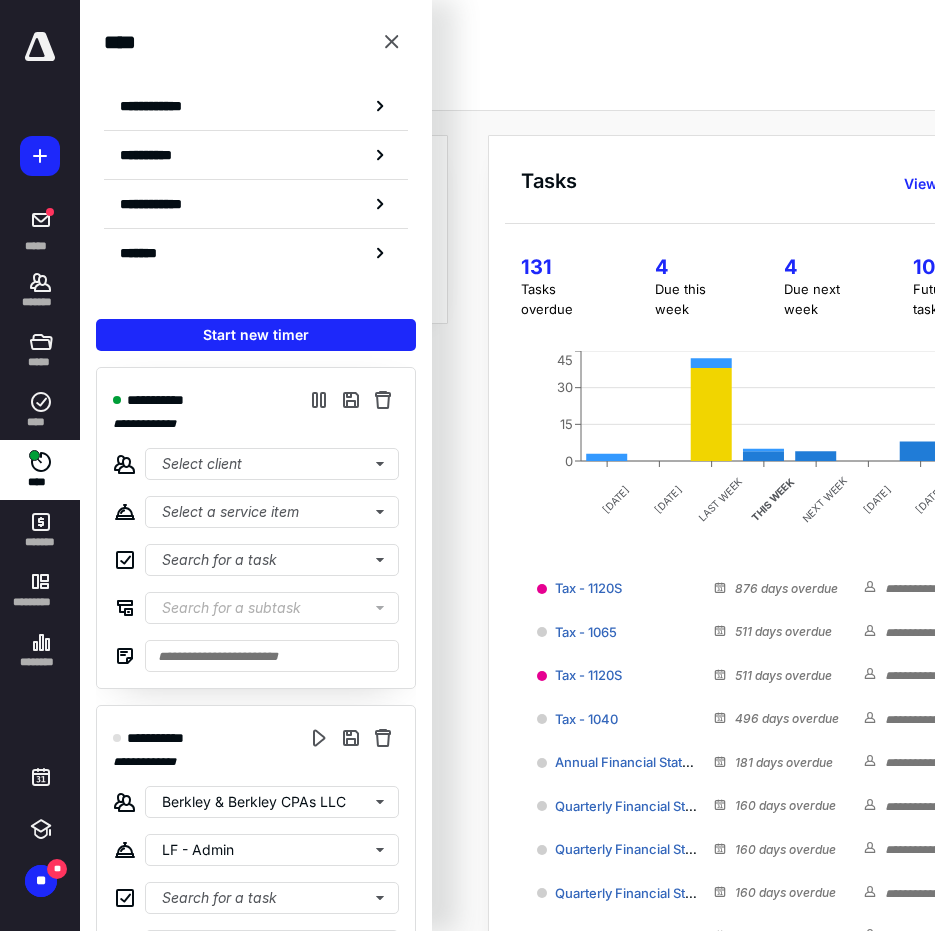 click on "**********" at bounding box center (256, 528) 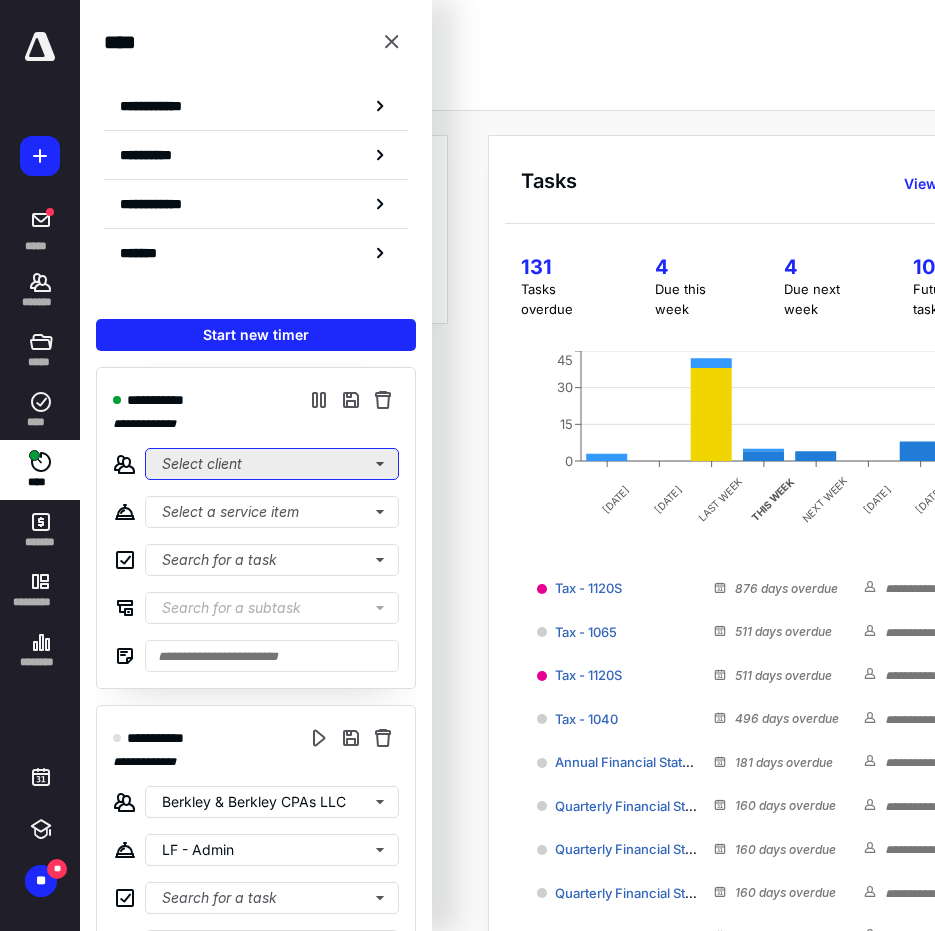 click on "Select client" at bounding box center [272, 464] 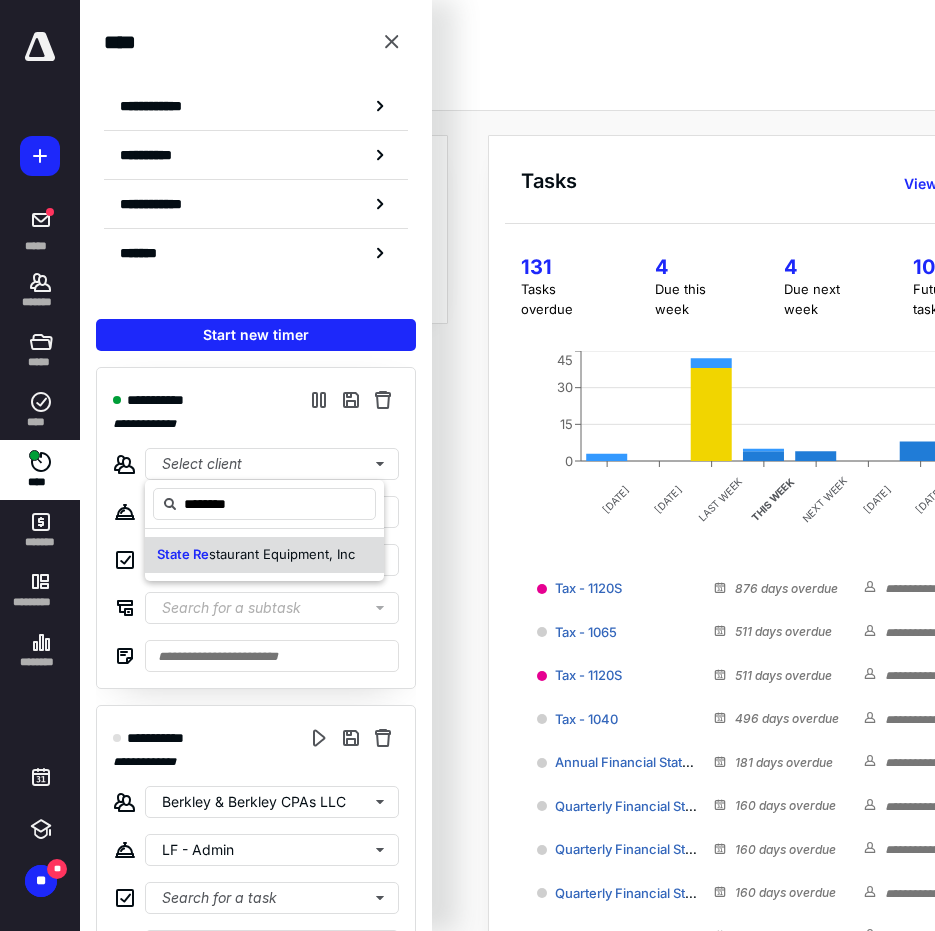 click on "State Re staurant Equipment, Inc" at bounding box center (256, 555) 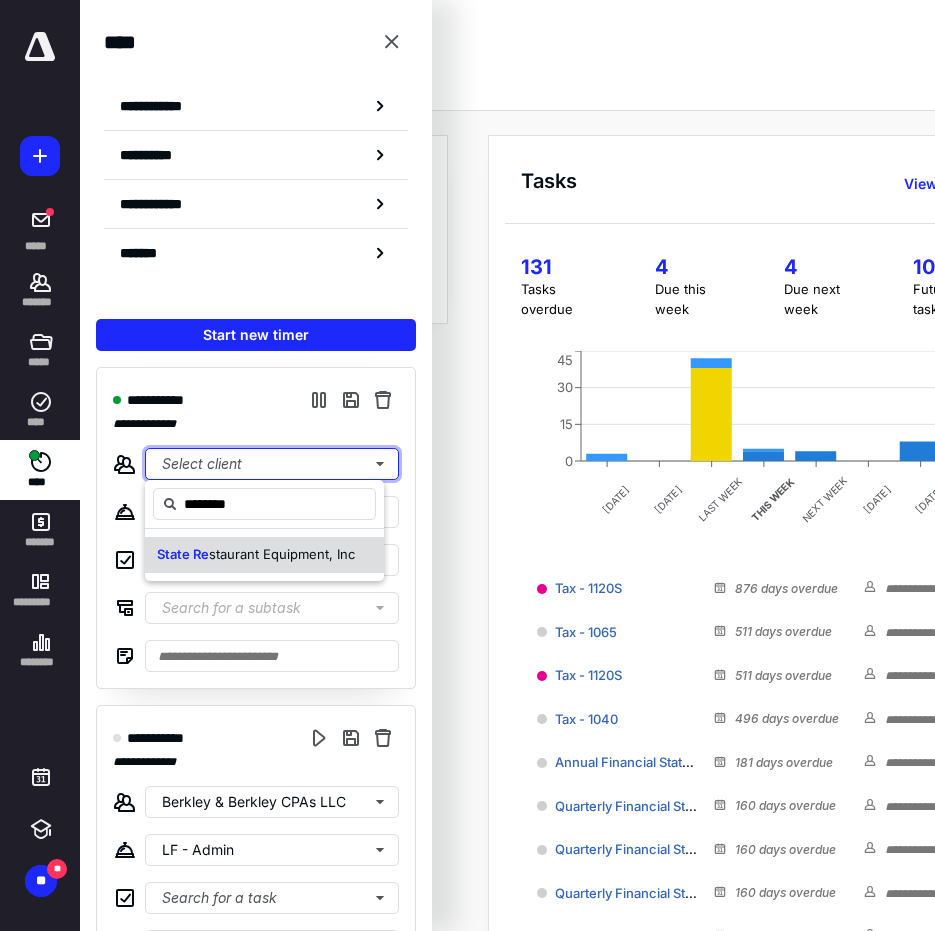 type 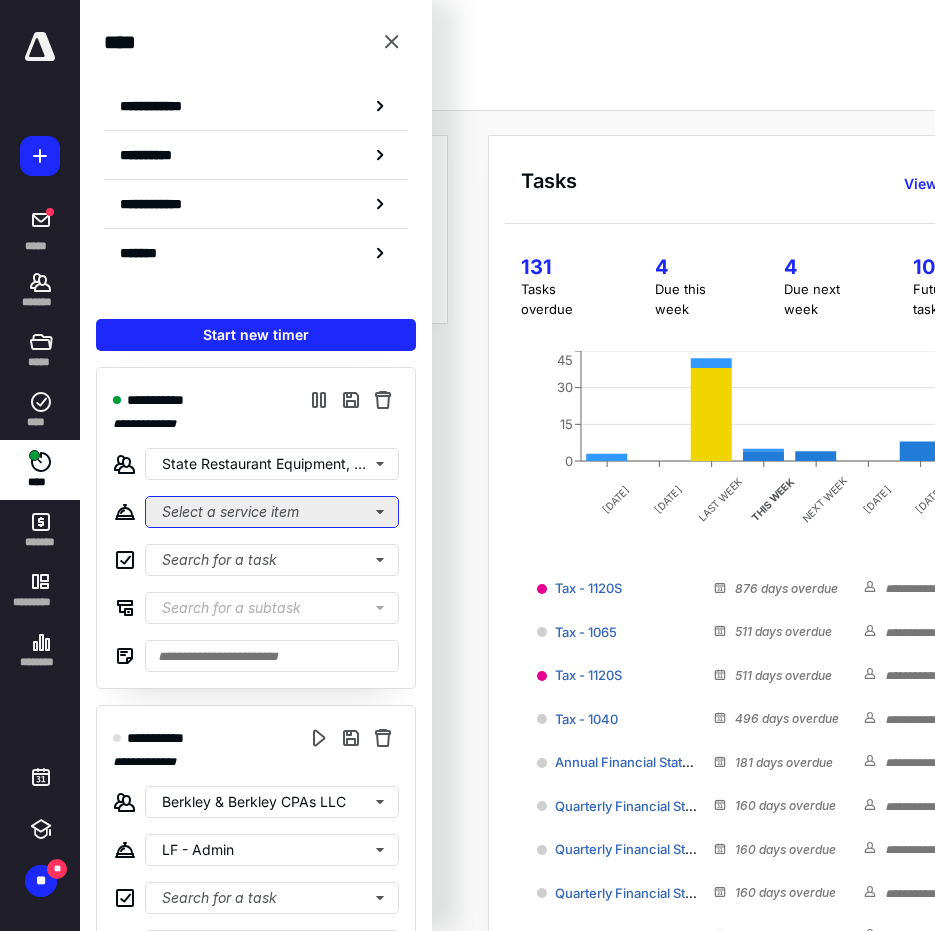 click on "Select a service item" at bounding box center [272, 512] 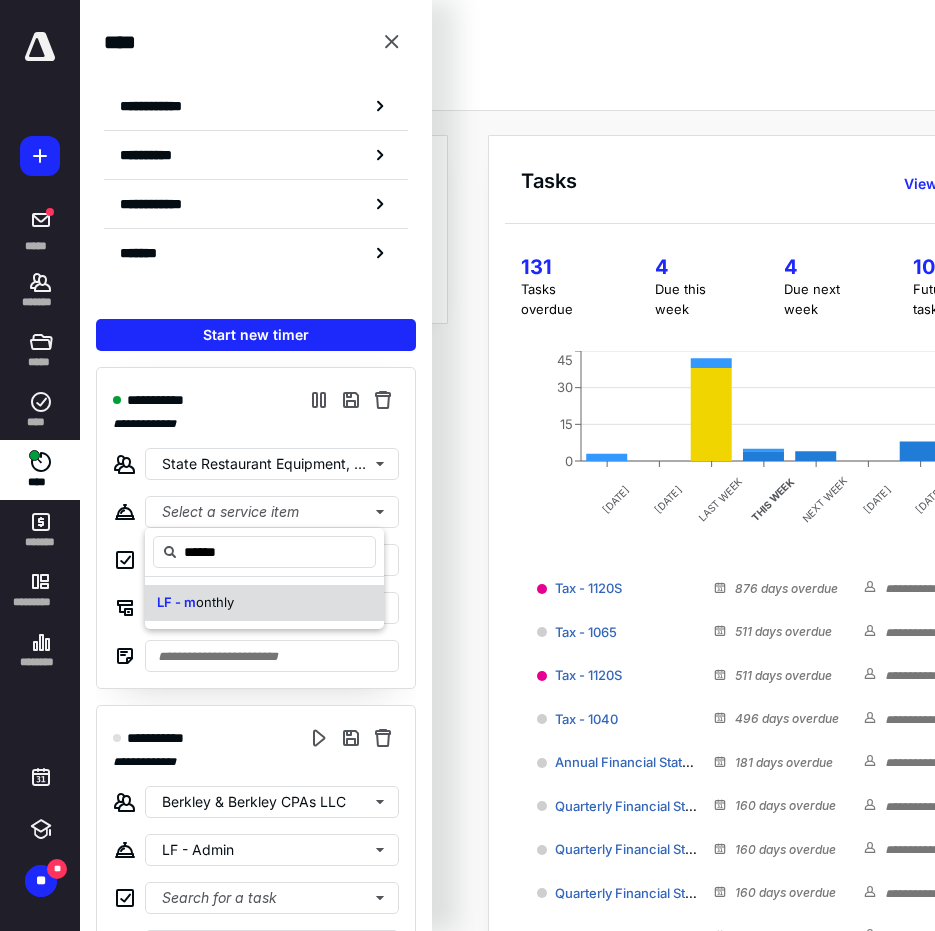 click on "LF - m onthly" at bounding box center [264, 603] 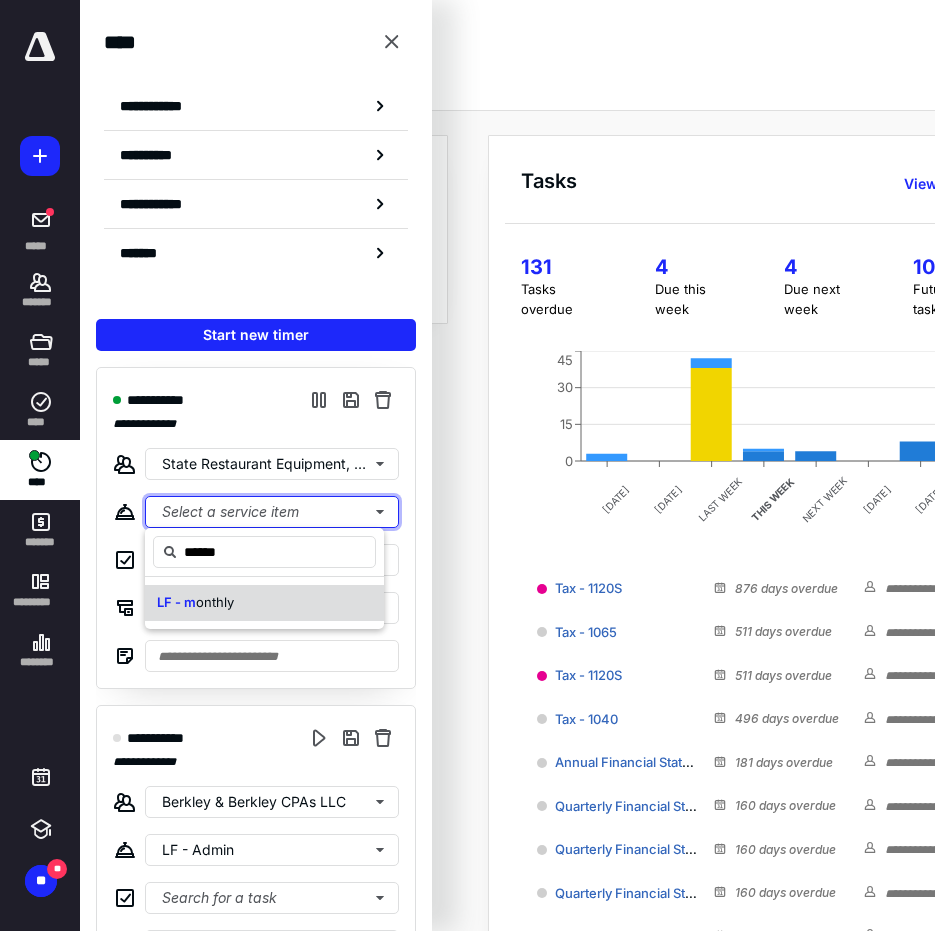 type 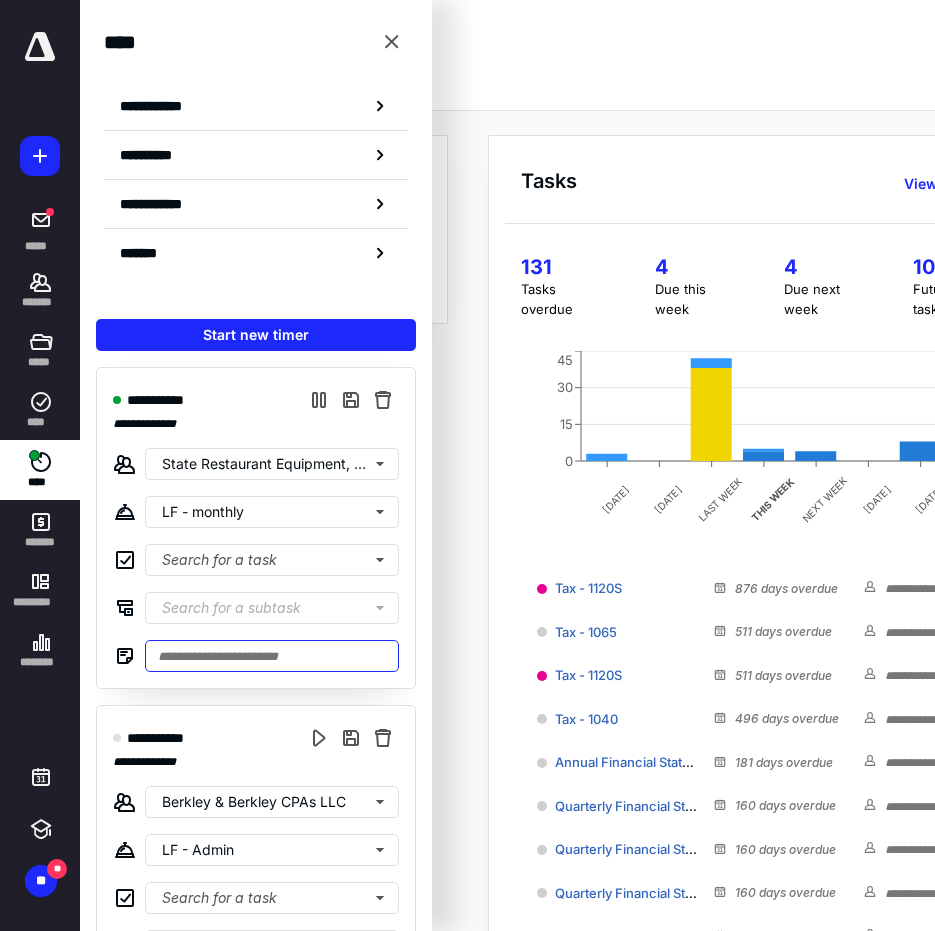click at bounding box center [272, 656] 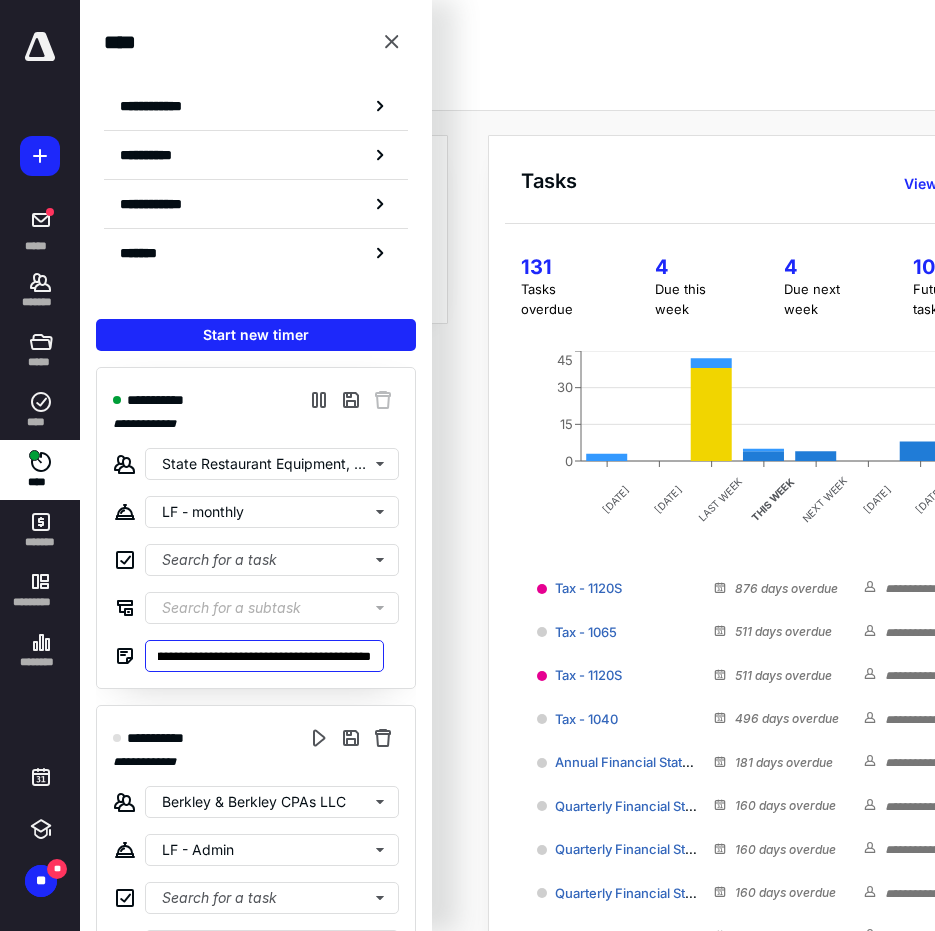 scroll, scrollTop: 0, scrollLeft: 136, axis: horizontal 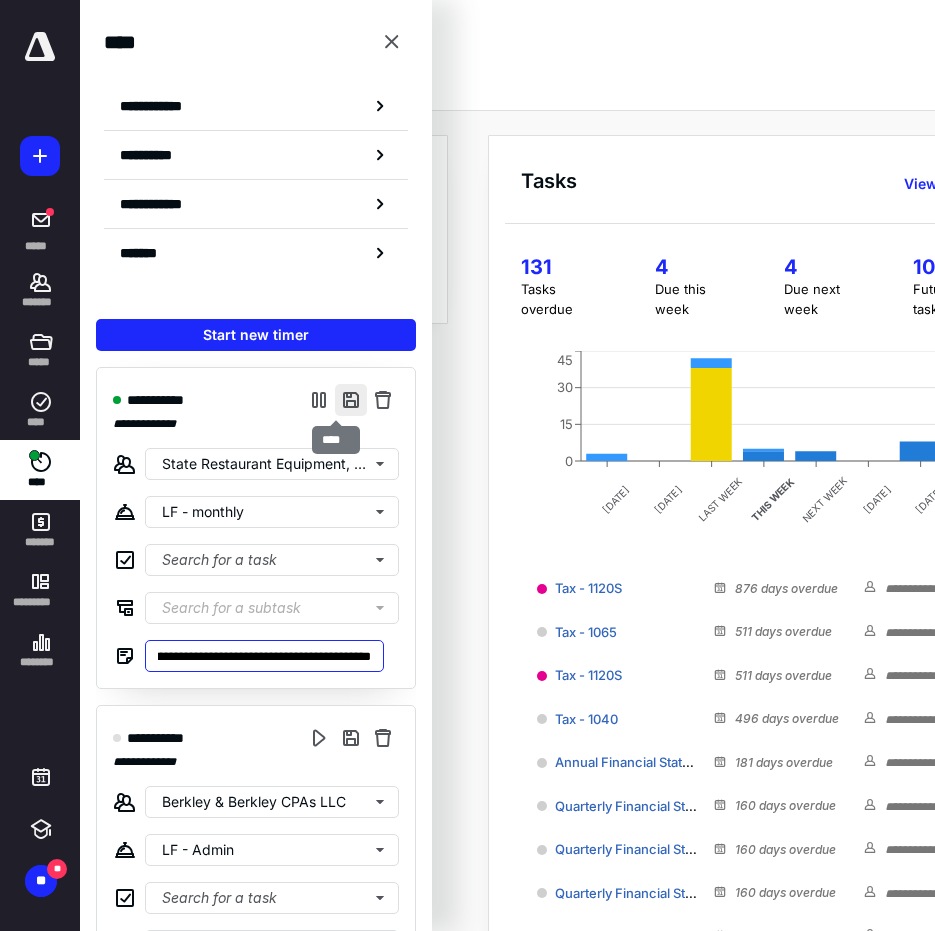 type on "**********" 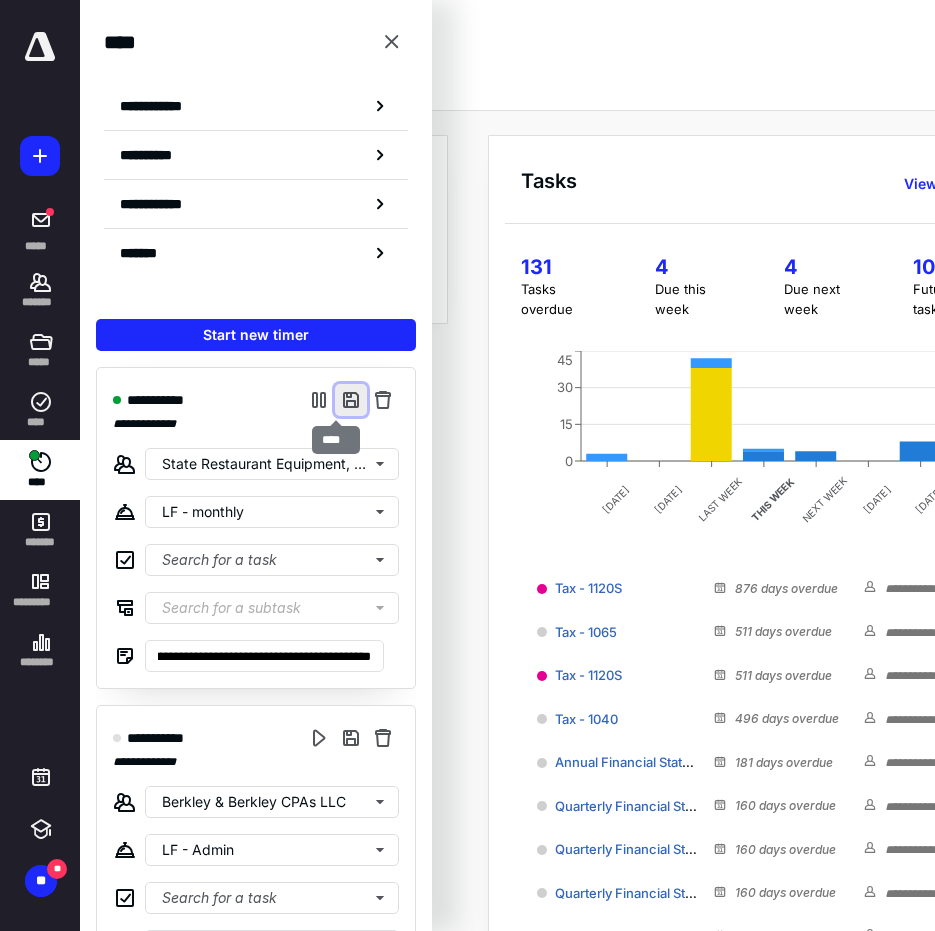 click at bounding box center [351, 400] 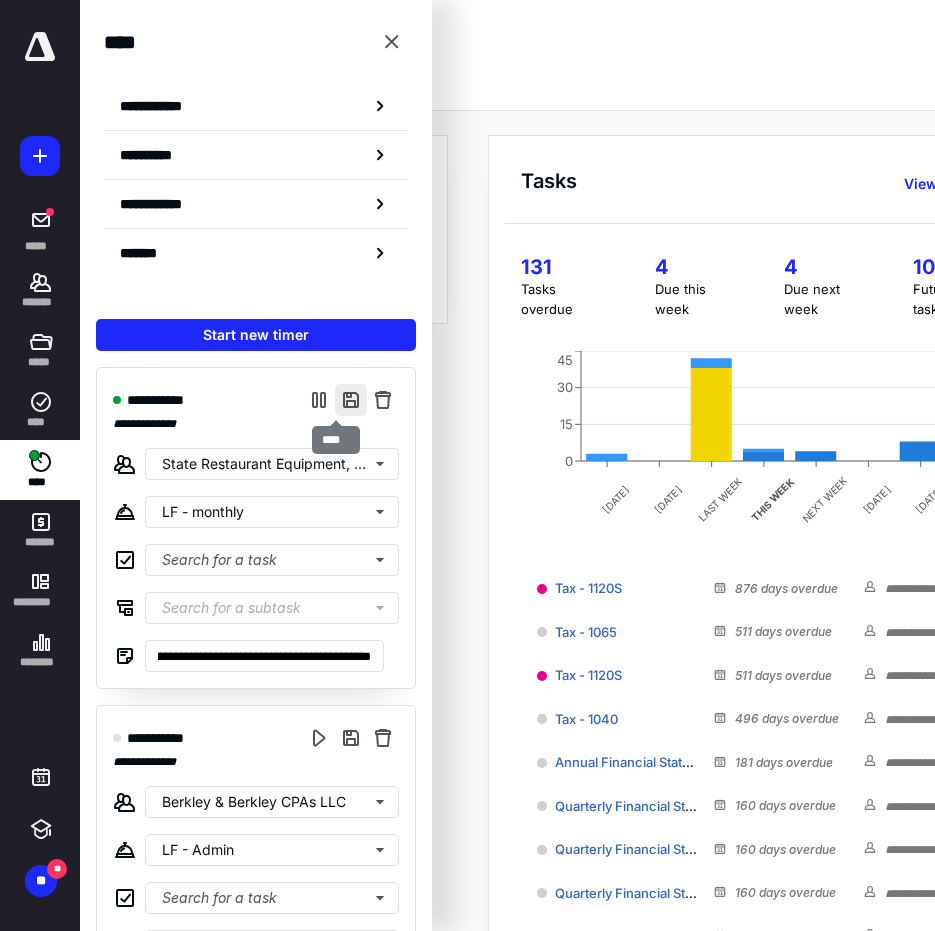scroll, scrollTop: 0, scrollLeft: 0, axis: both 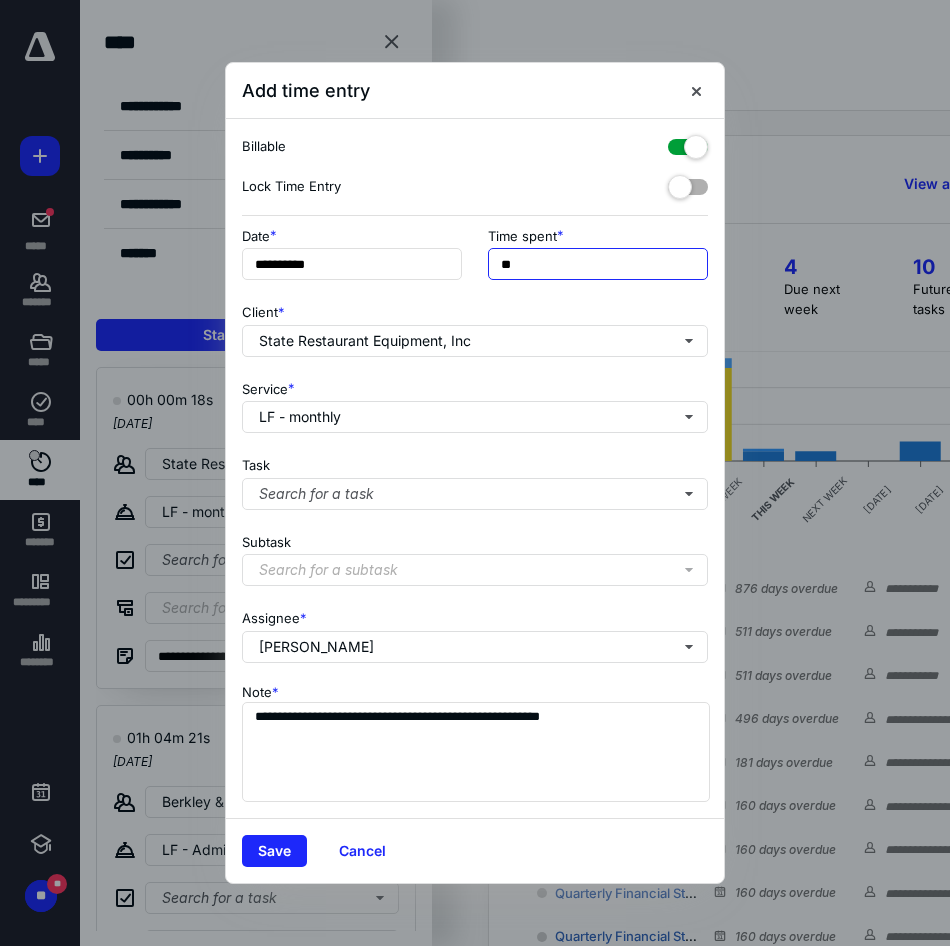 drag, startPoint x: 542, startPoint y: 270, endPoint x: 285, endPoint y: 291, distance: 257.85654 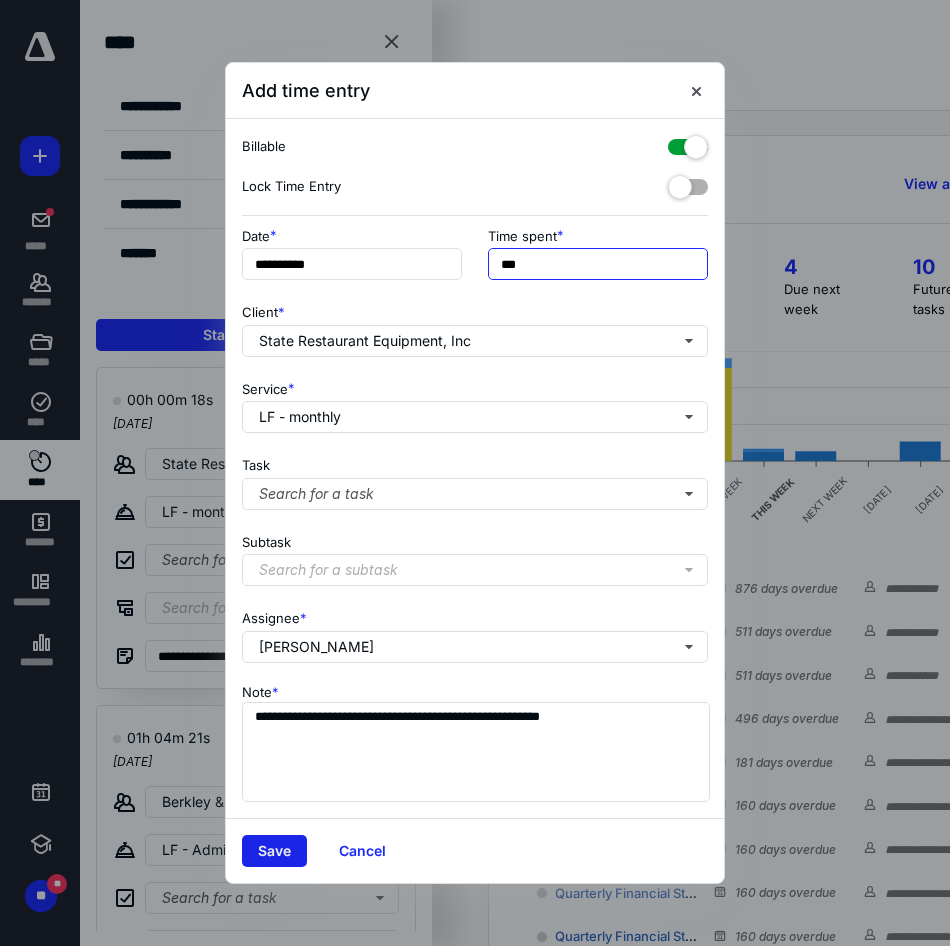 type on "***" 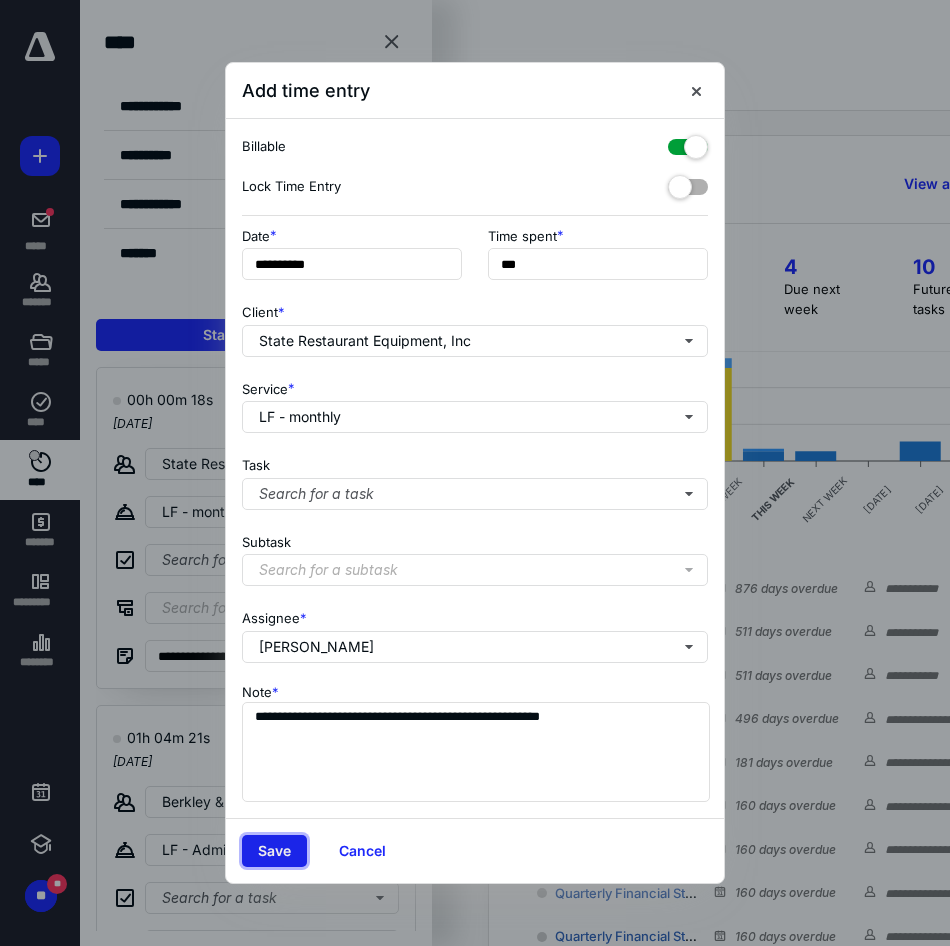 click on "Save" at bounding box center [274, 851] 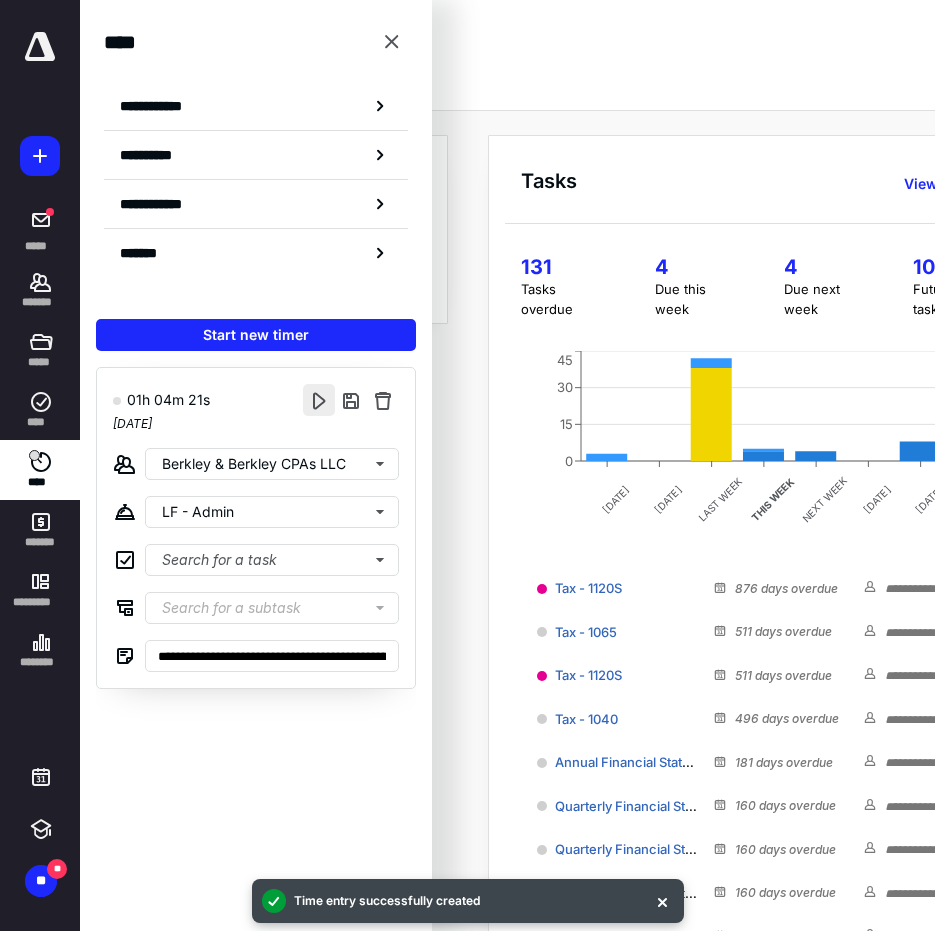 click at bounding box center (319, 400) 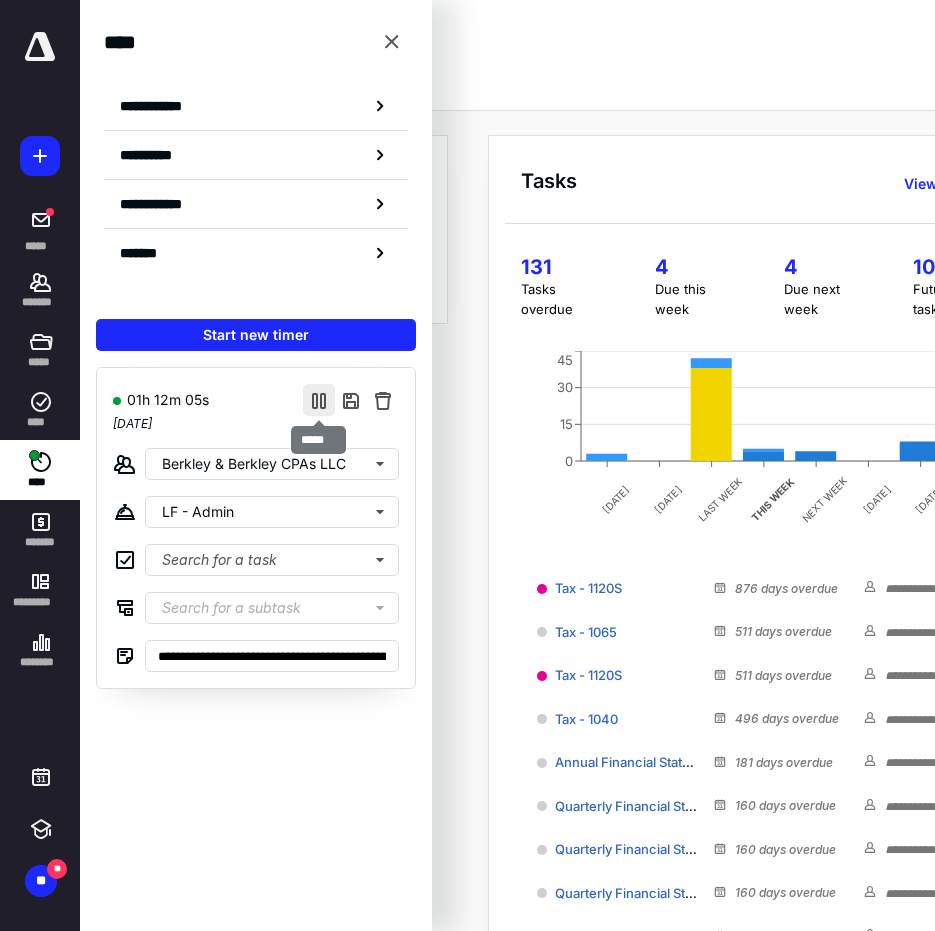click at bounding box center (319, 400) 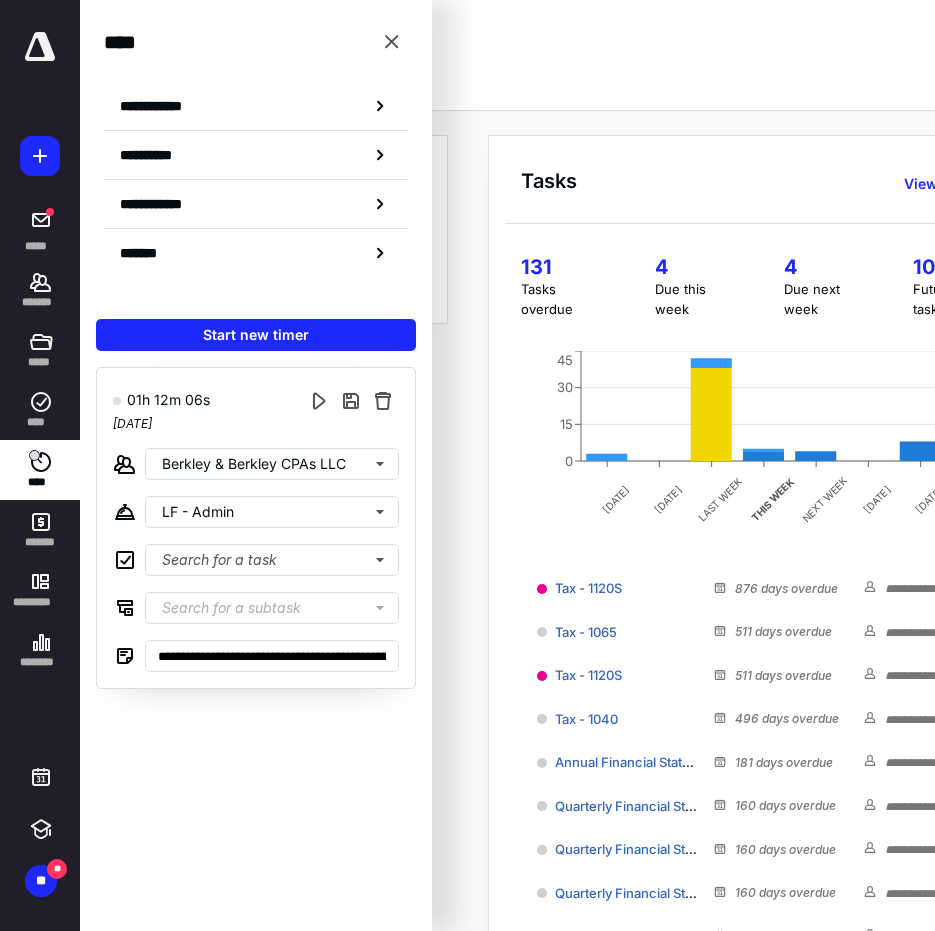 click on "**********" at bounding box center [256, 465] 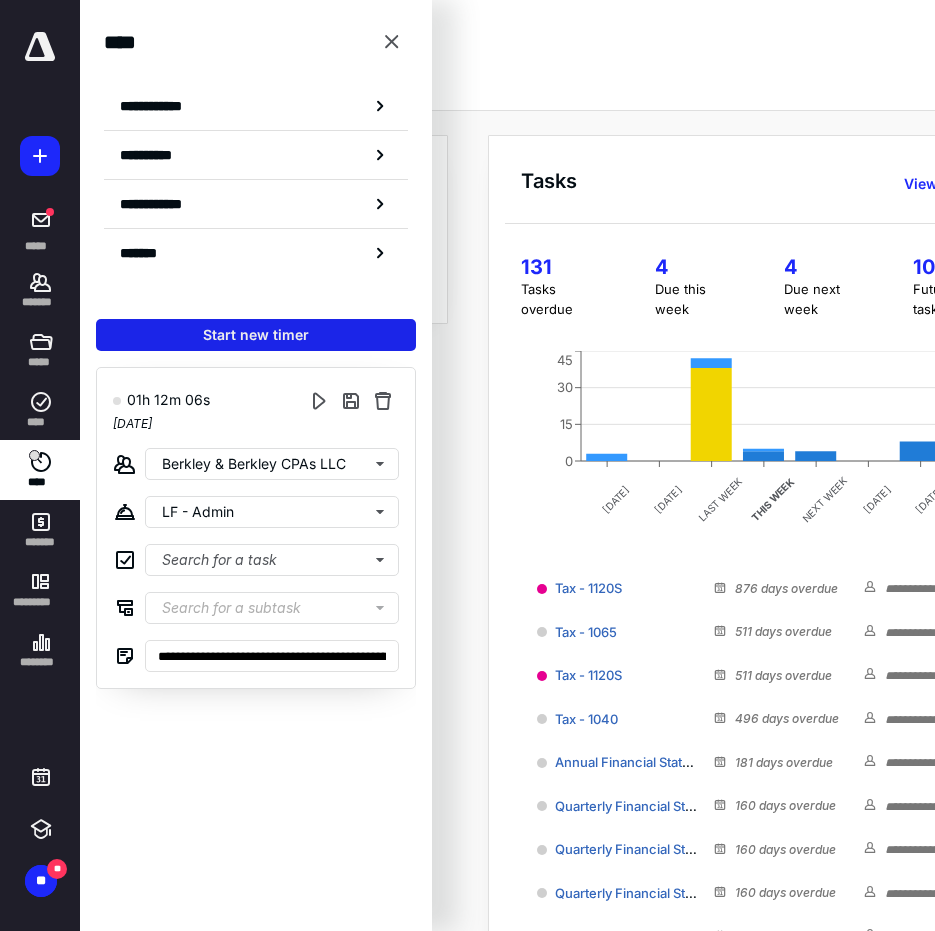 click on "Start new timer" at bounding box center [256, 335] 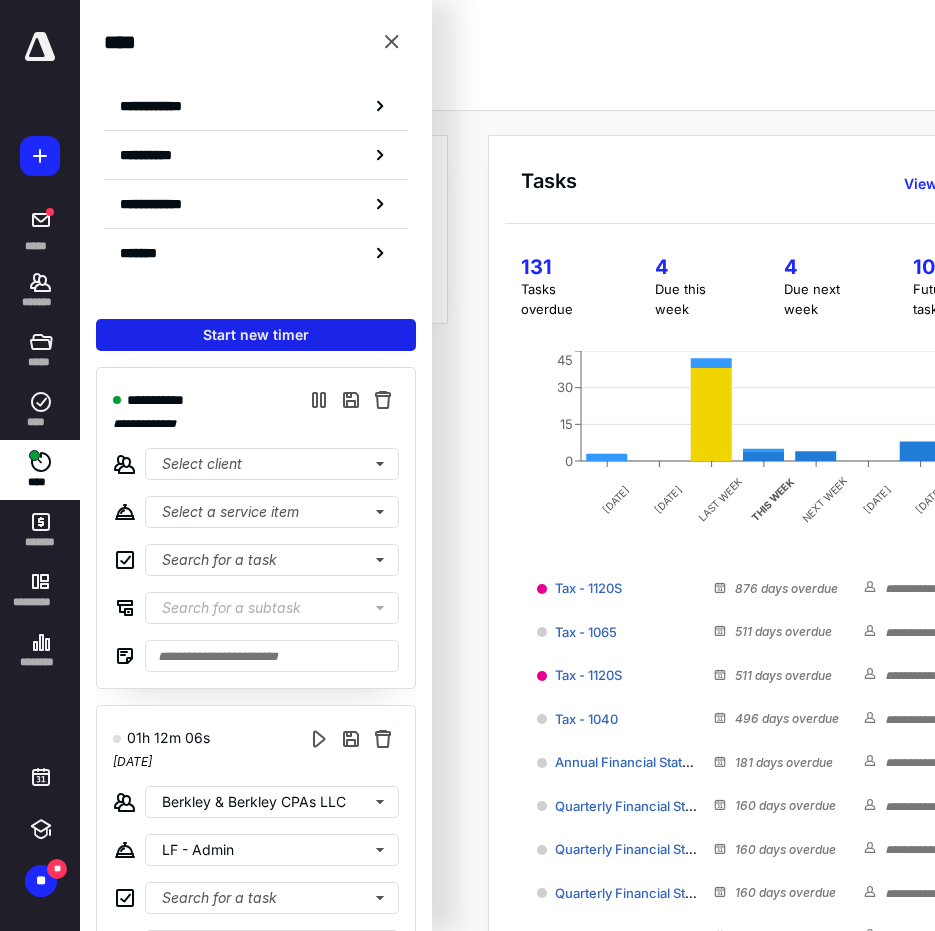 click on "Start new timer" at bounding box center [256, 335] 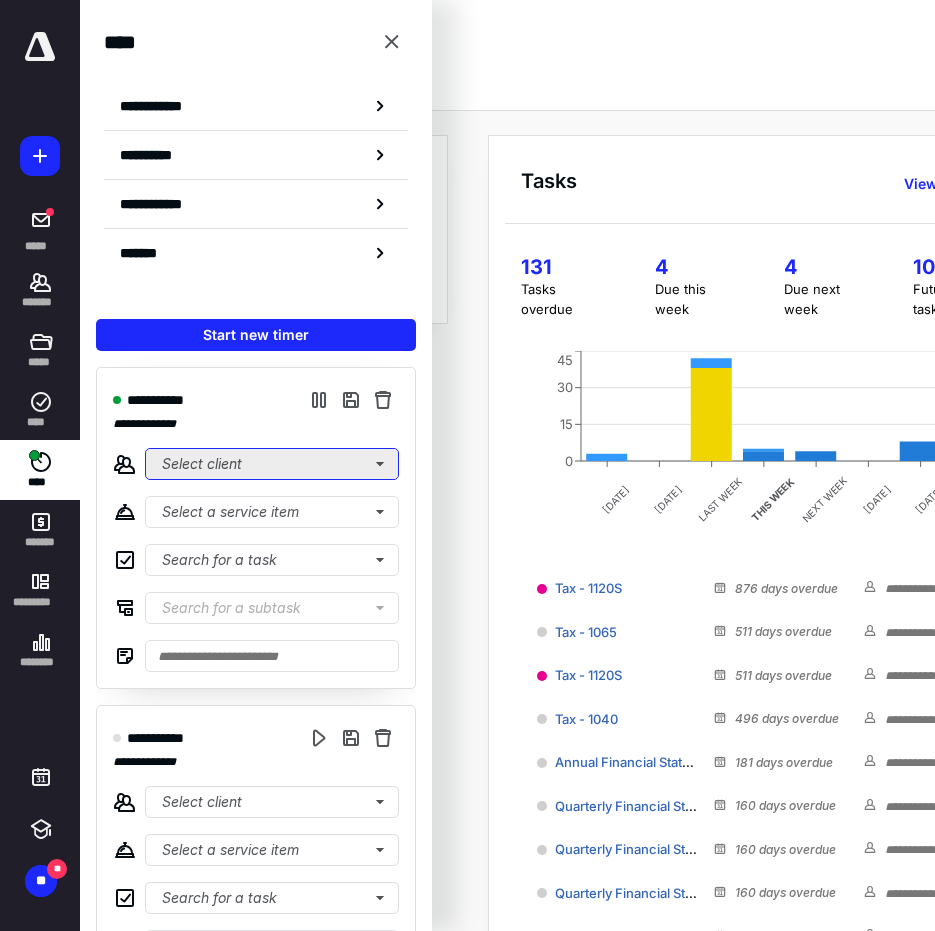 click on "Select client" at bounding box center (272, 464) 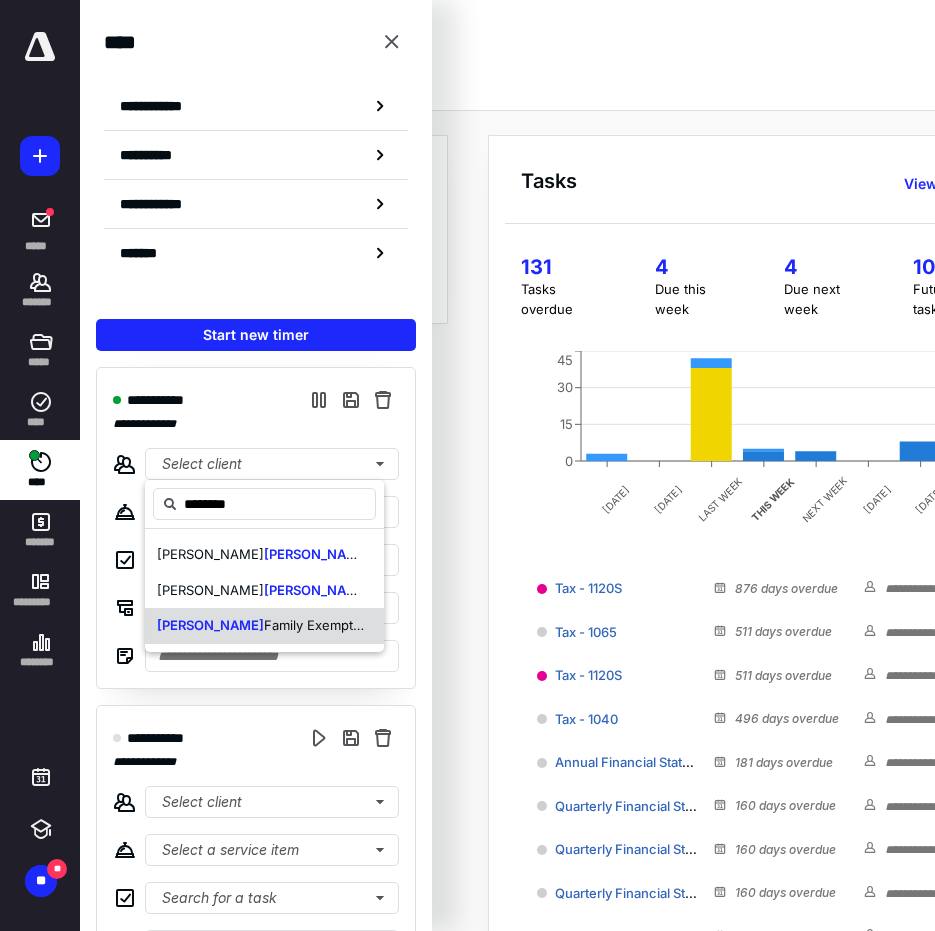 click on "Kaufmann  Family Exemption Trust" at bounding box center [264, 626] 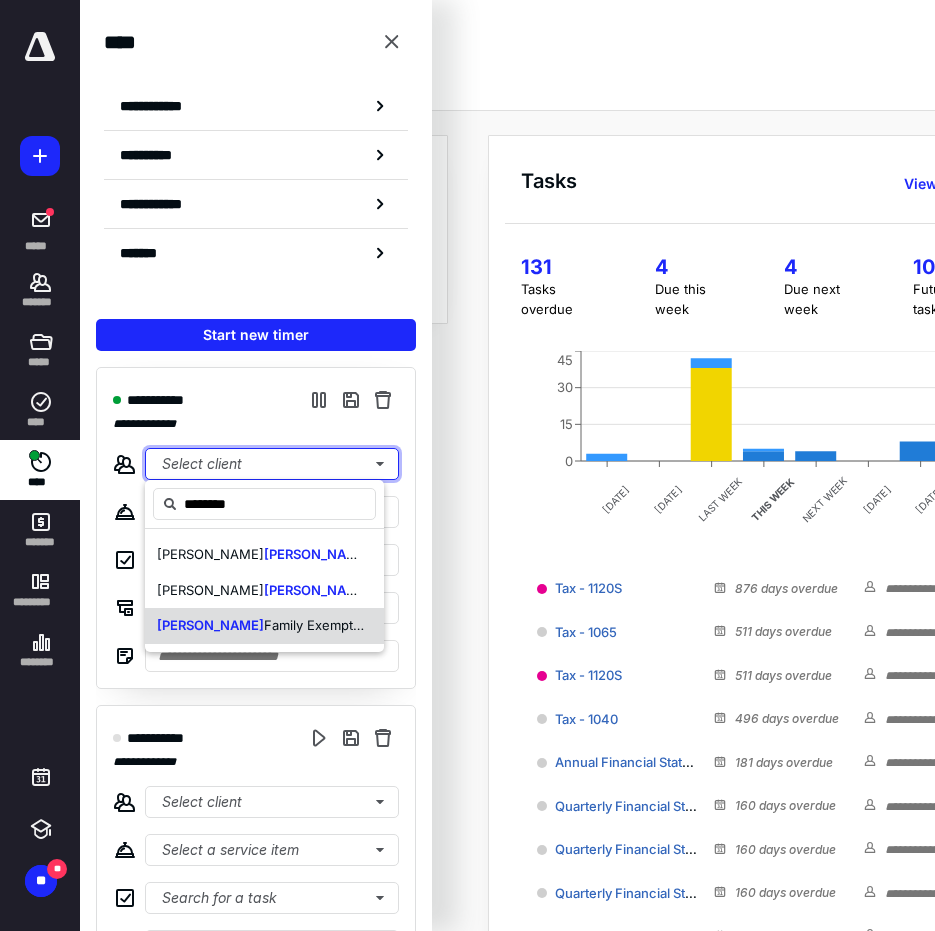 type 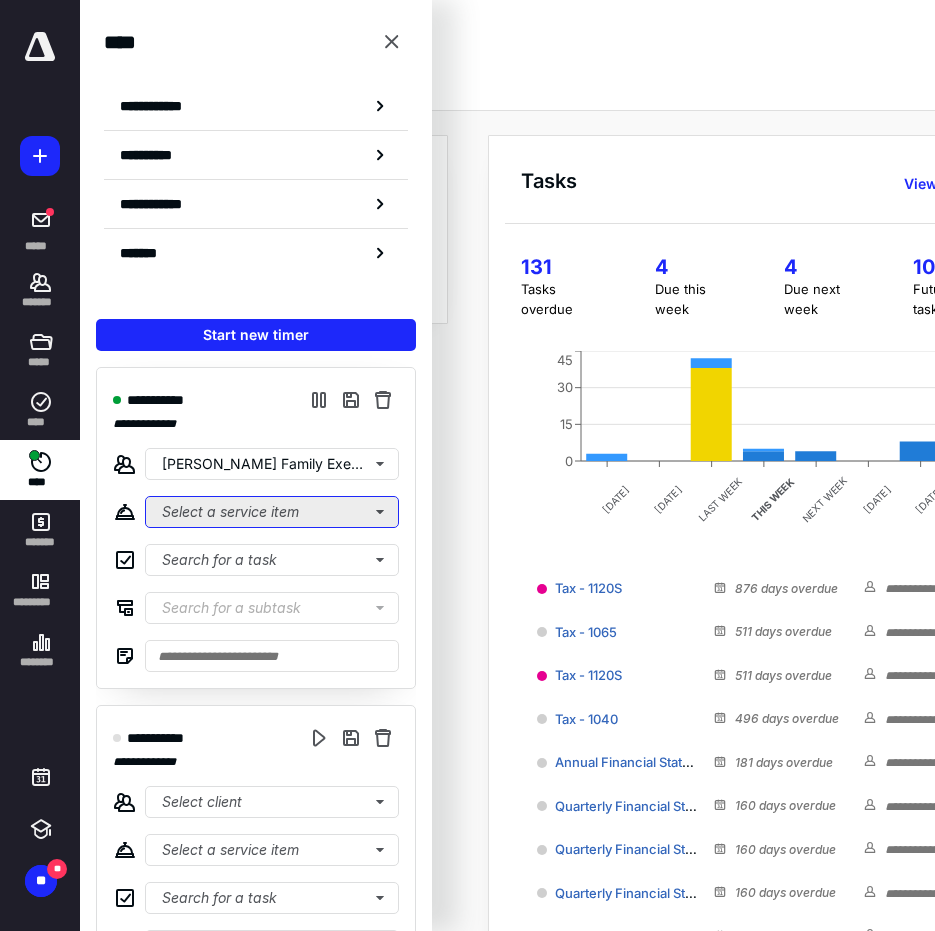 click on "Select a service item" at bounding box center [272, 512] 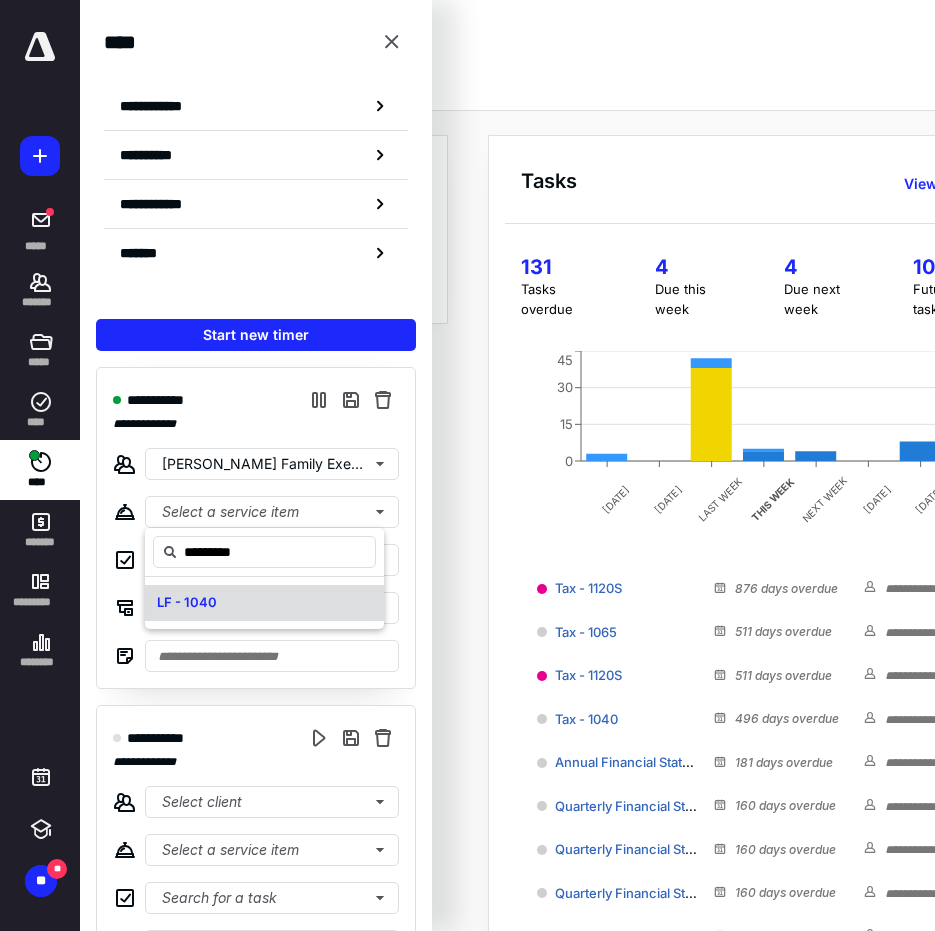 click on "LF - 1040" at bounding box center [187, 602] 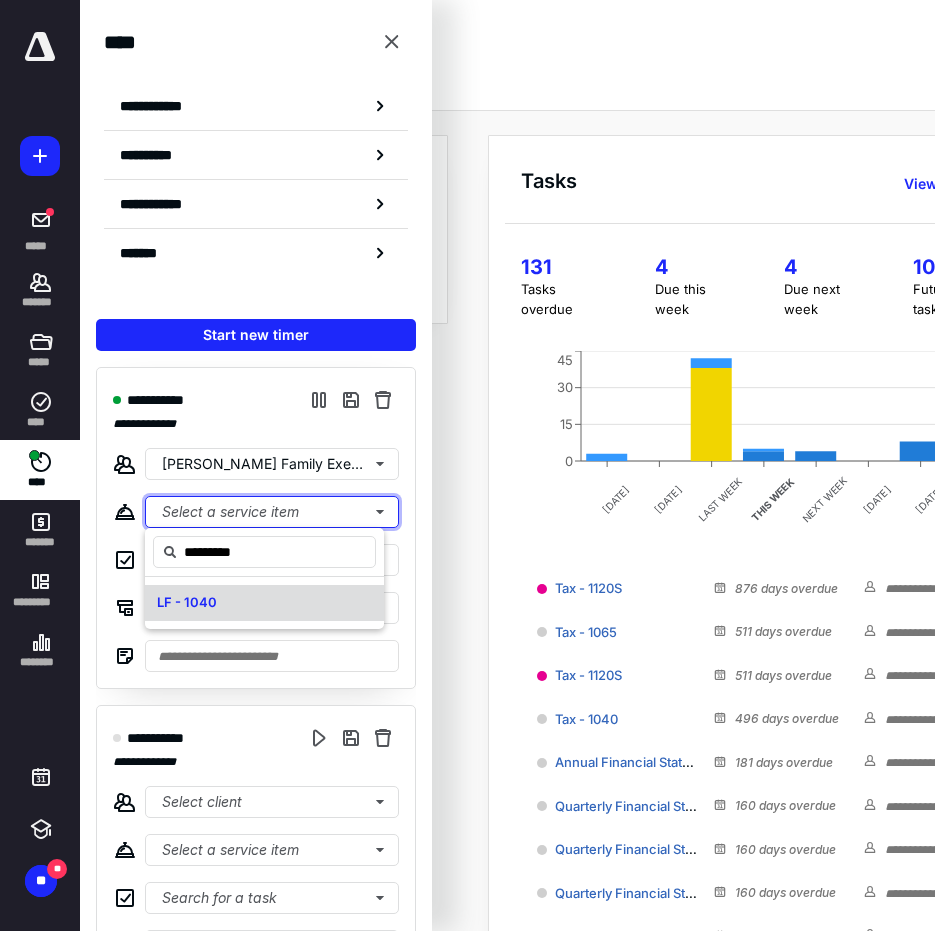 type 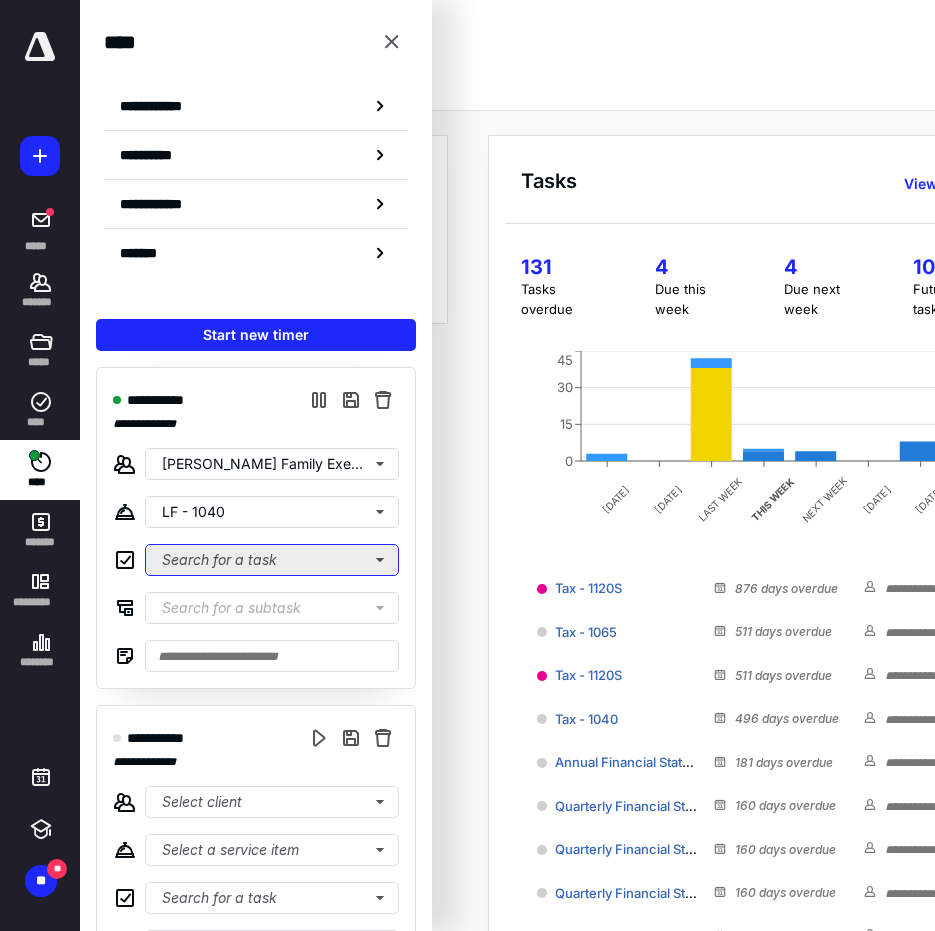 click on "Search for a task" at bounding box center [272, 560] 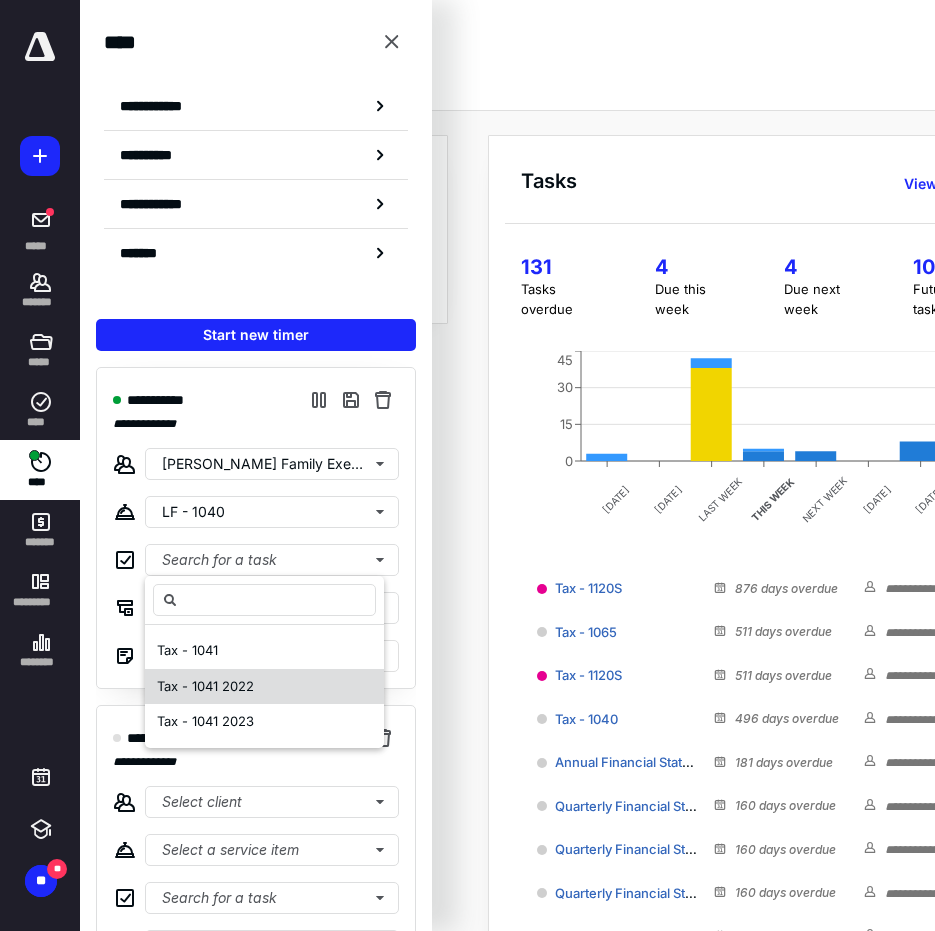 click on "Tax - 1041 2022" at bounding box center (264, 687) 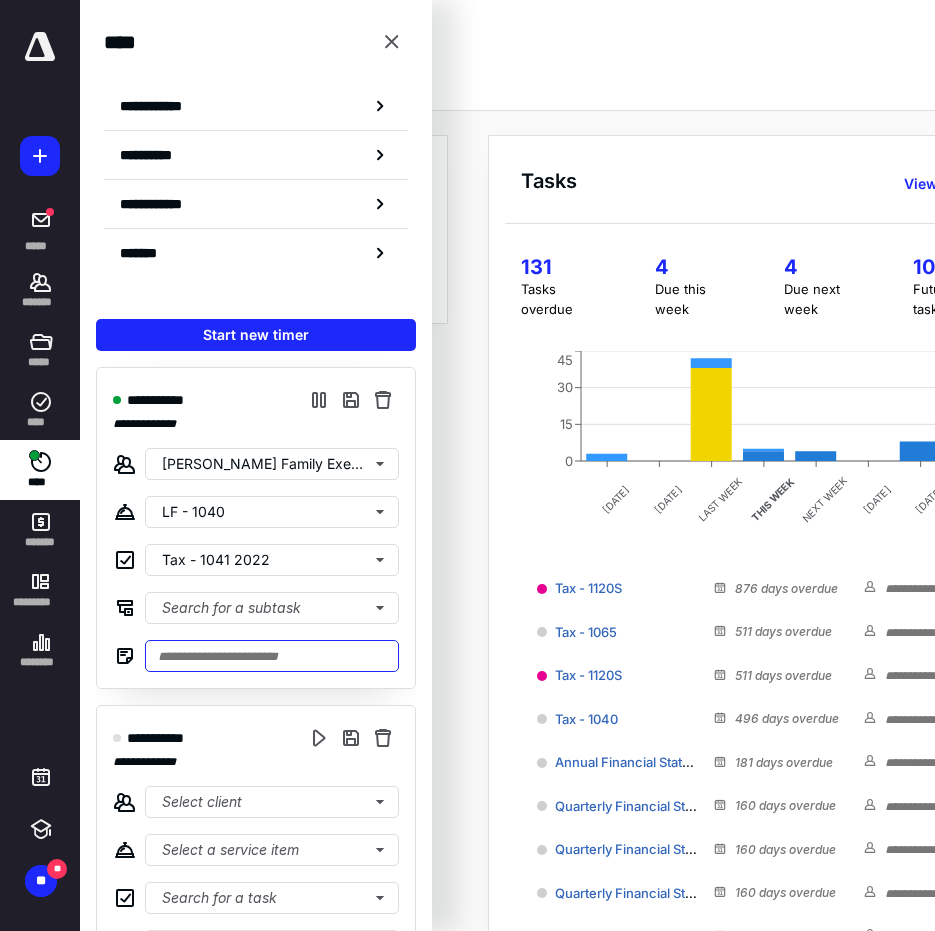 click at bounding box center (272, 656) 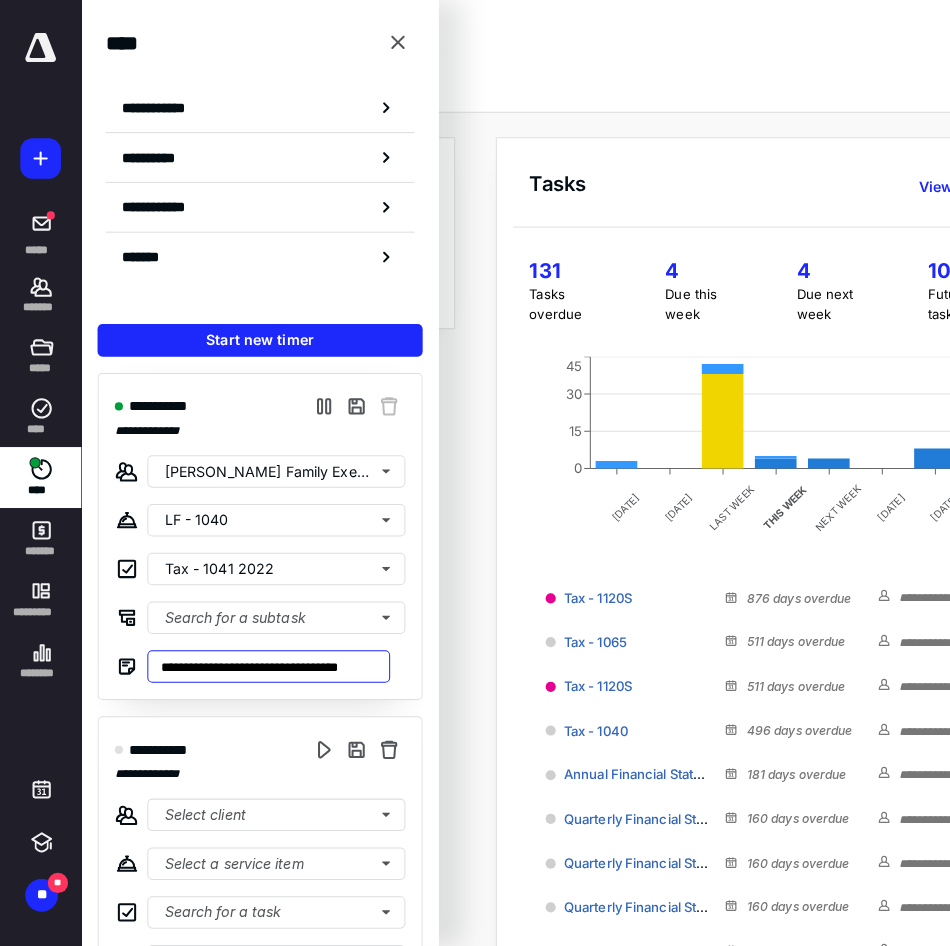 scroll, scrollTop: 0, scrollLeft: 29, axis: horizontal 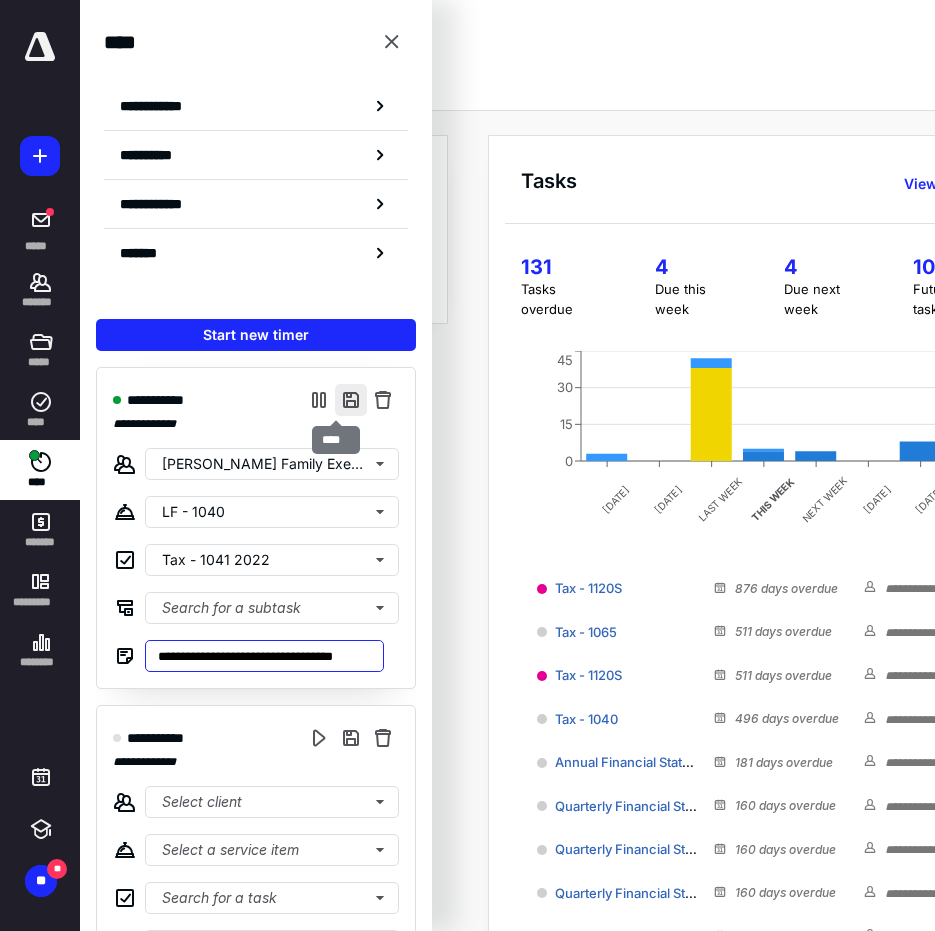 type on "**********" 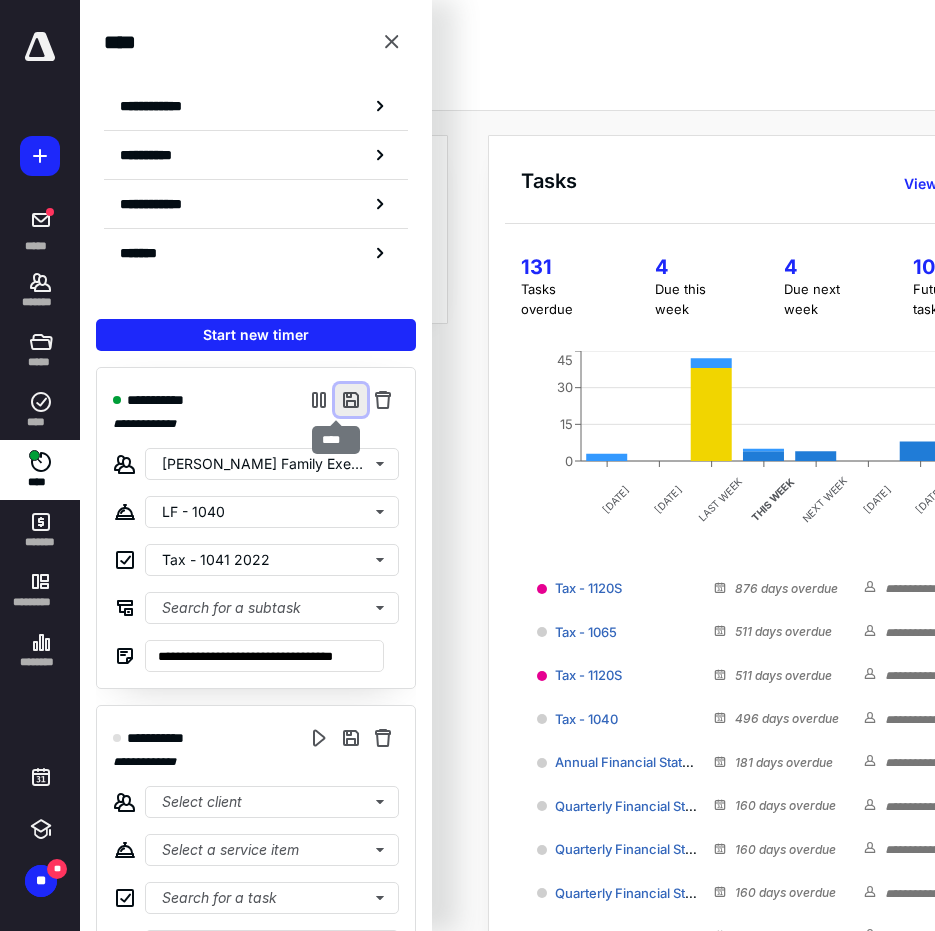 click at bounding box center (351, 400) 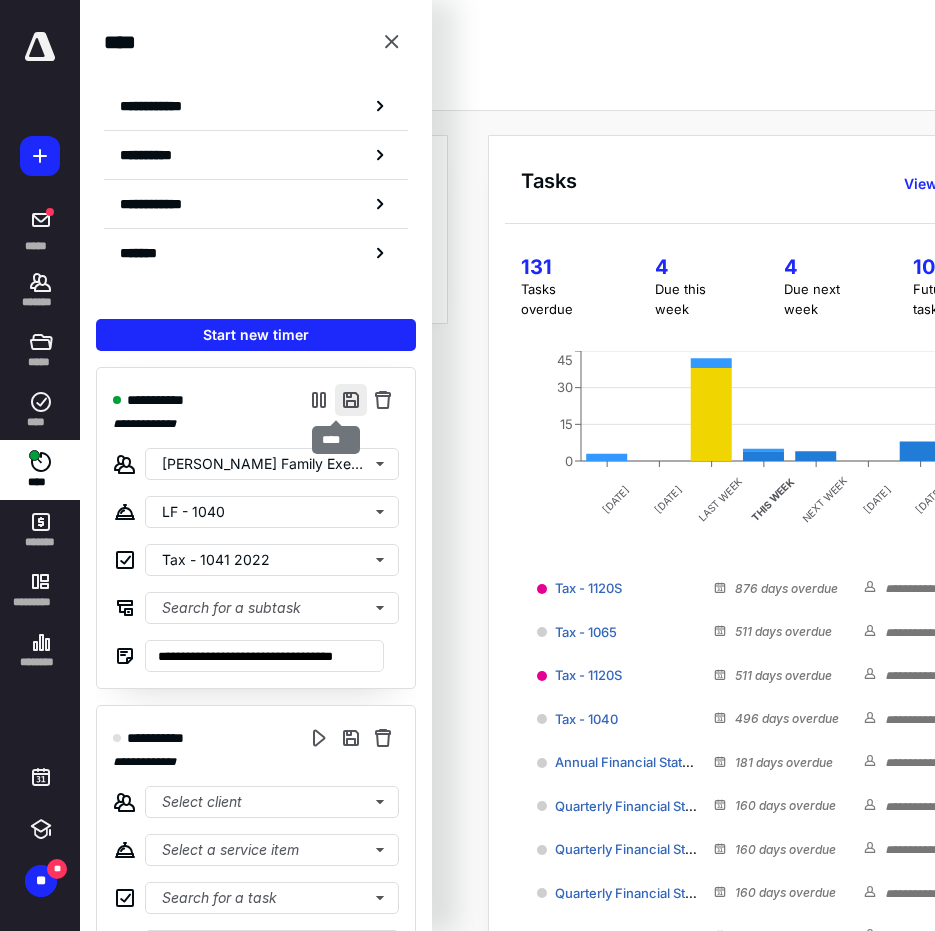 scroll, scrollTop: 0, scrollLeft: 0, axis: both 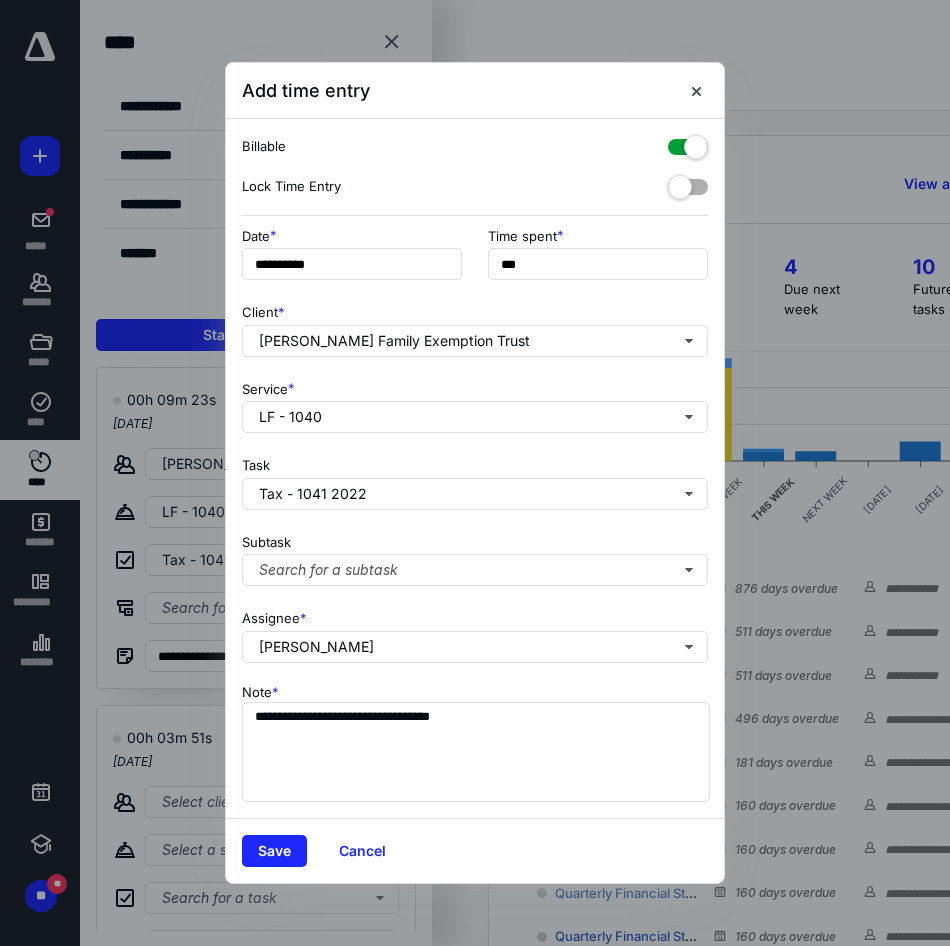 click on "**********" at bounding box center [475, 741] 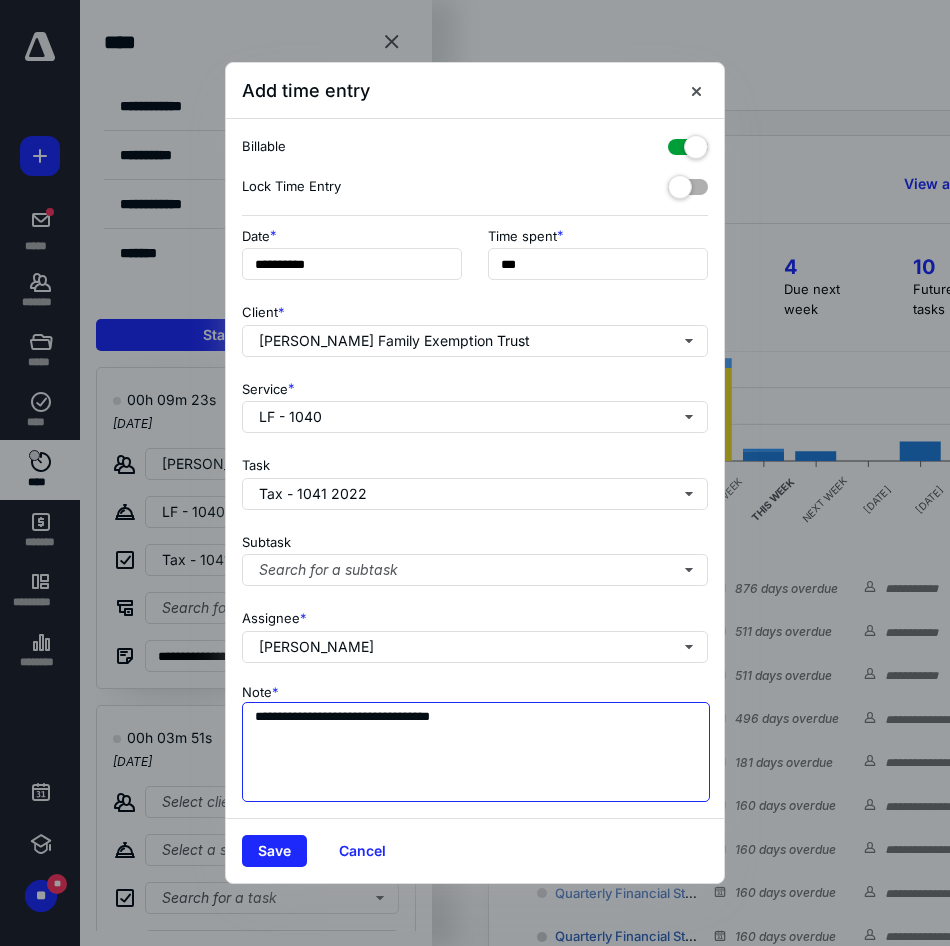 click on "**********" at bounding box center [476, 752] 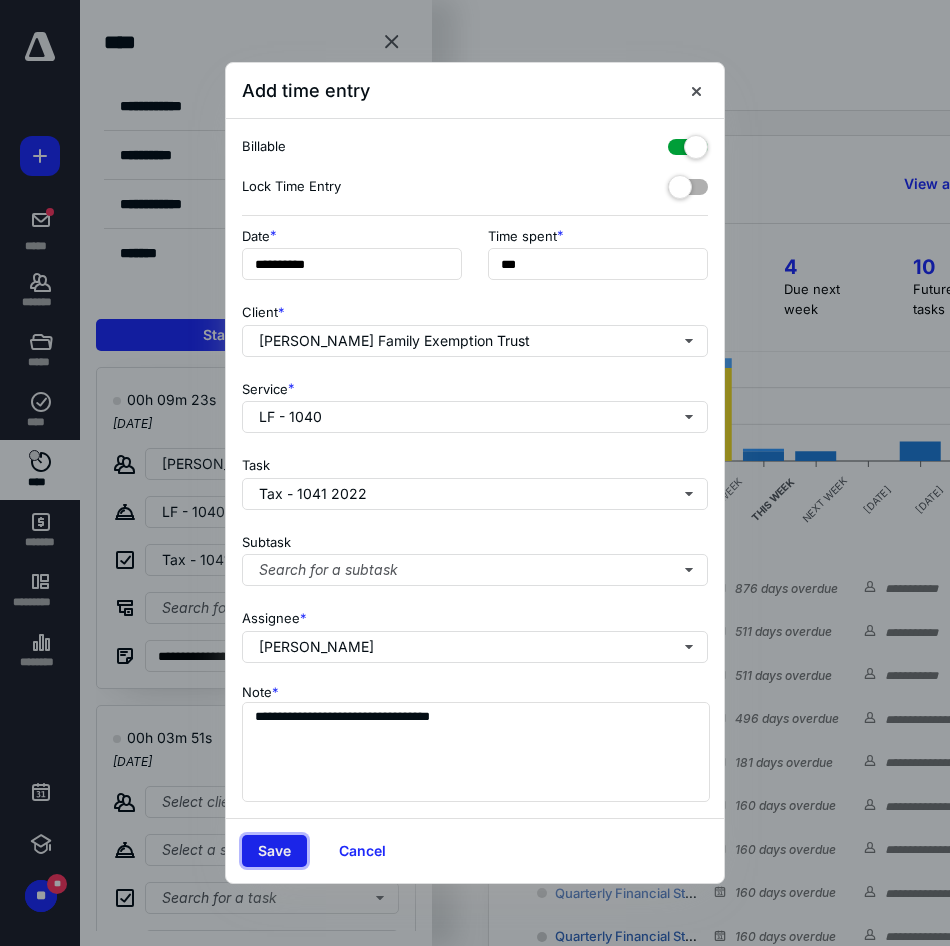 click on "Save" at bounding box center (274, 851) 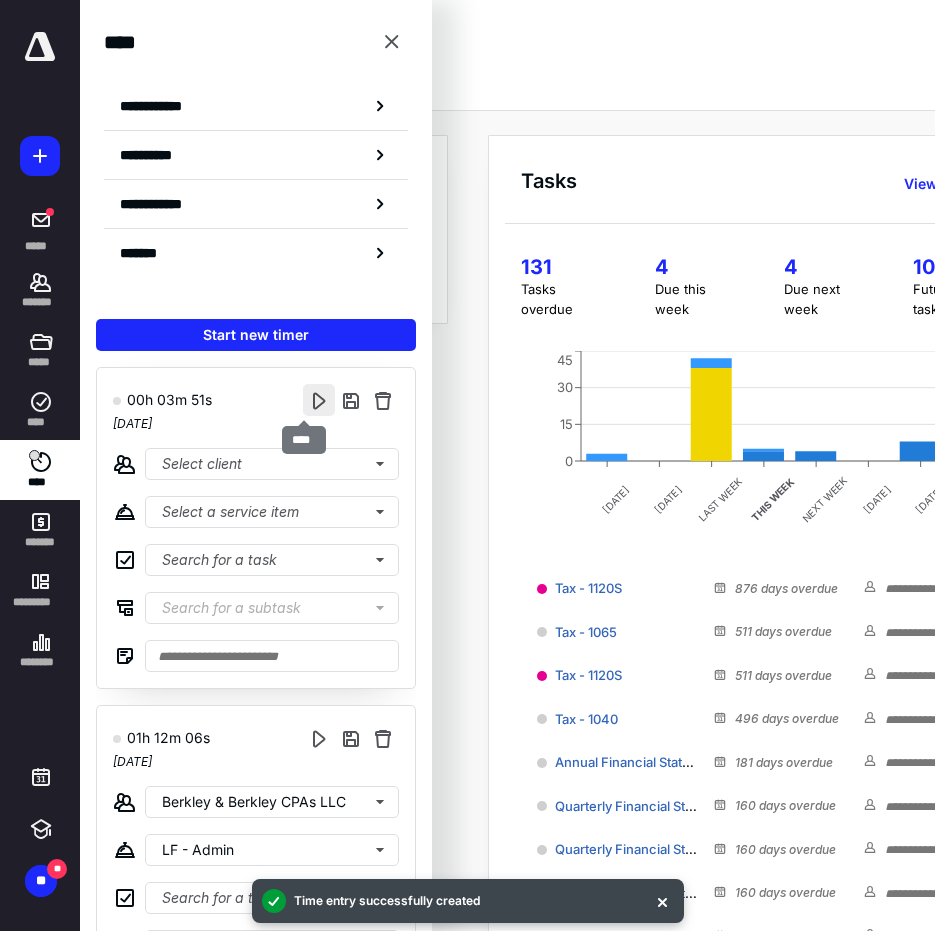 click at bounding box center [319, 400] 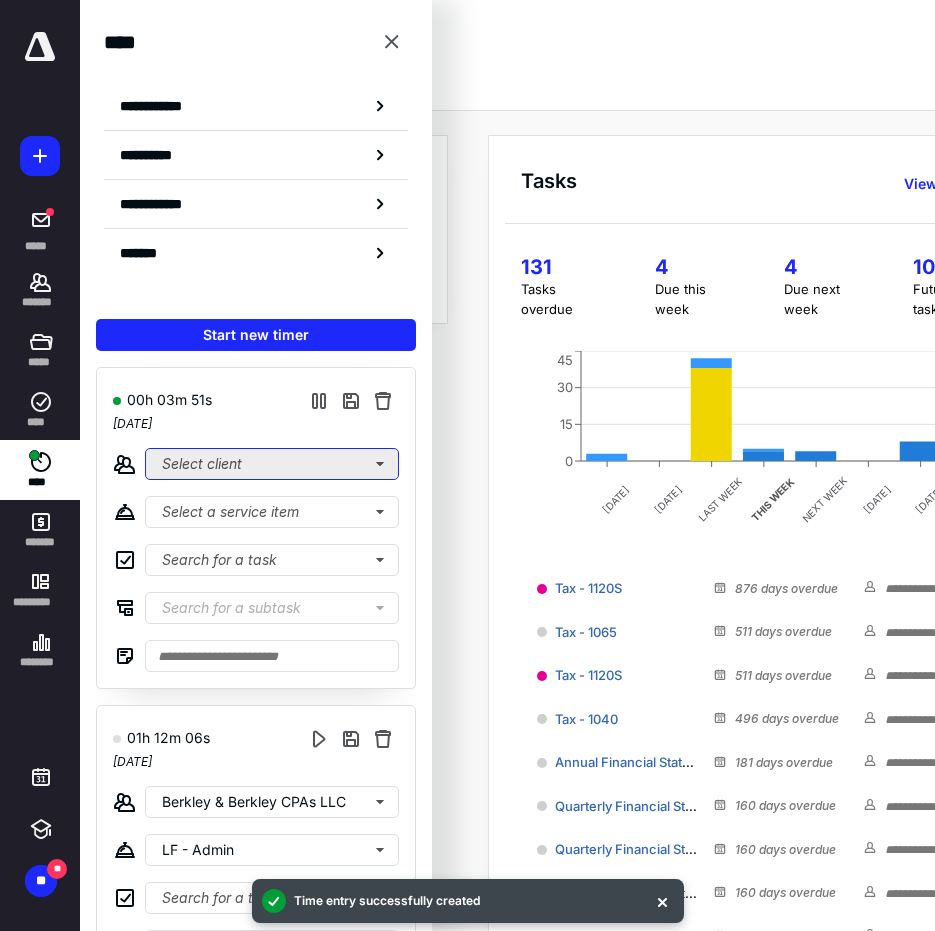 click on "Select client" at bounding box center (272, 464) 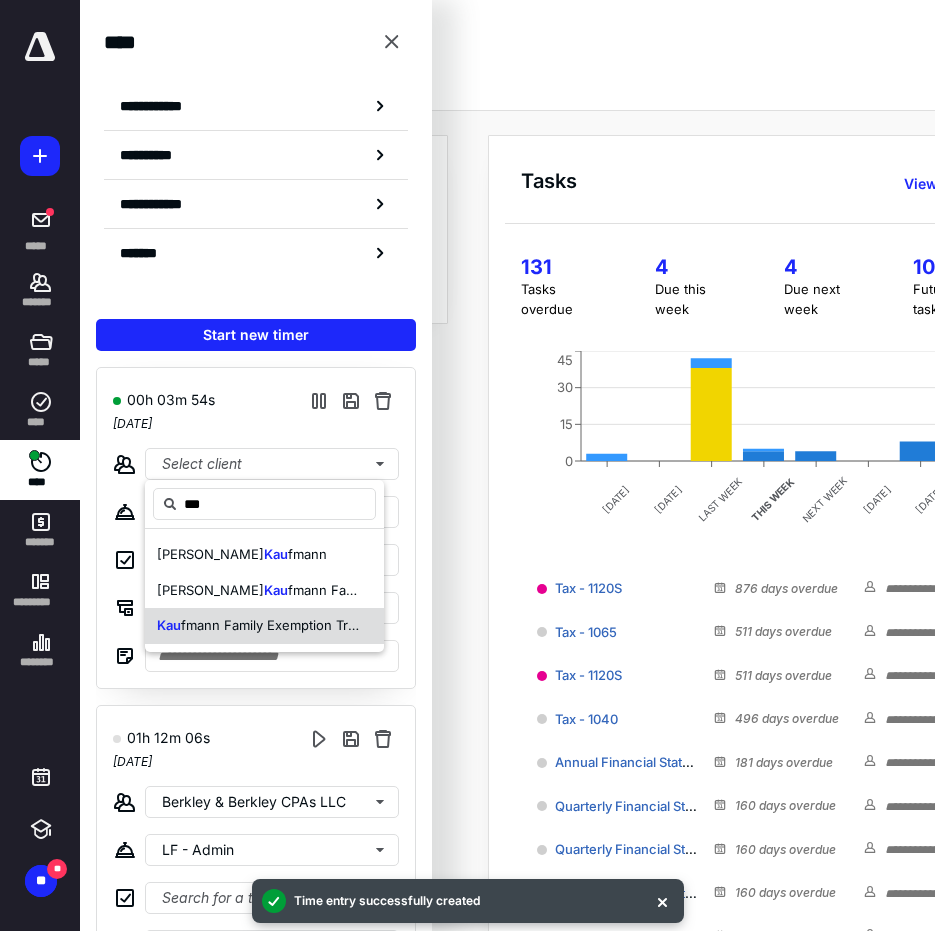 click on "fmann Family Exemption Trust" at bounding box center [274, 625] 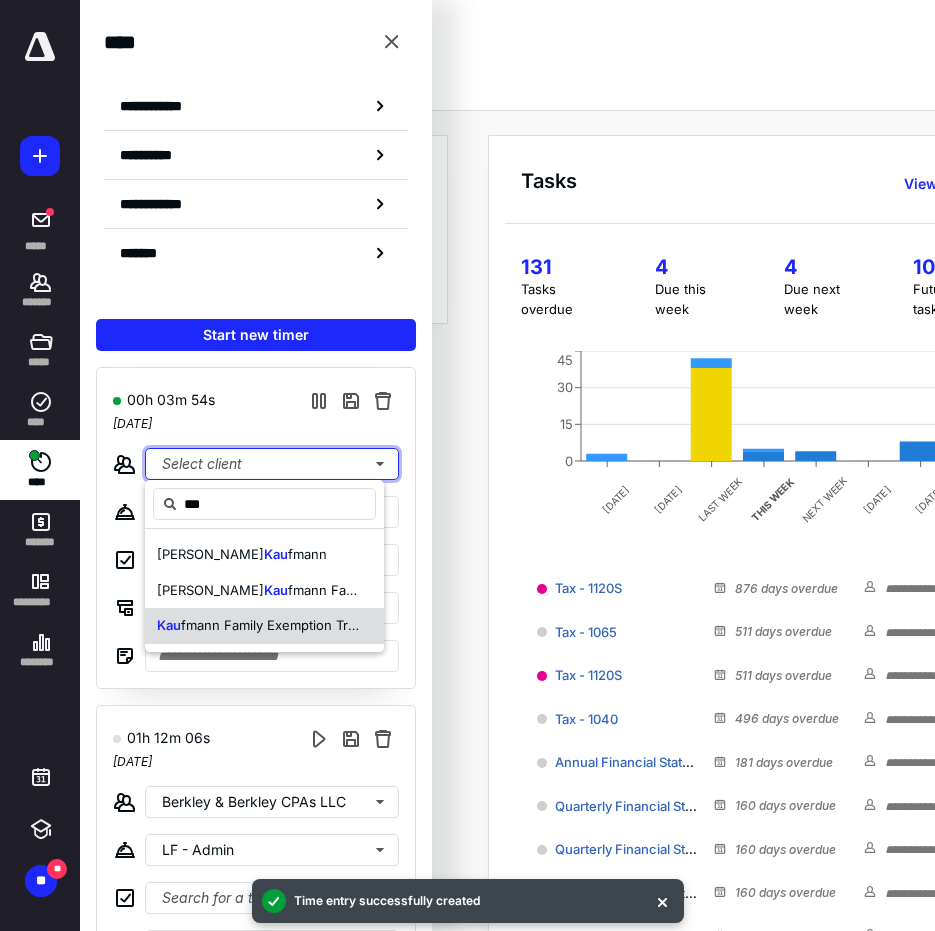 type 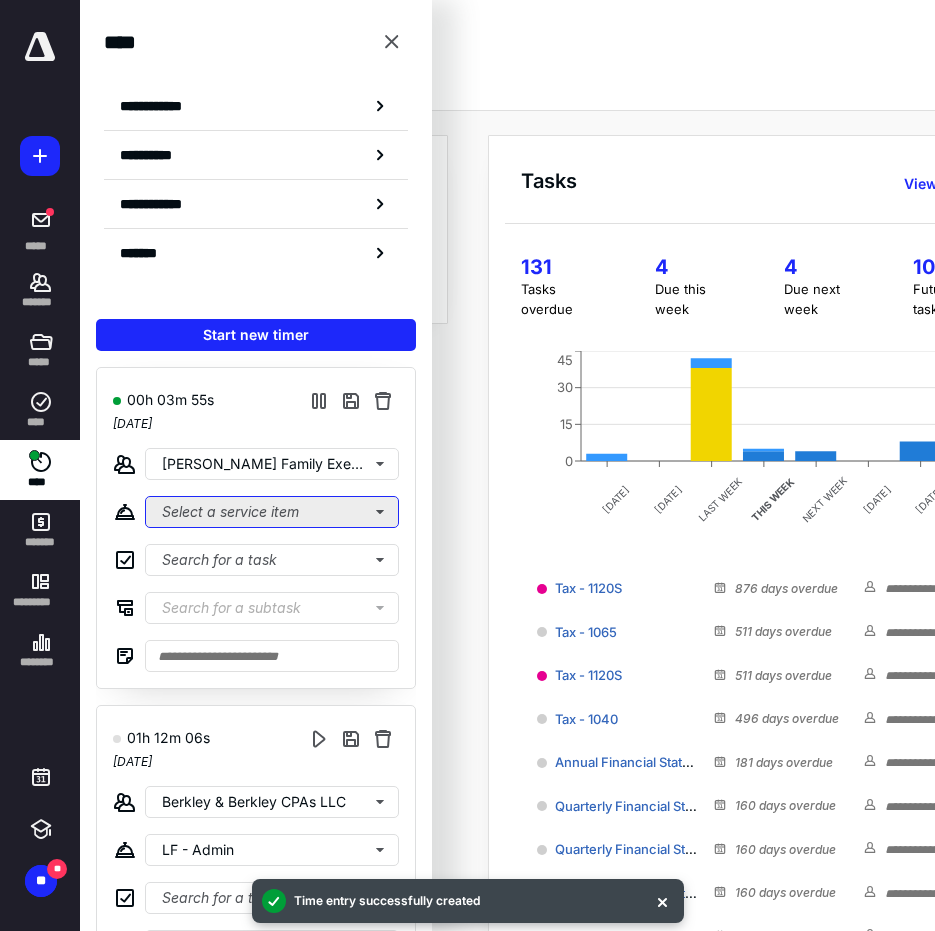 click on "Select a service item" at bounding box center [272, 512] 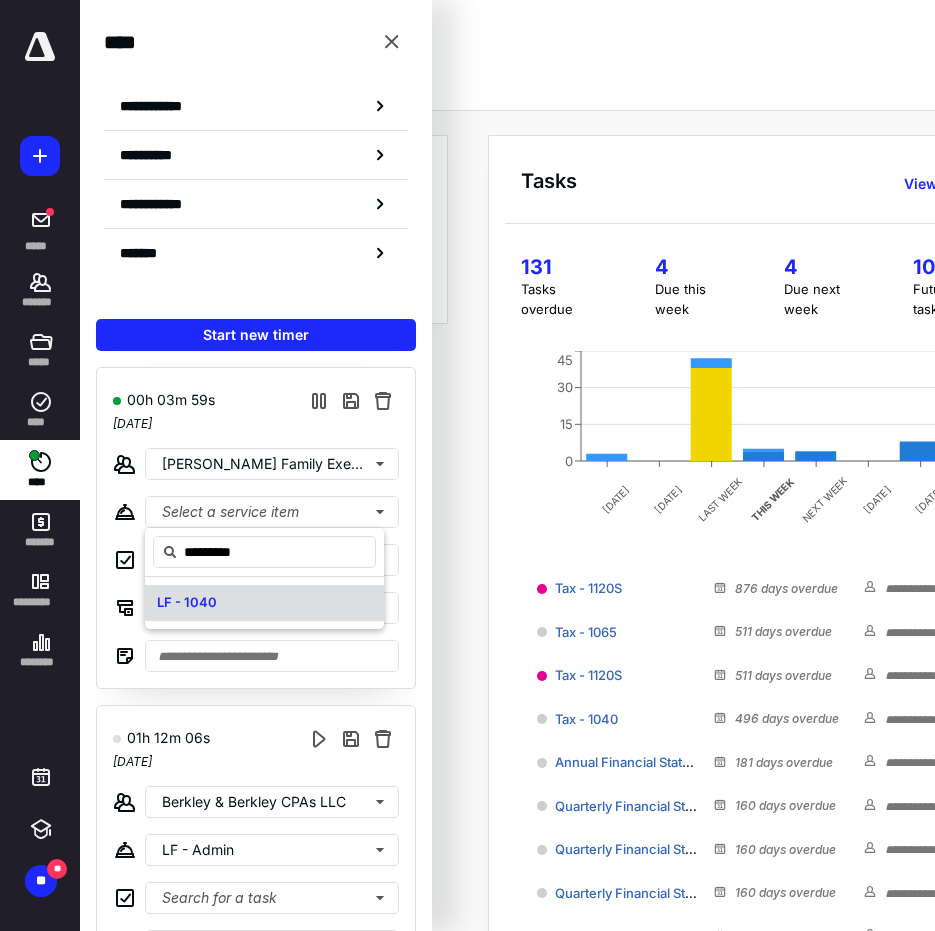 click on "LF - 1040" at bounding box center (264, 603) 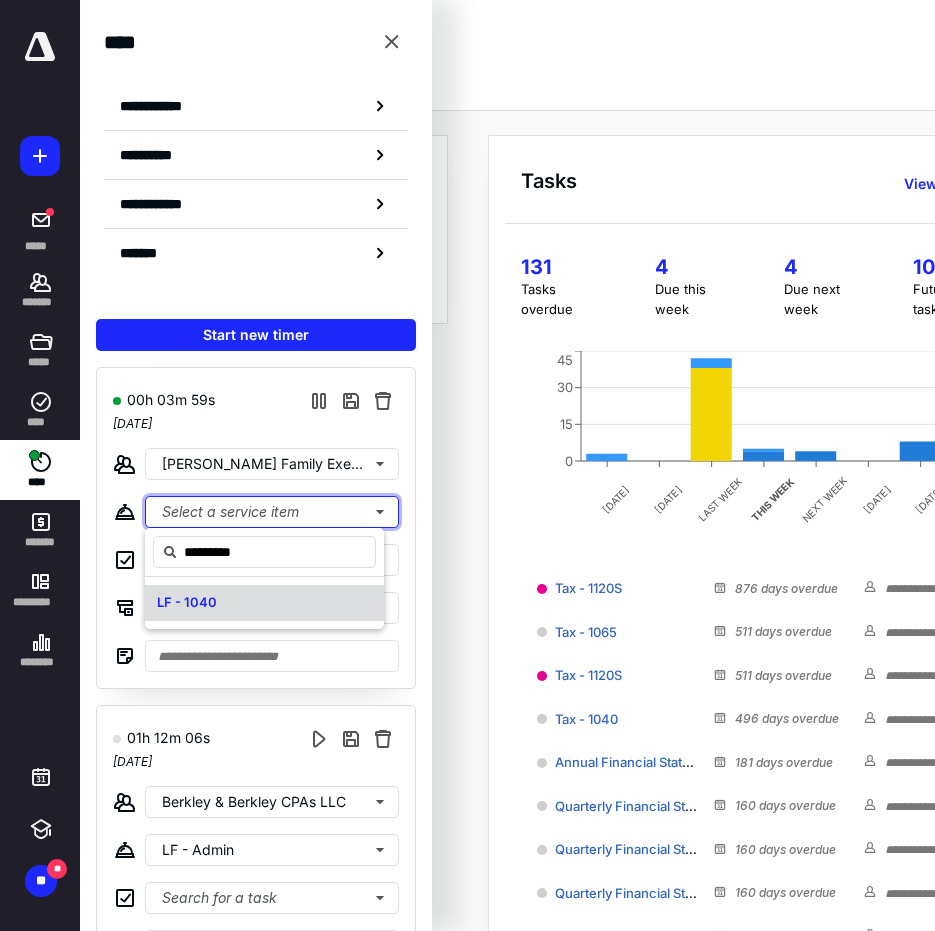 type 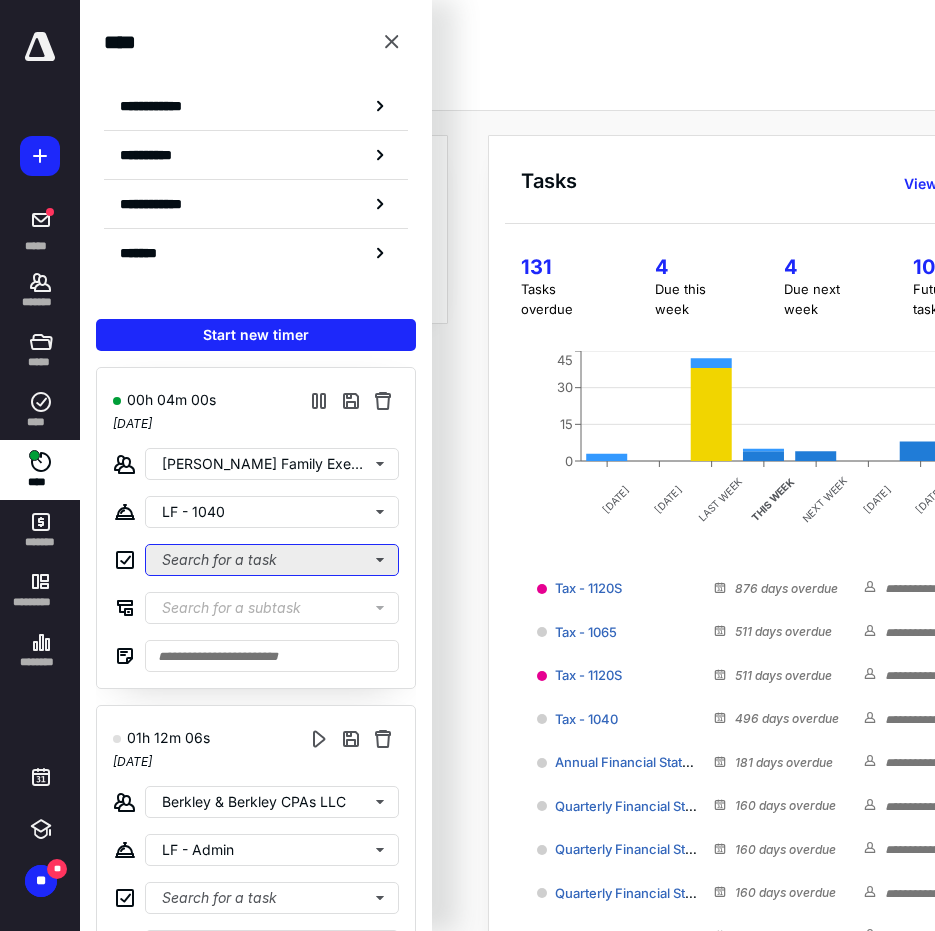 click on "Search for a task" at bounding box center (272, 560) 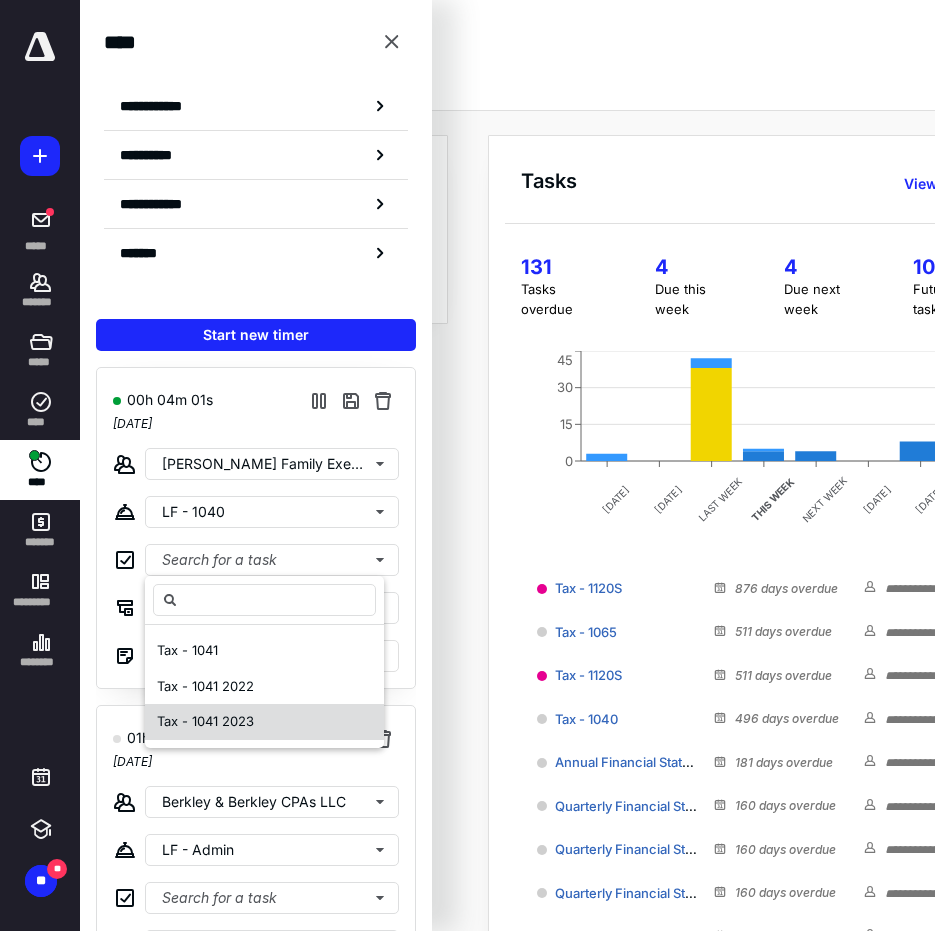click on "Tax - 1041 2023" at bounding box center [205, 721] 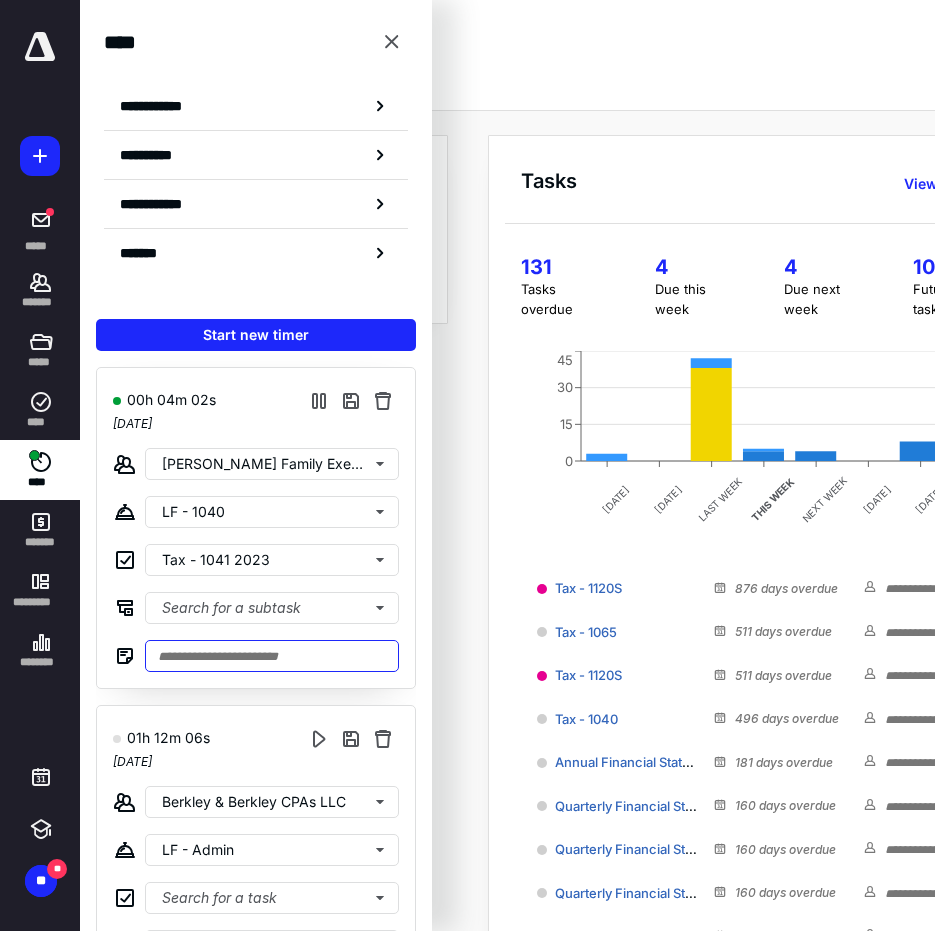 click at bounding box center (272, 656) 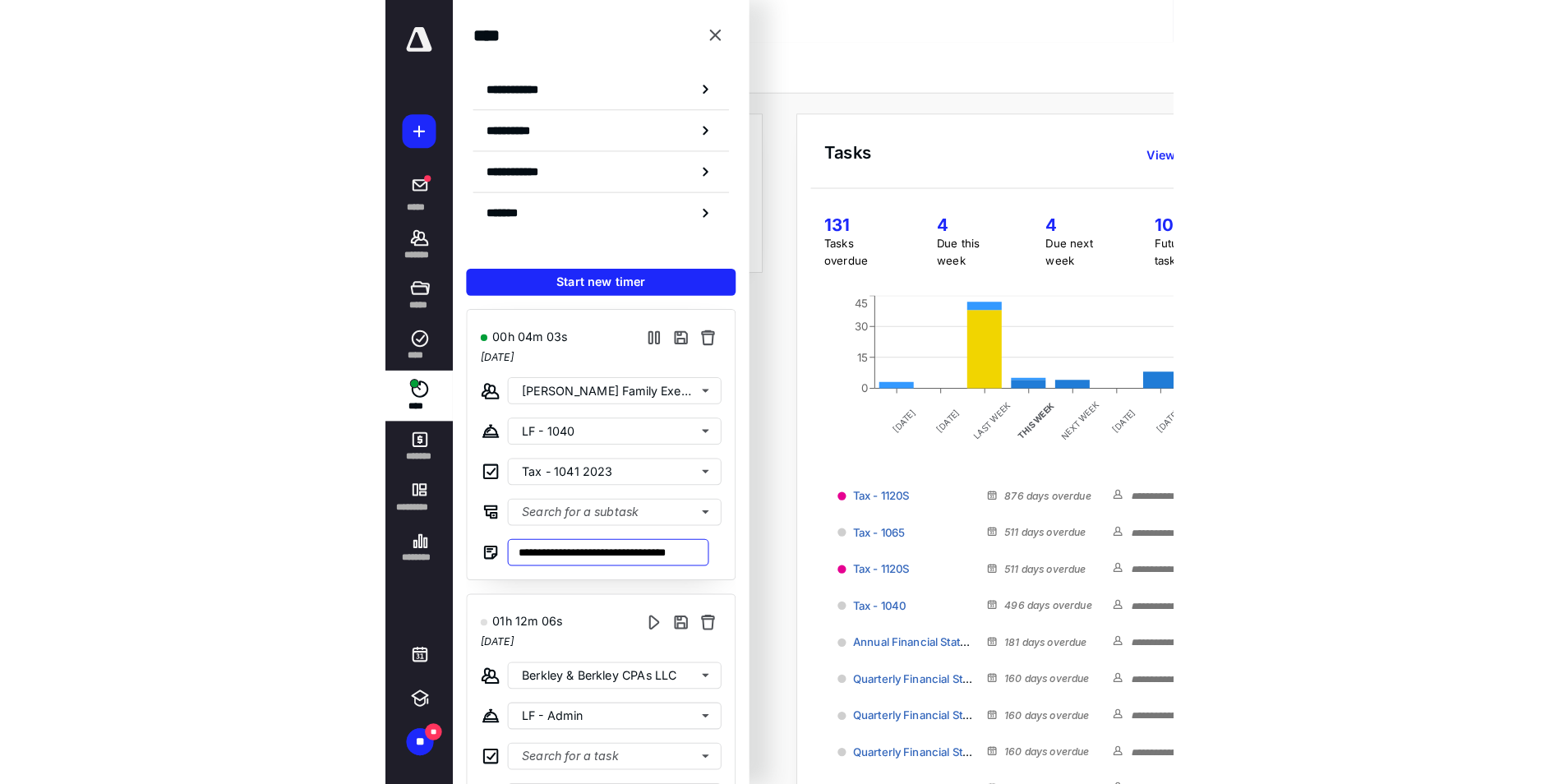 scroll, scrollTop: 0, scrollLeft: 0, axis: both 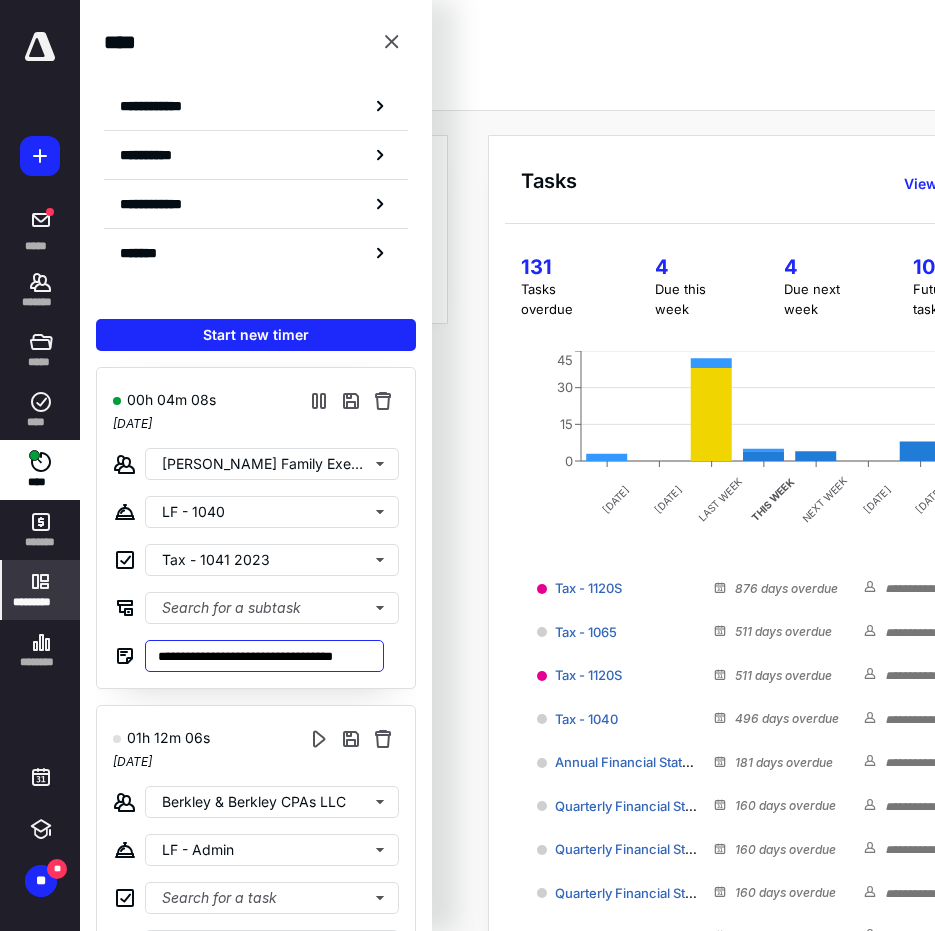 type on "**********" 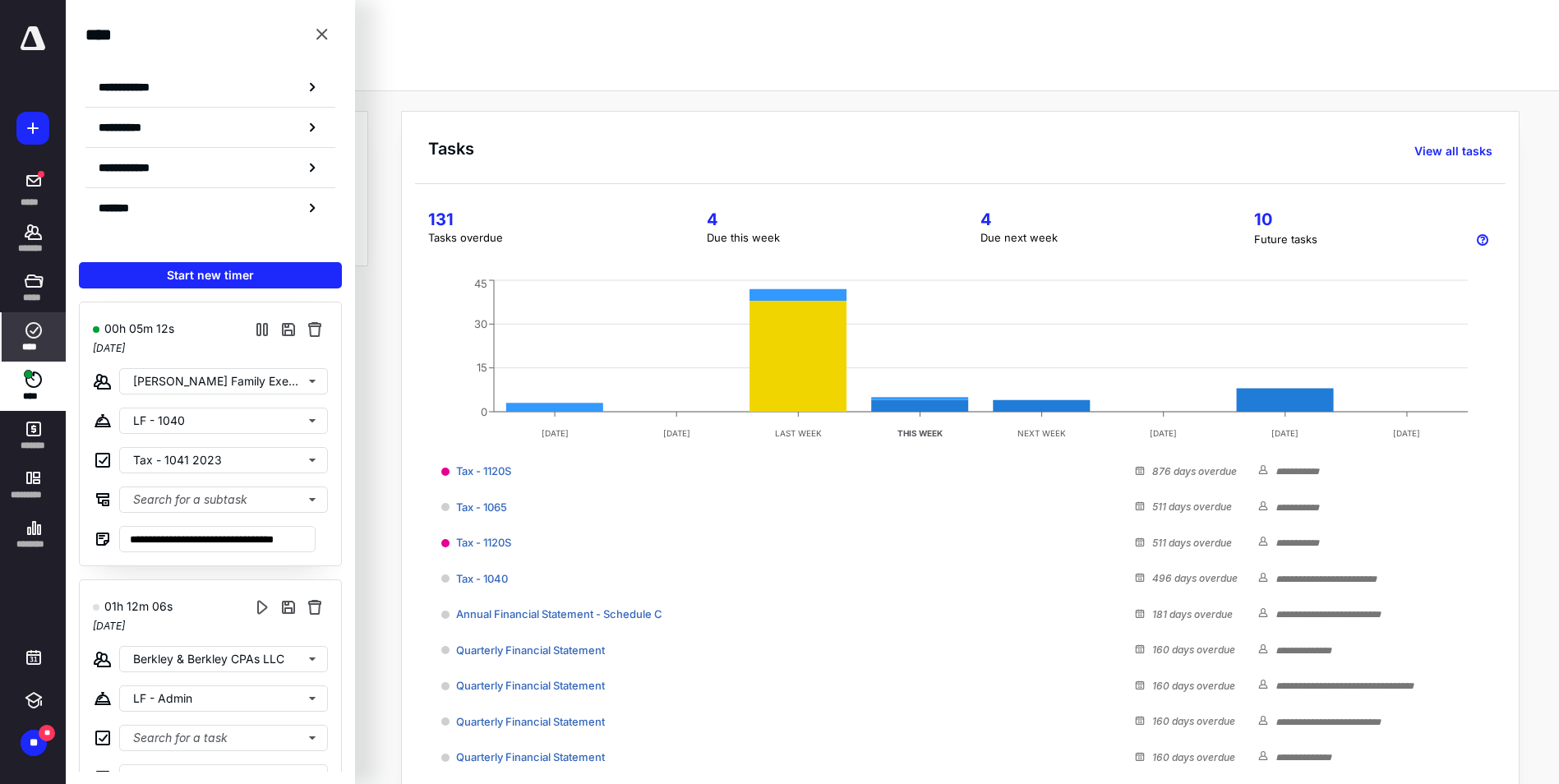 click on "****" at bounding box center (34, 337) 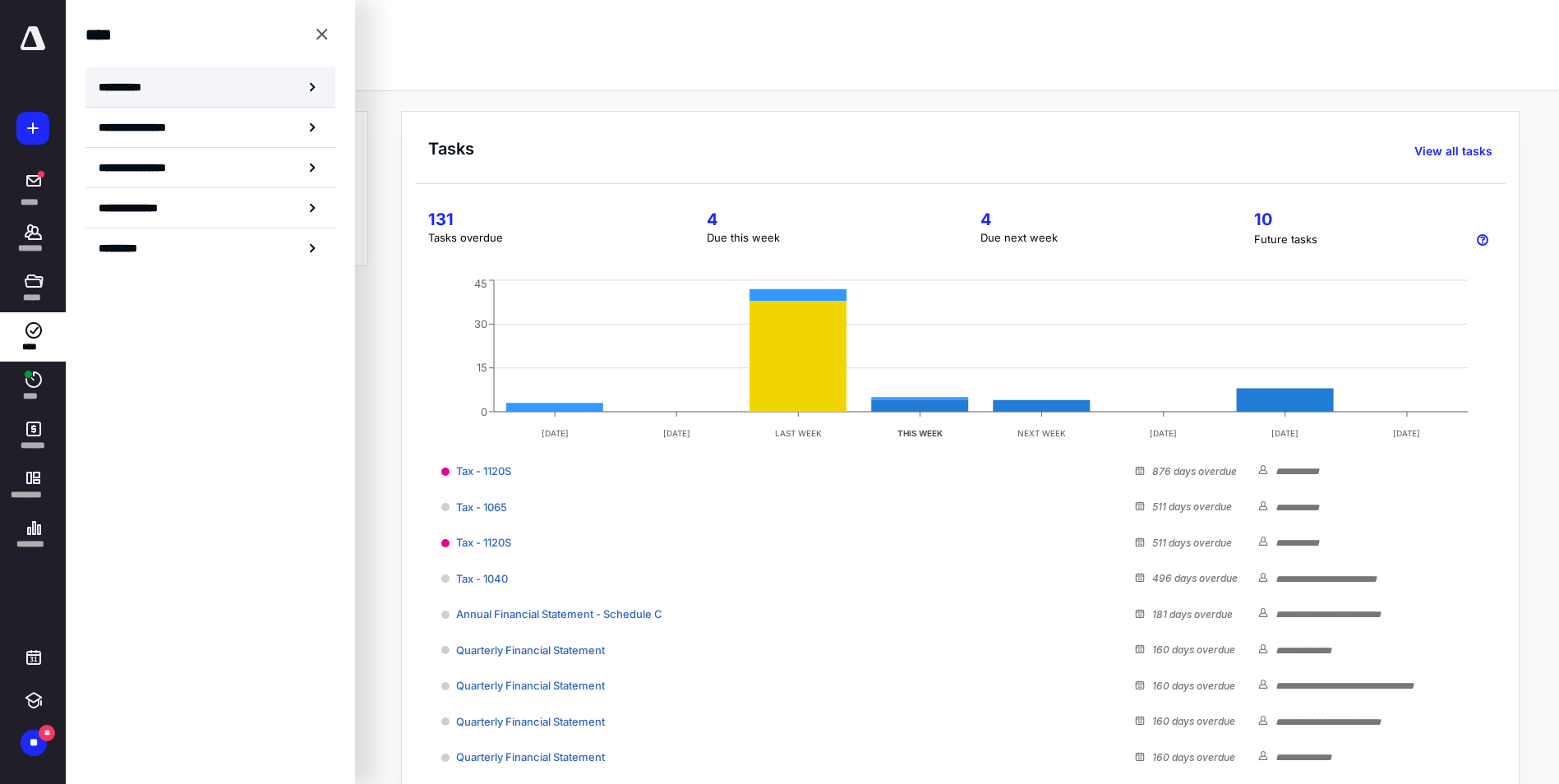 click on "**********" at bounding box center [210, 87] 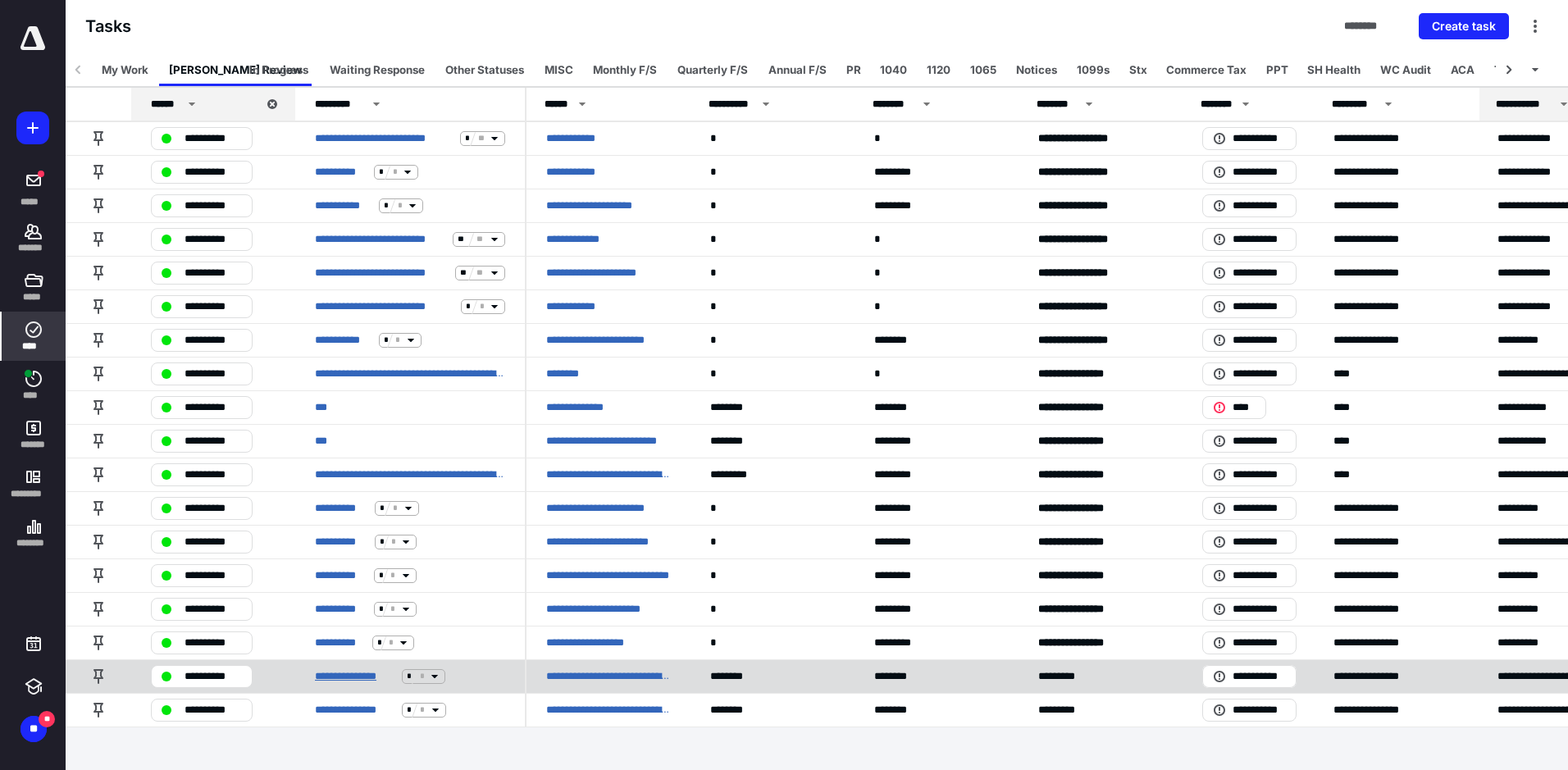 click on "**********" at bounding box center [355, 677] 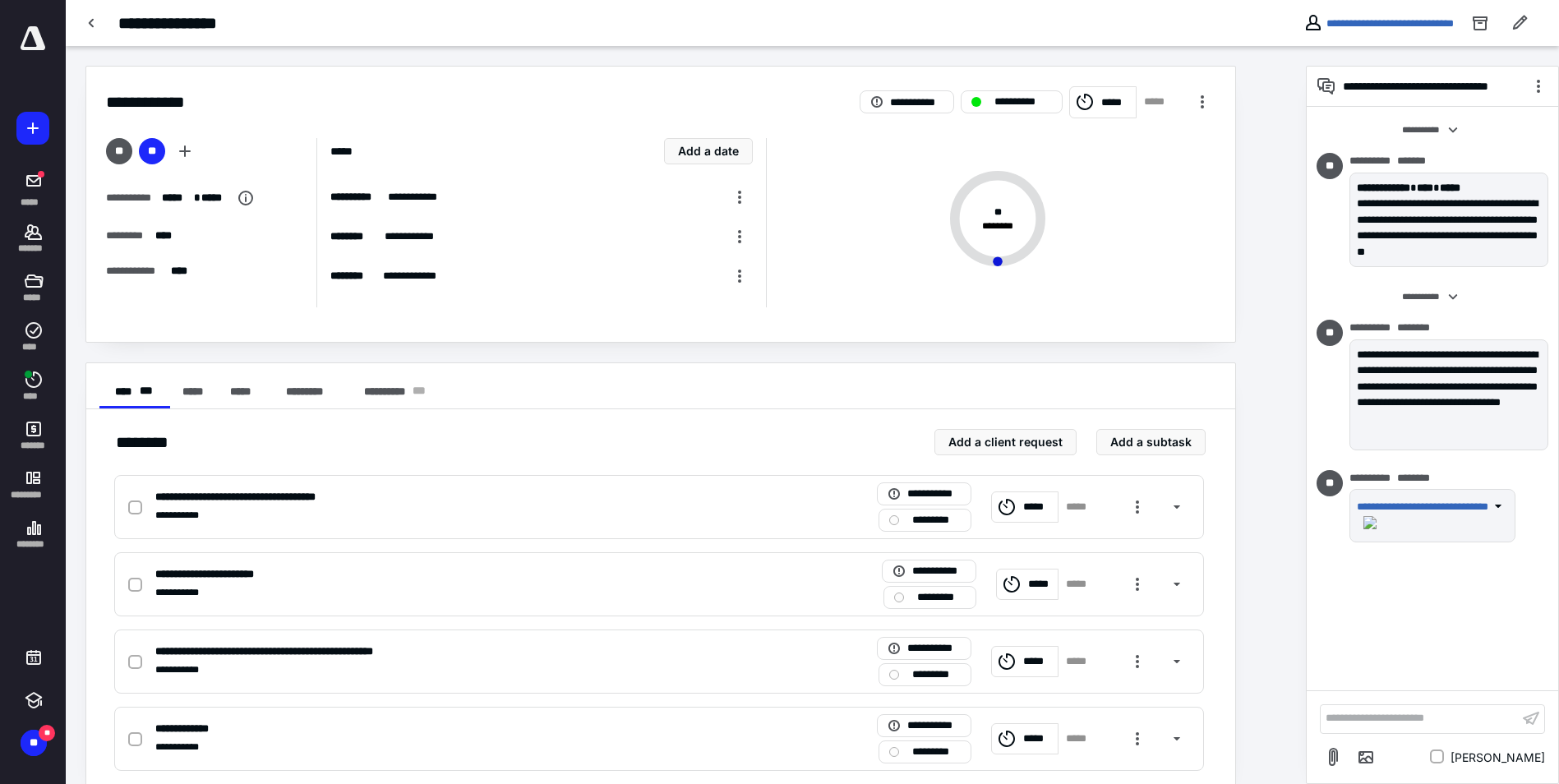 click on "**********" at bounding box center [1419, 718] 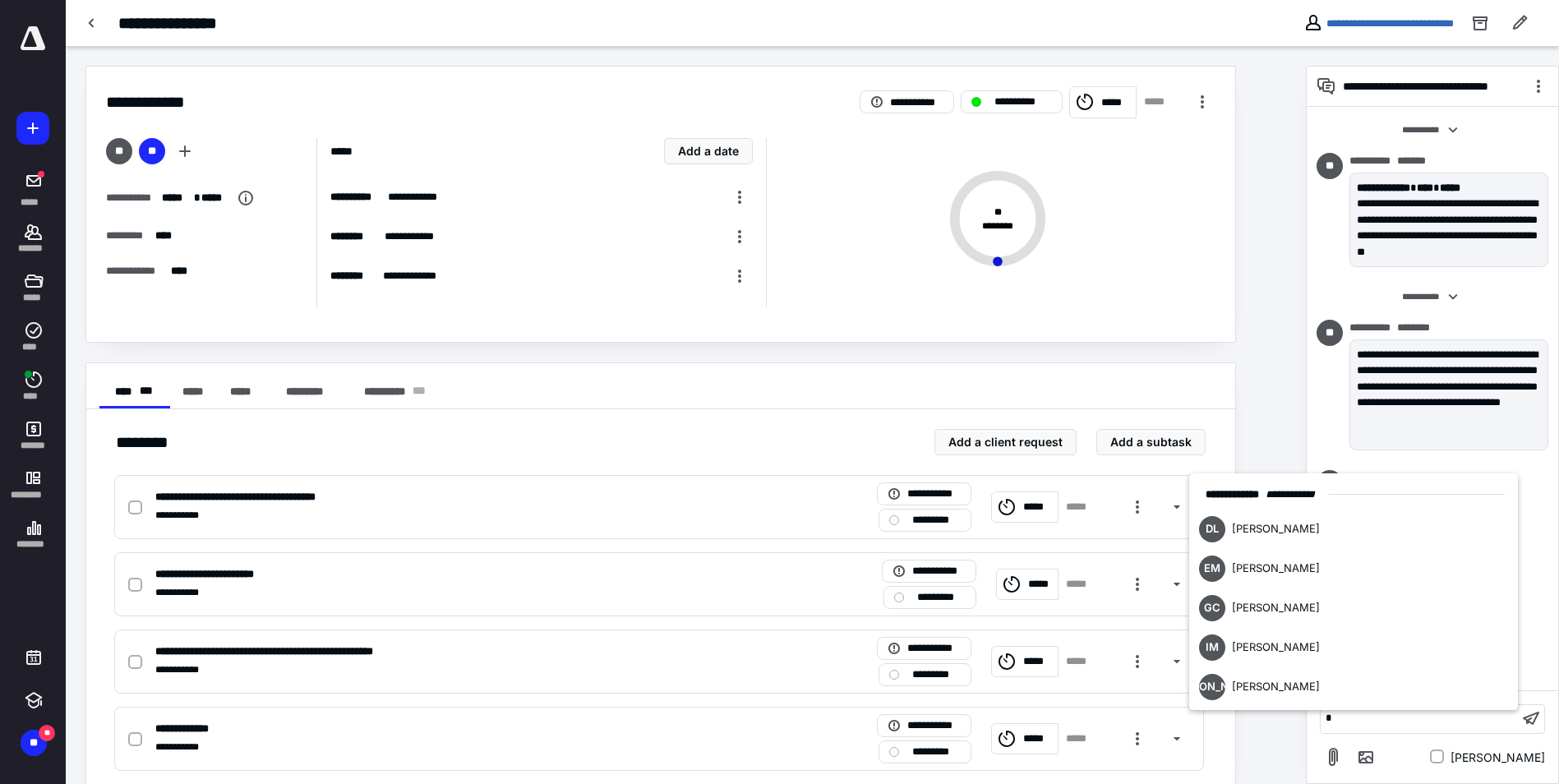 type 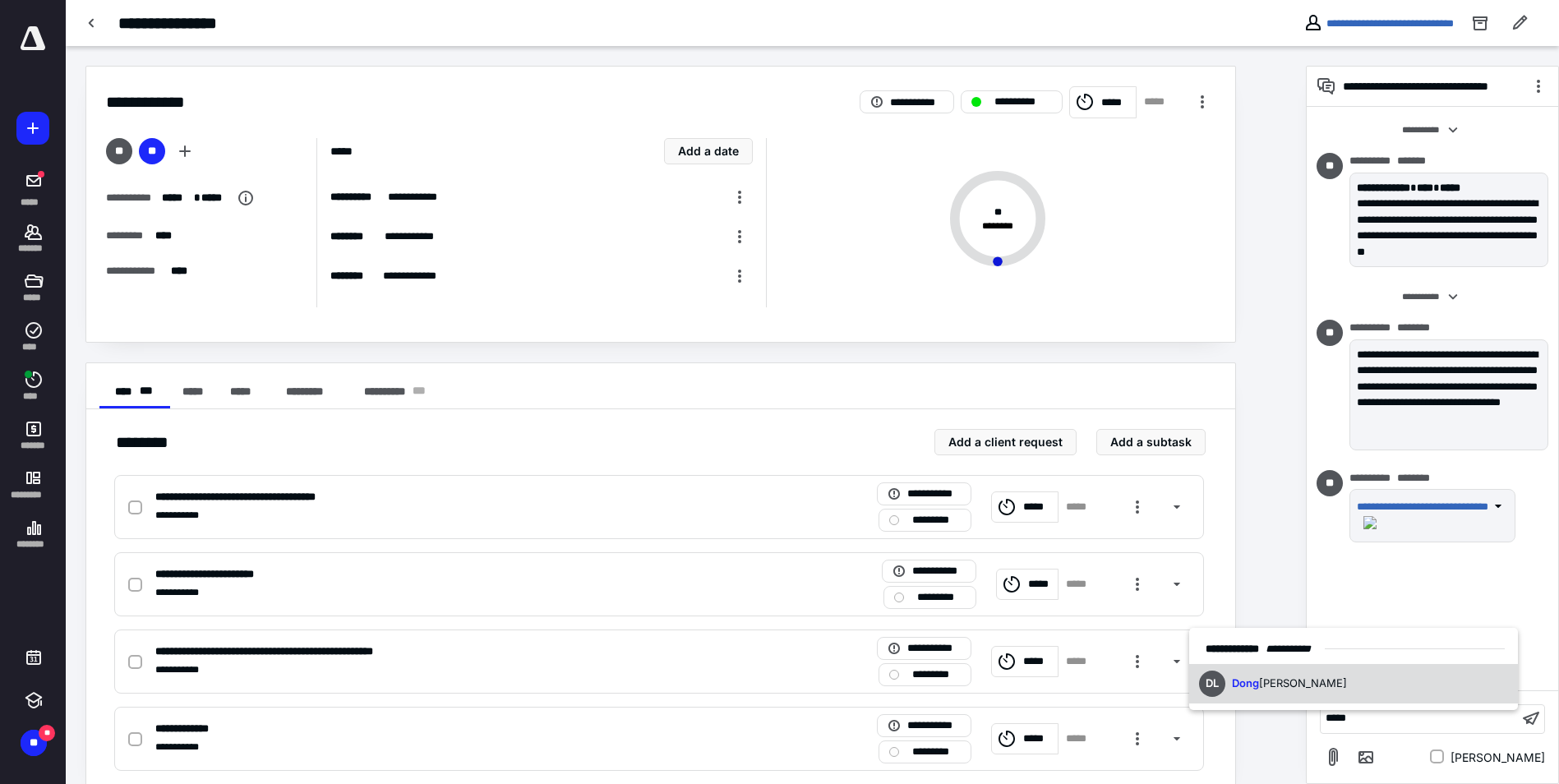 click on "DL Dong er Lin" at bounding box center [1354, 684] 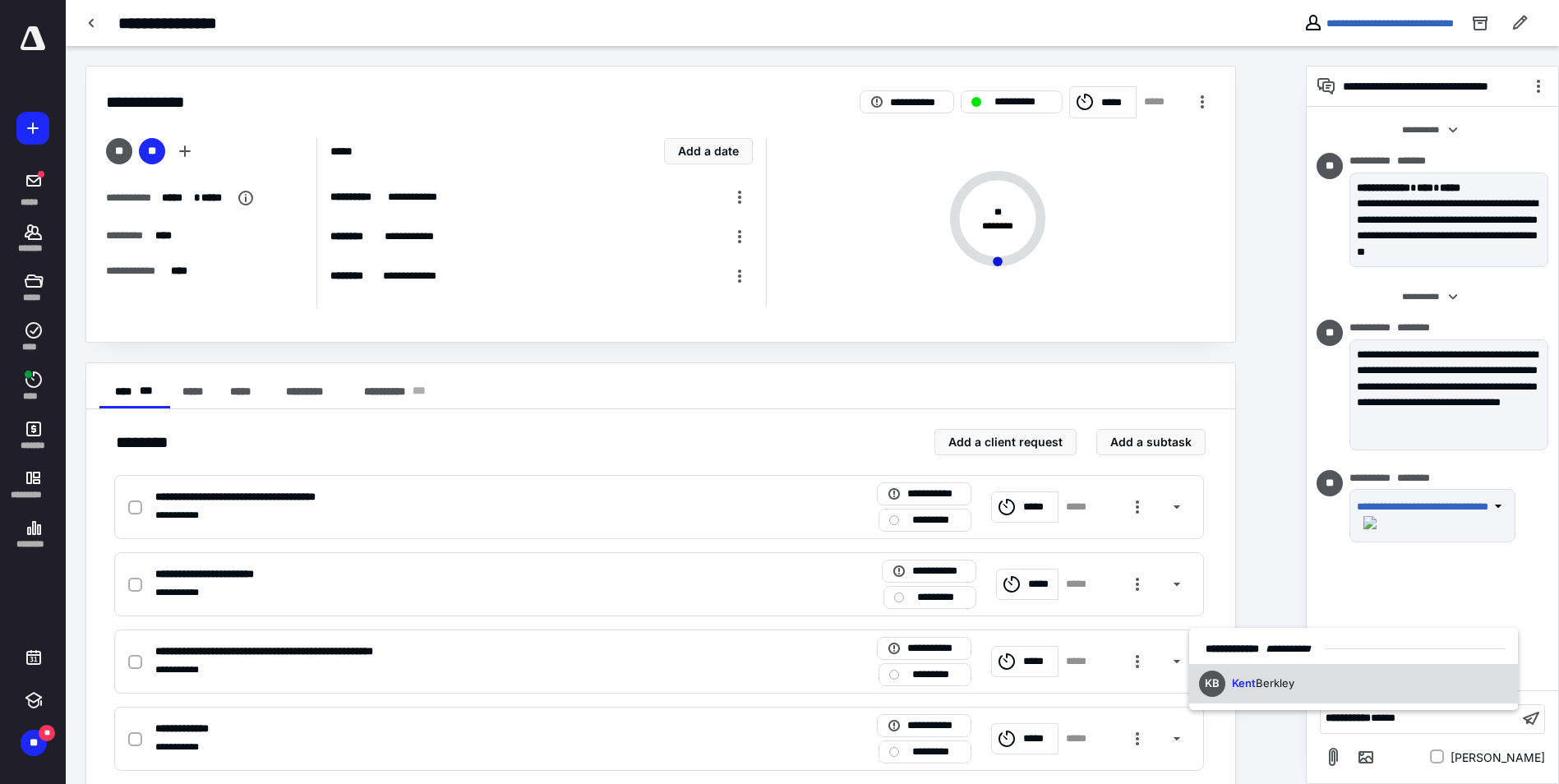 click on "KB Kent  Berkley" at bounding box center (1354, 684) 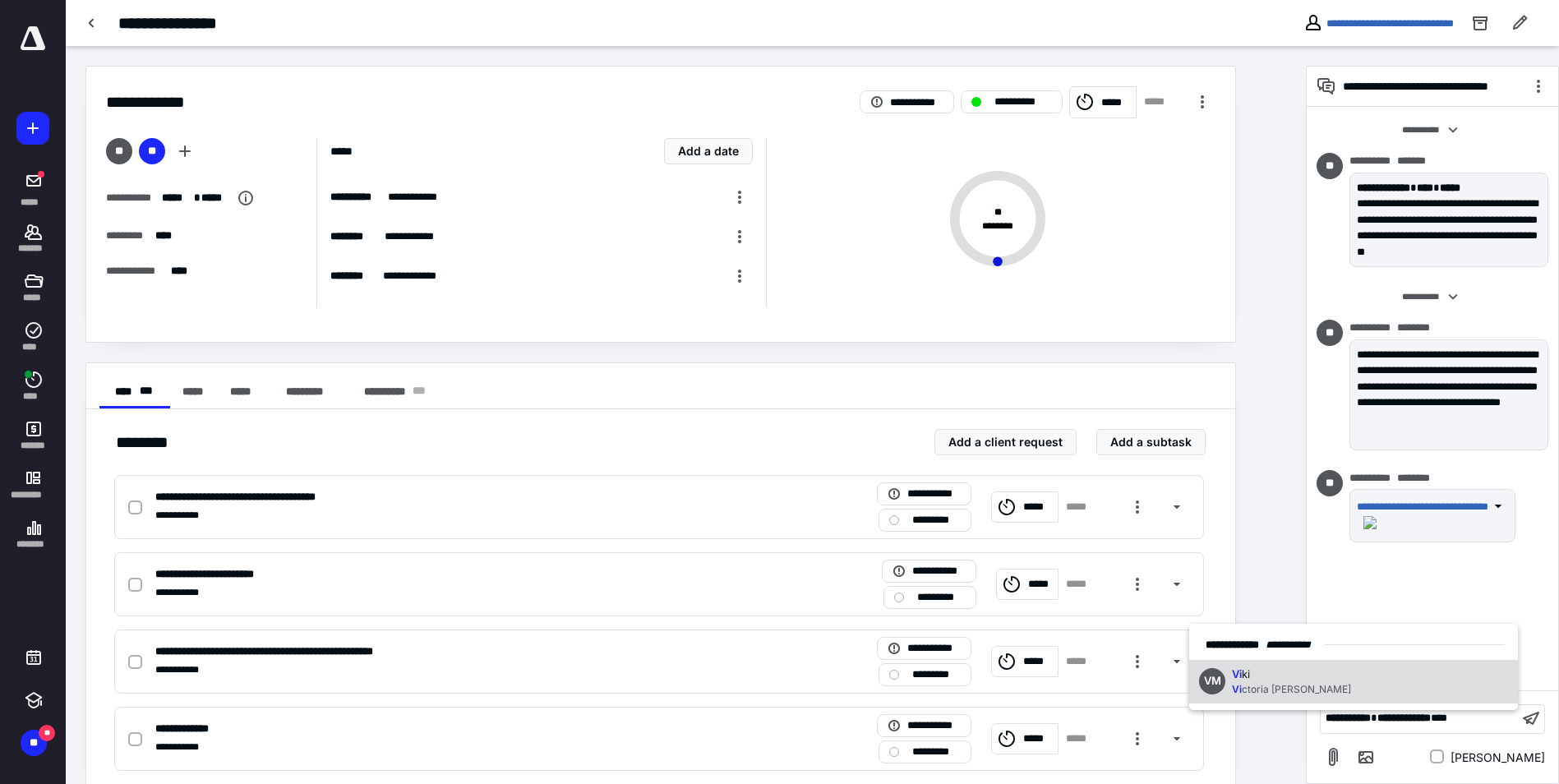 click on "Vi ki" at bounding box center (1291, 675) 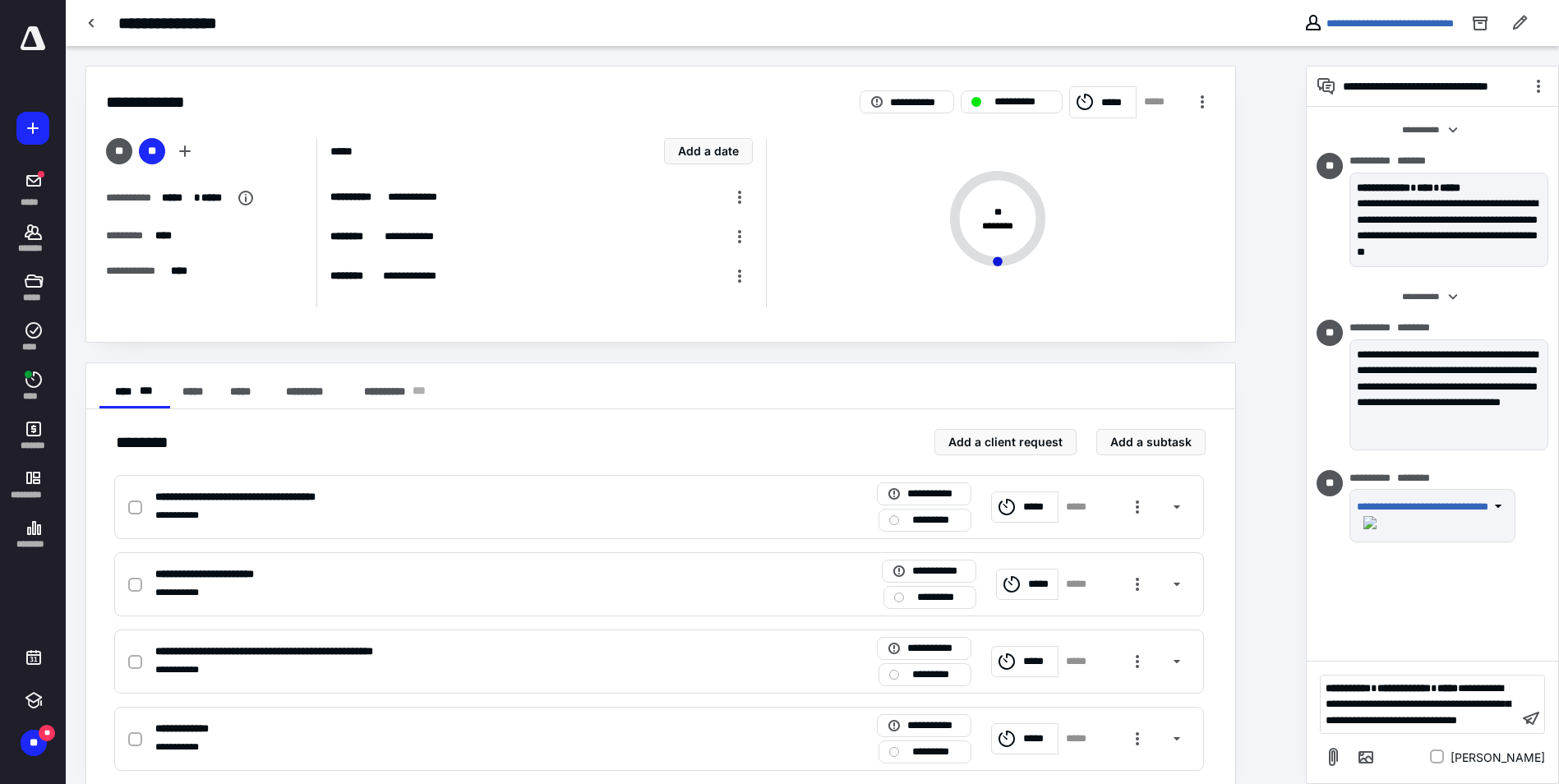 scroll, scrollTop: 108, scrollLeft: 0, axis: vertical 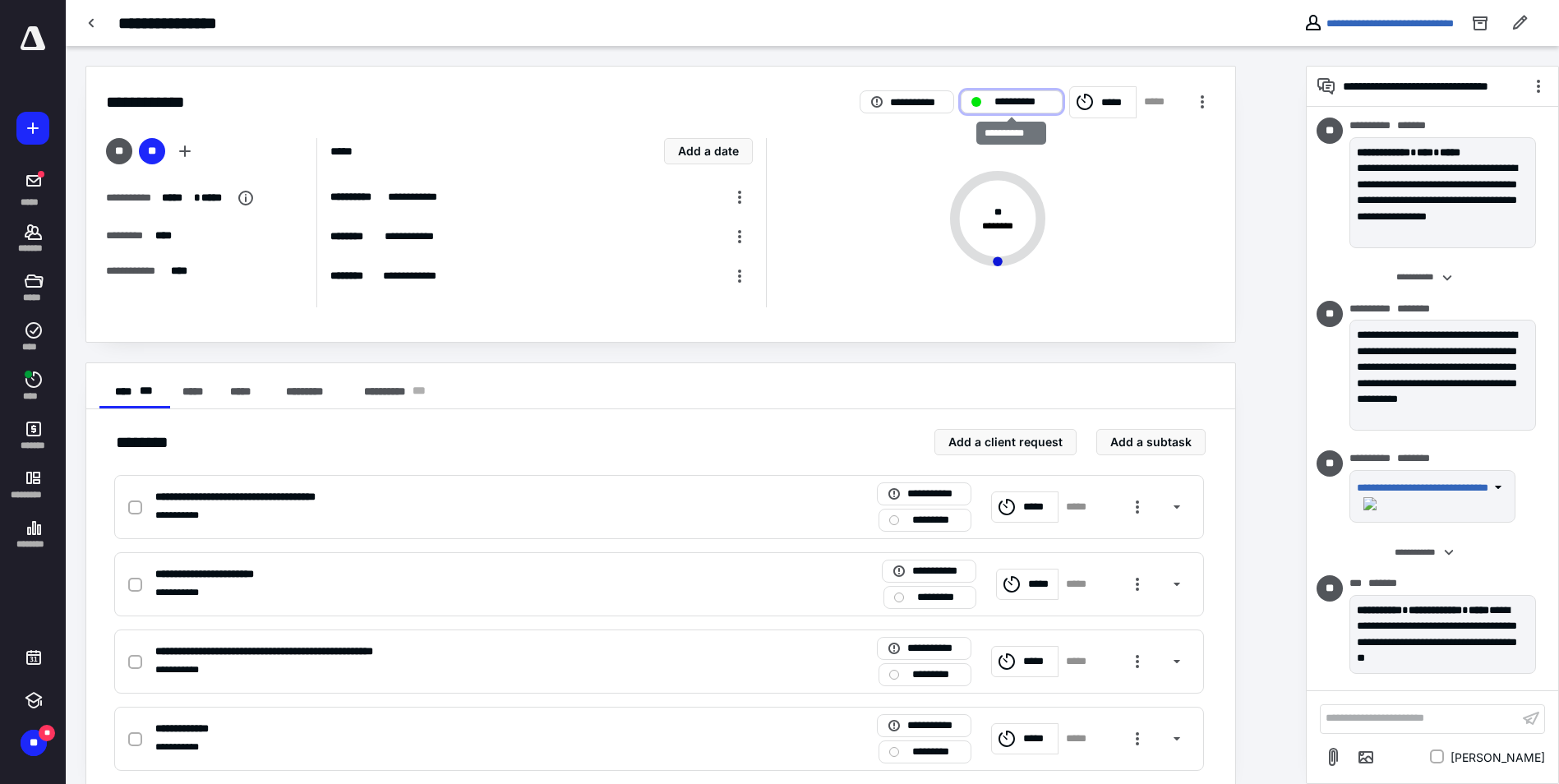 click on "**********" at bounding box center (1023, 102) 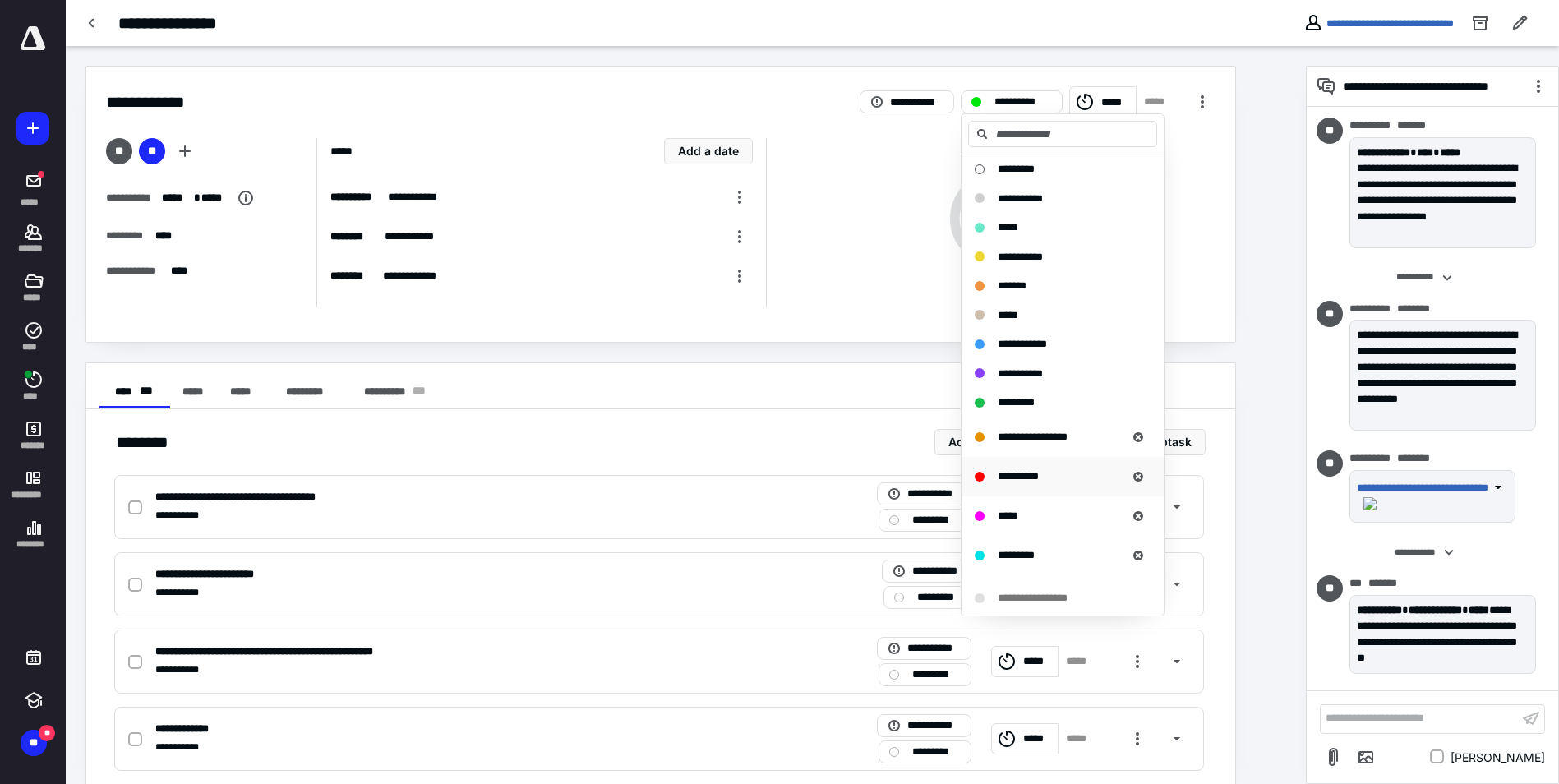 click on "**********" at bounding box center [1063, 477] 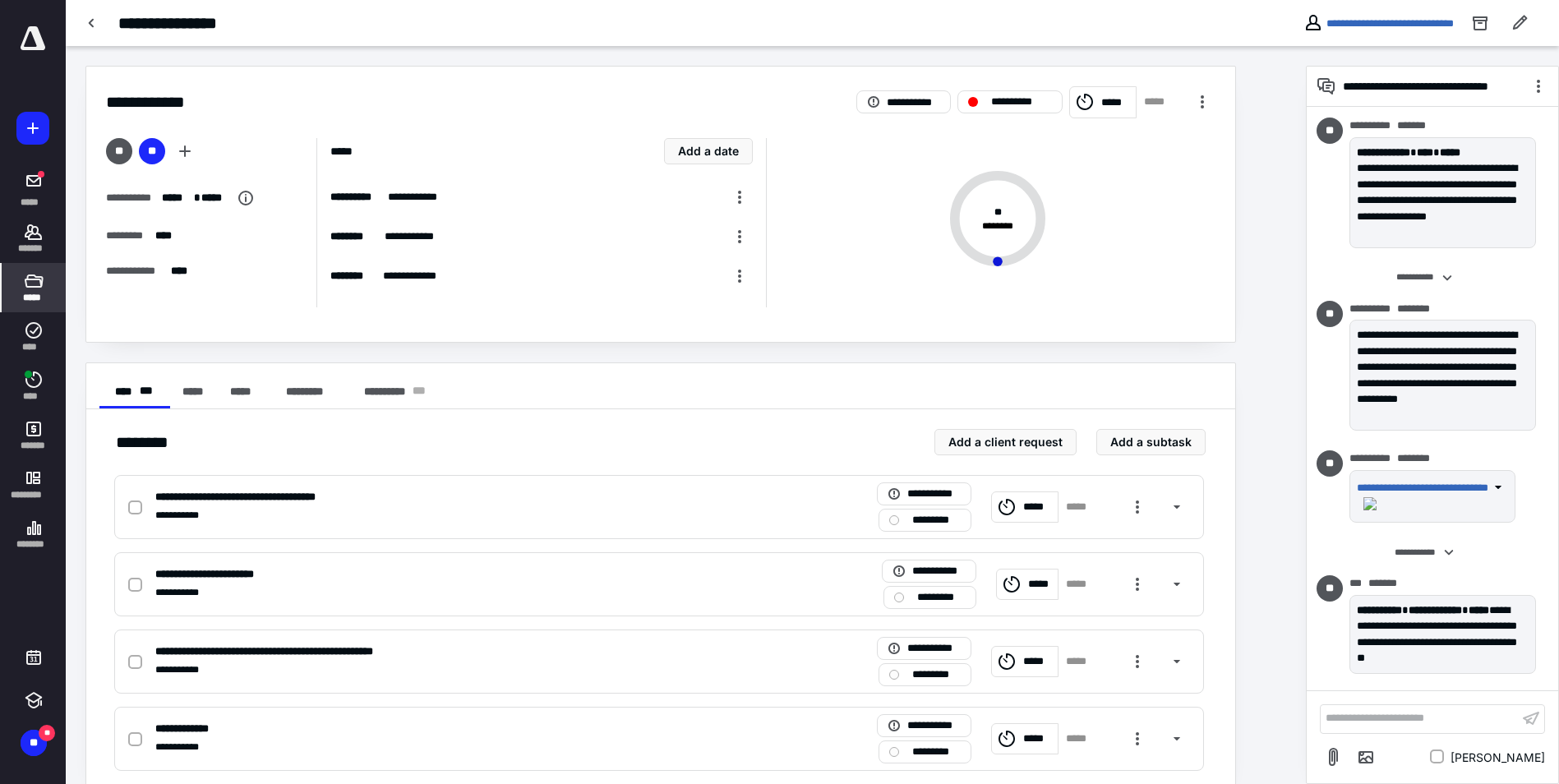 click on "*****" at bounding box center (34, 288) 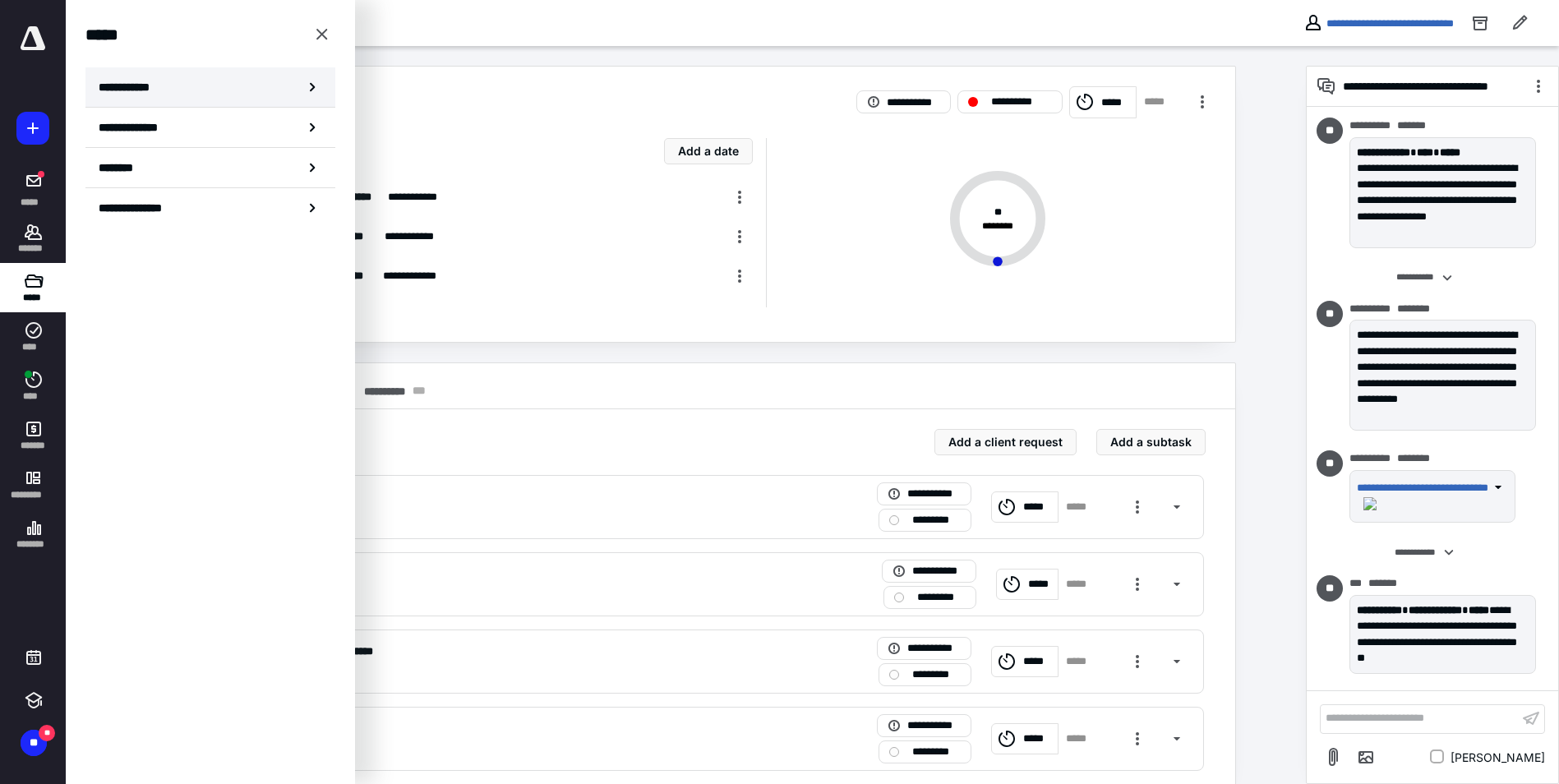 click on "**********" at bounding box center (210, 87) 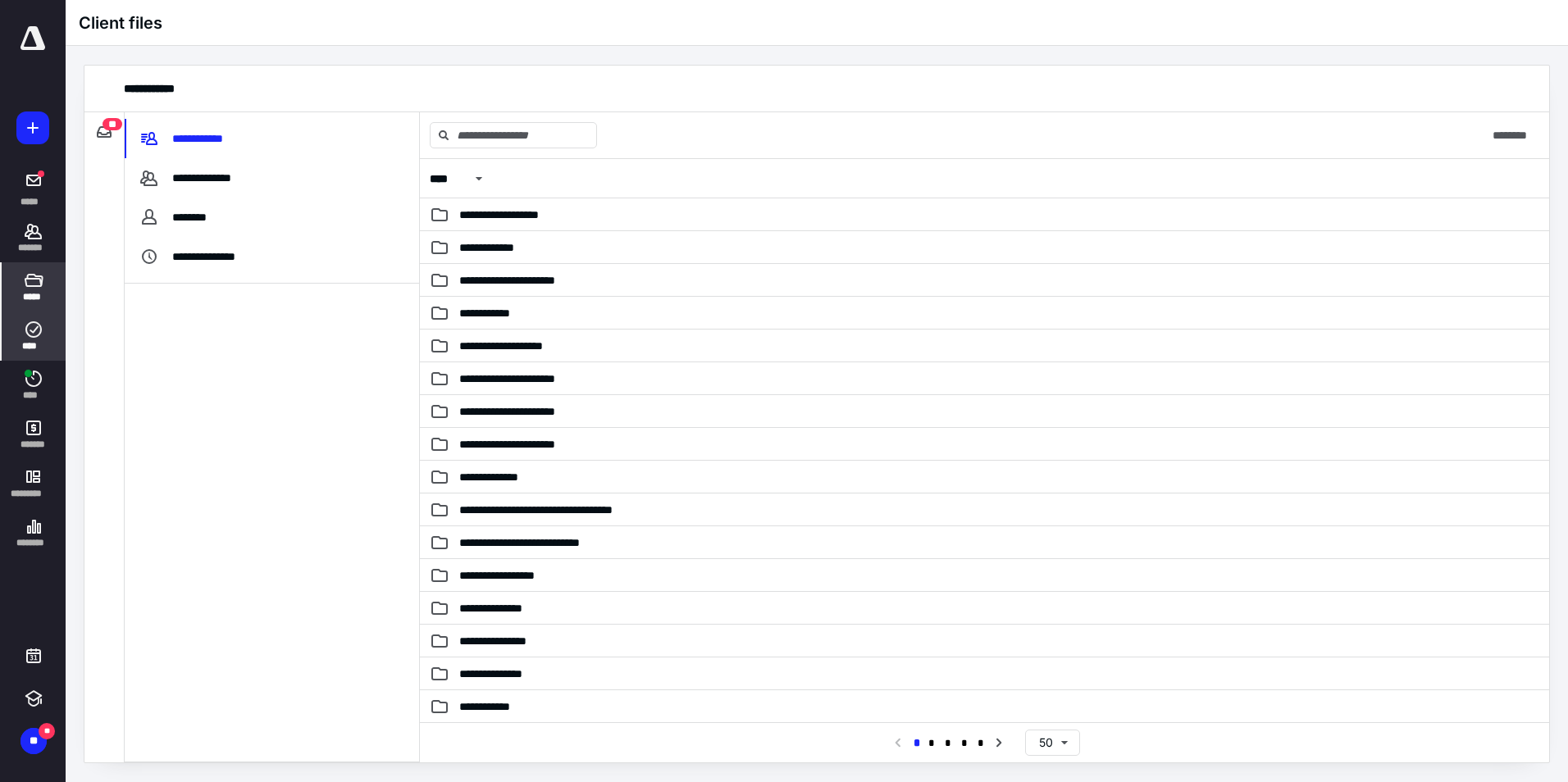 click on "****" at bounding box center (34, 336) 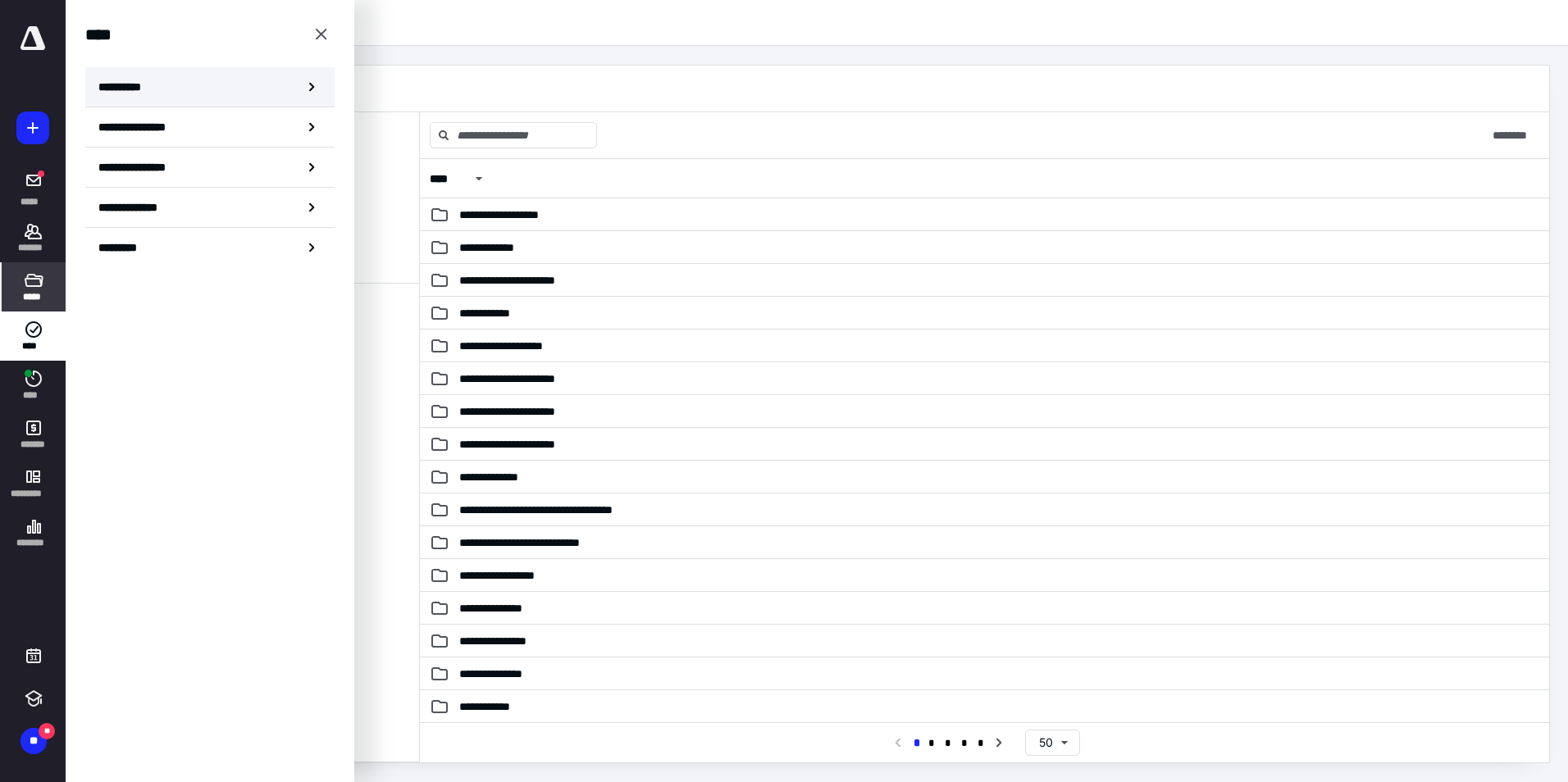 click on "**********" at bounding box center (210, 87) 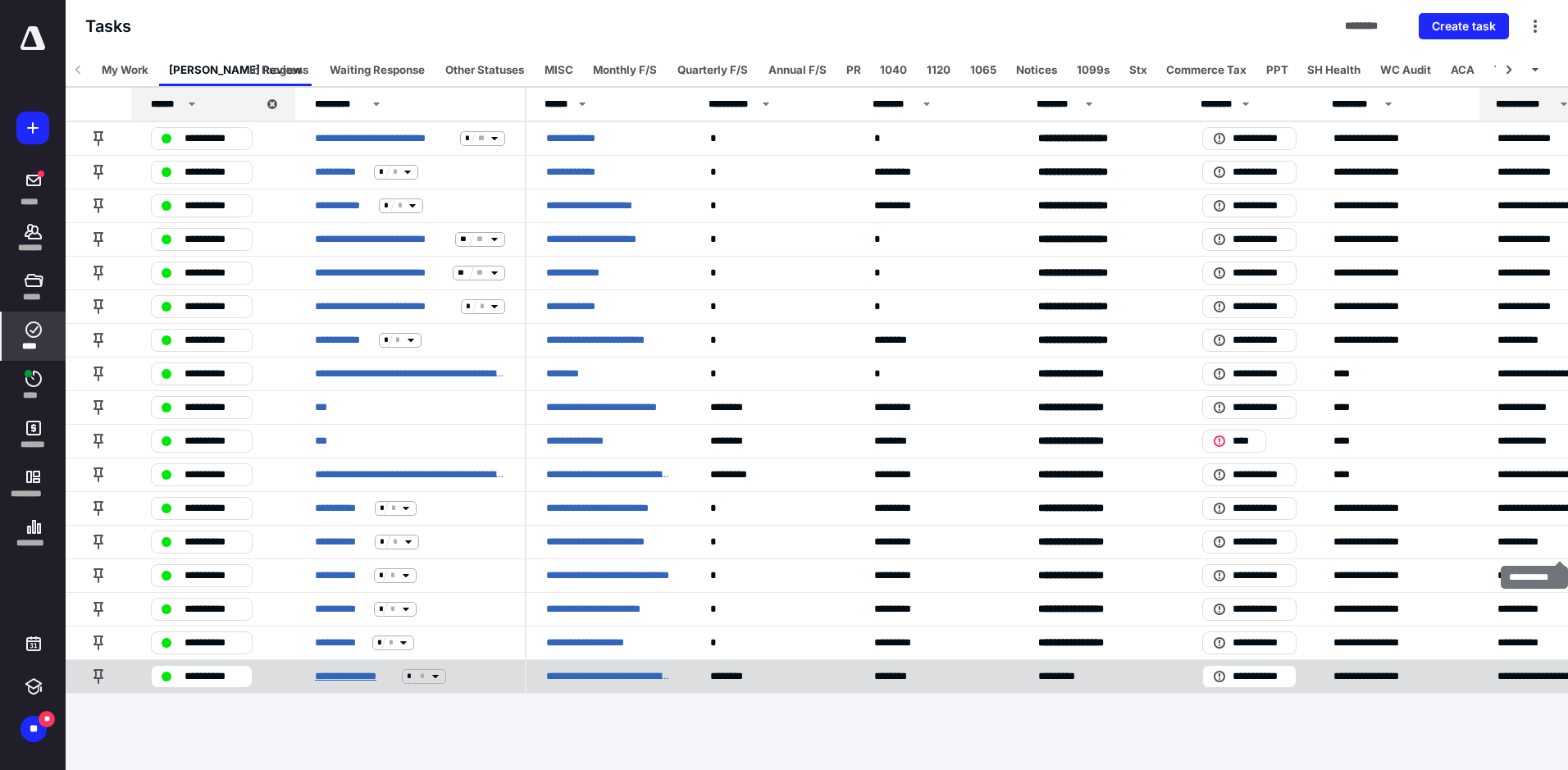 click on "**********" at bounding box center [355, 677] 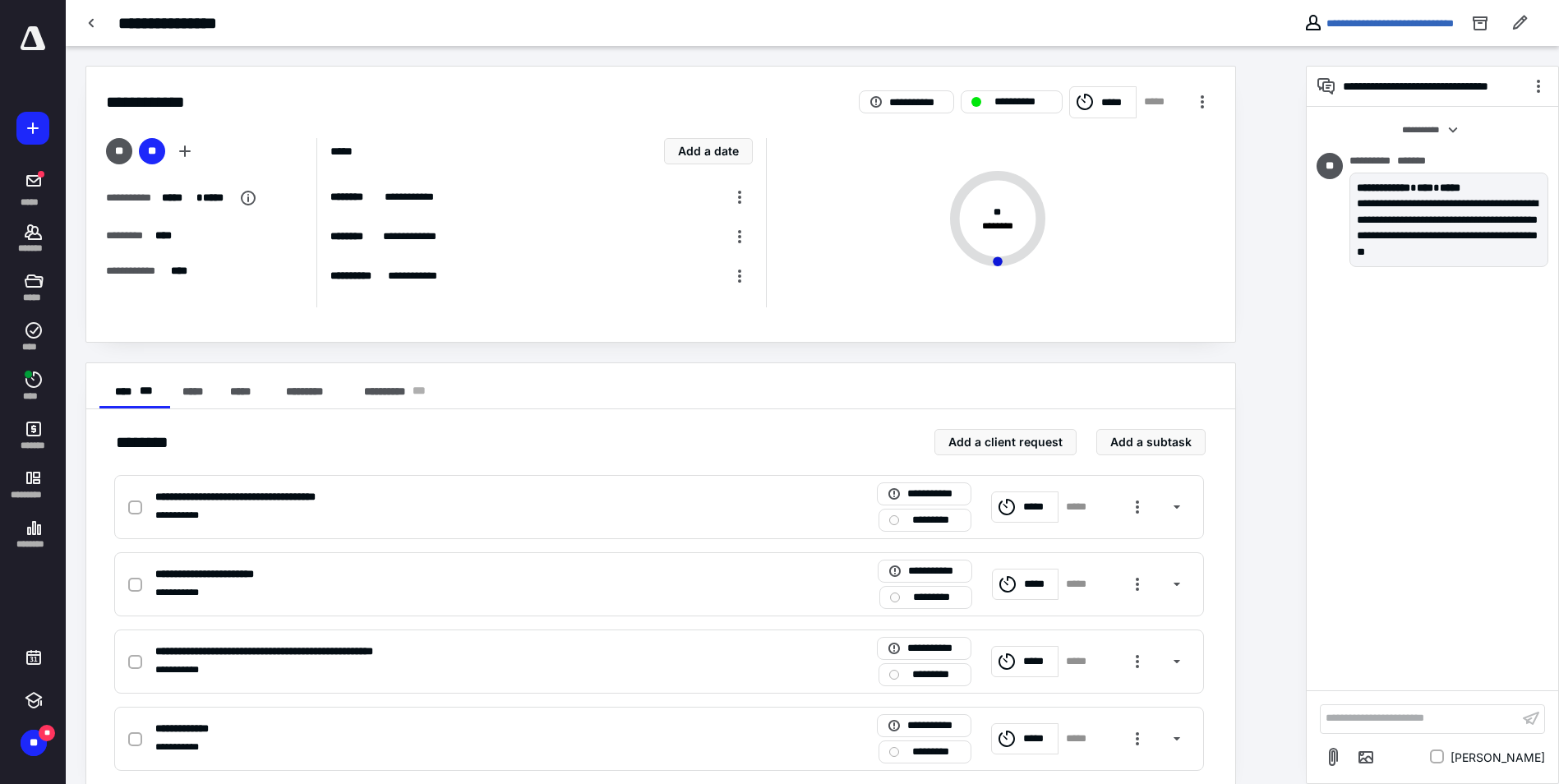 click on "**********" at bounding box center (1419, 718) 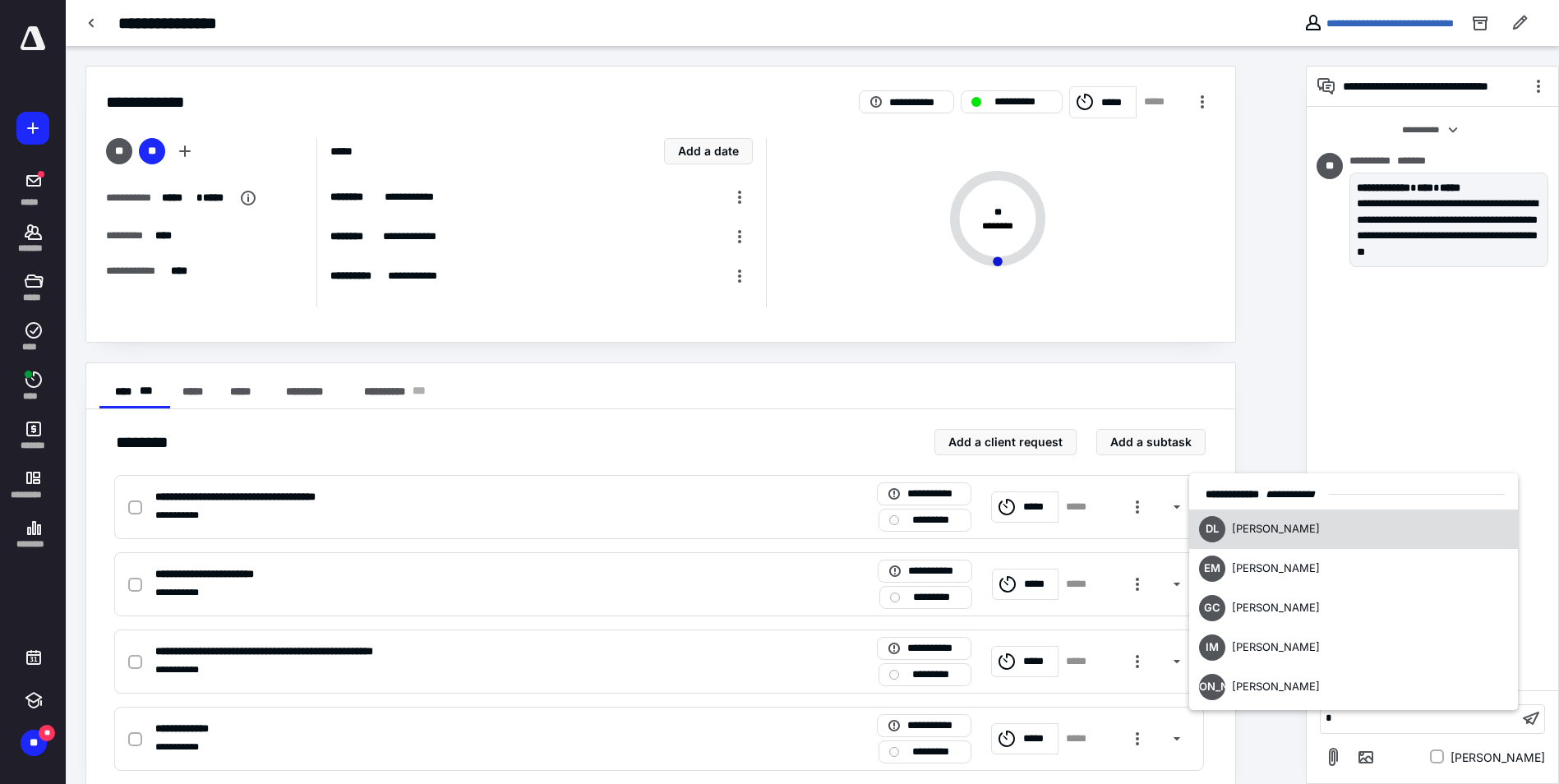 type 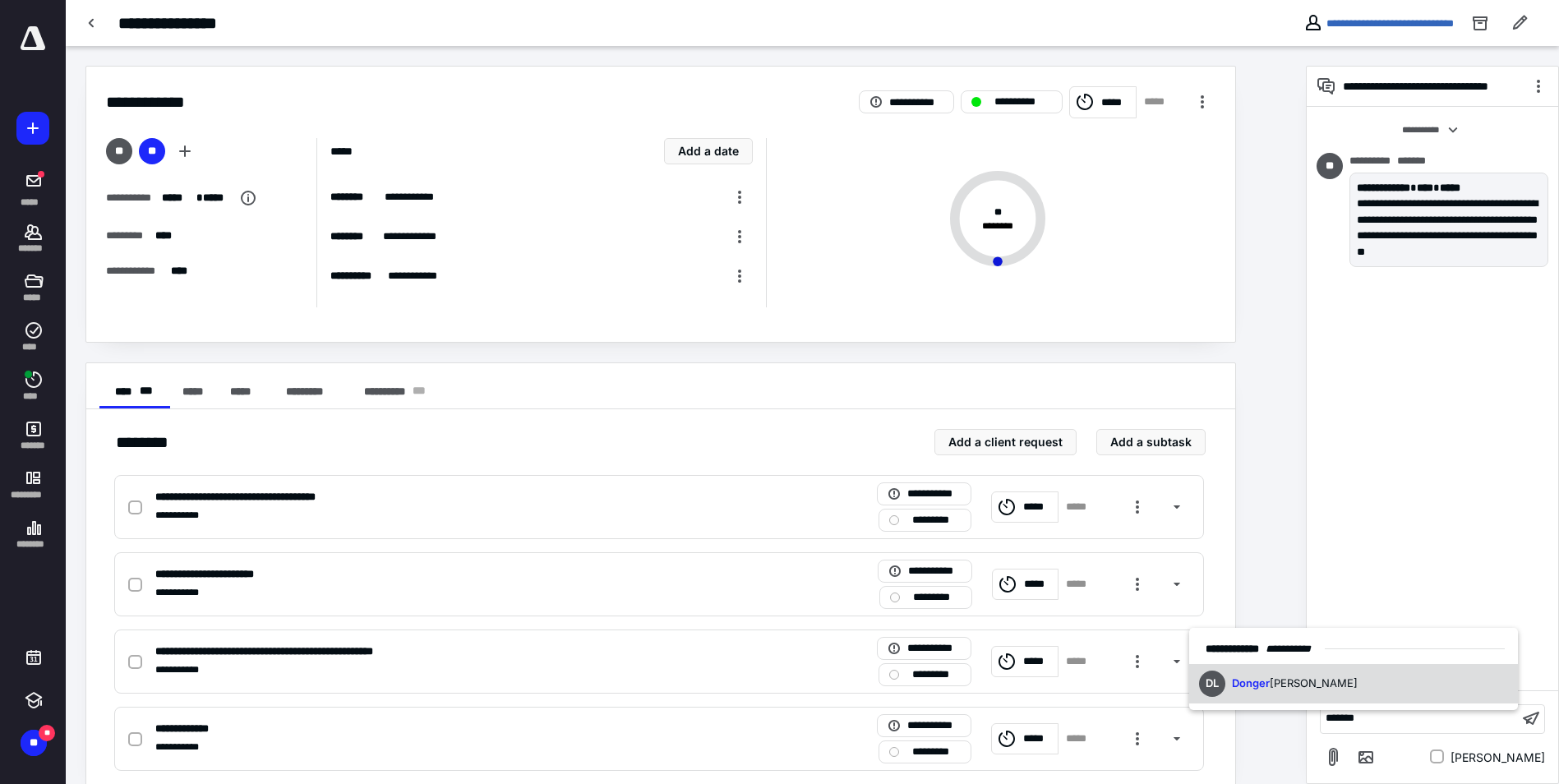 click on "[PERSON_NAME]" at bounding box center [1313, 683] 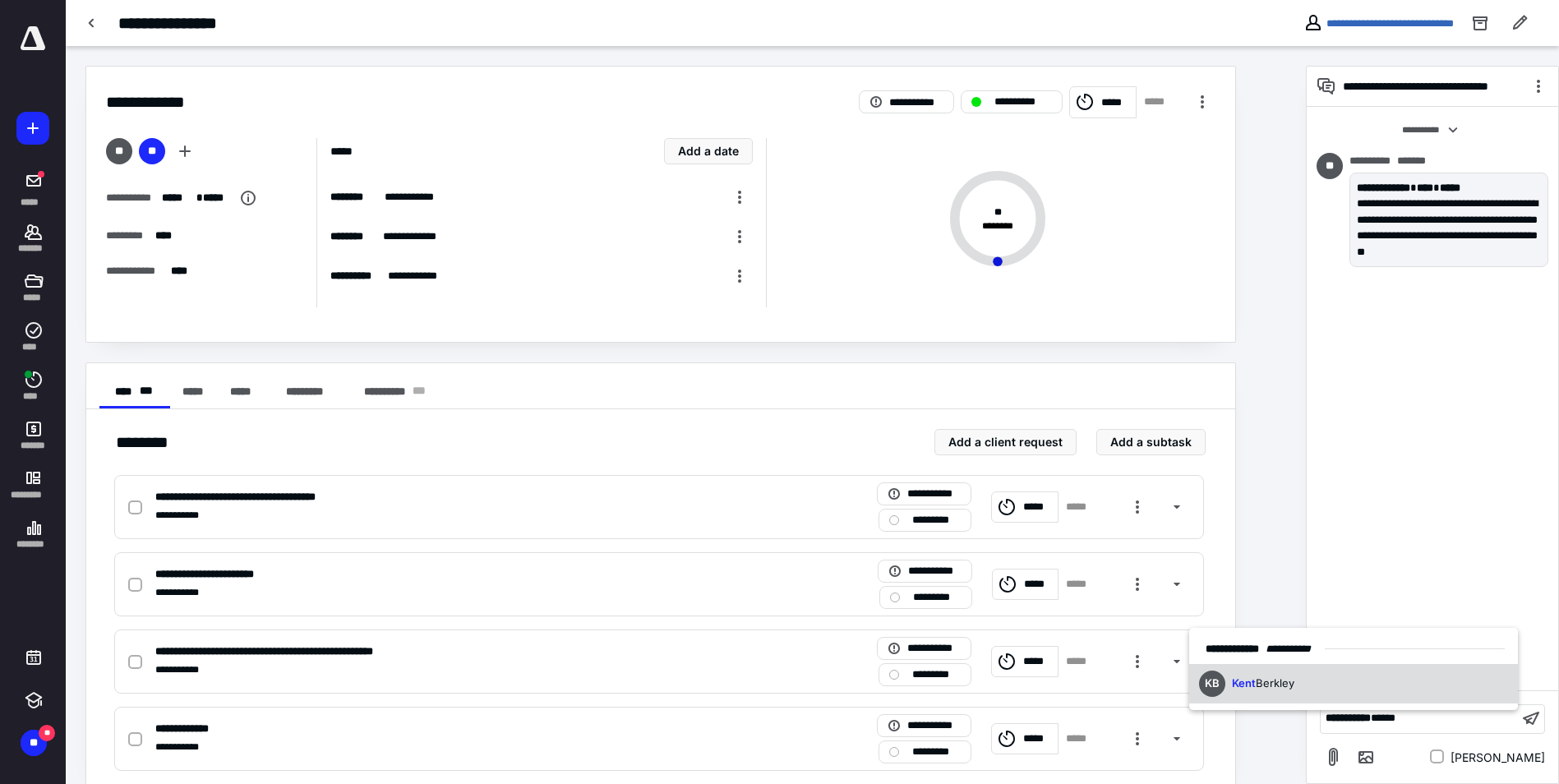 click on "KB Kent  Berkley" at bounding box center (1247, 684) 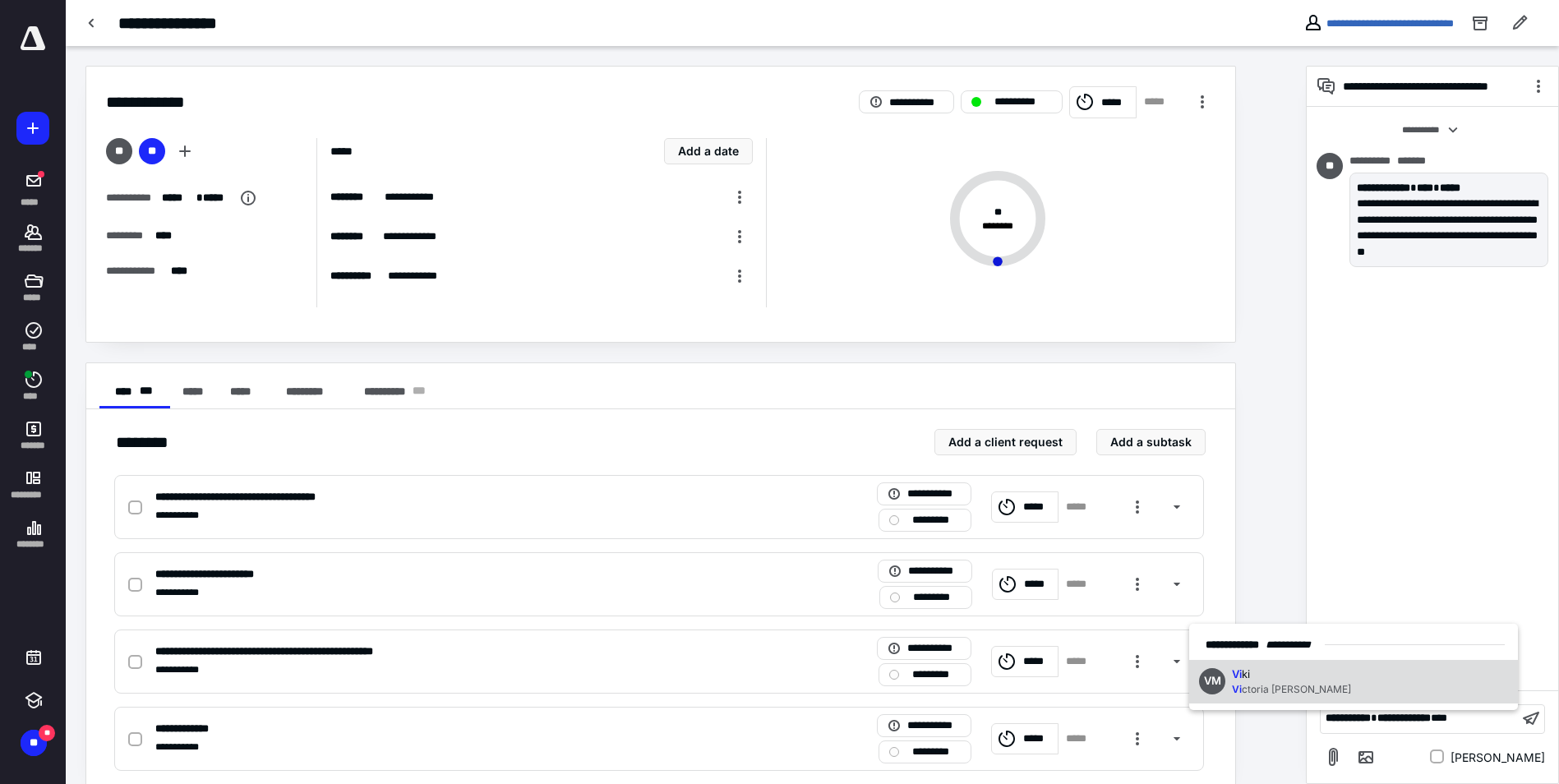 click on "Vi ki" at bounding box center [1291, 675] 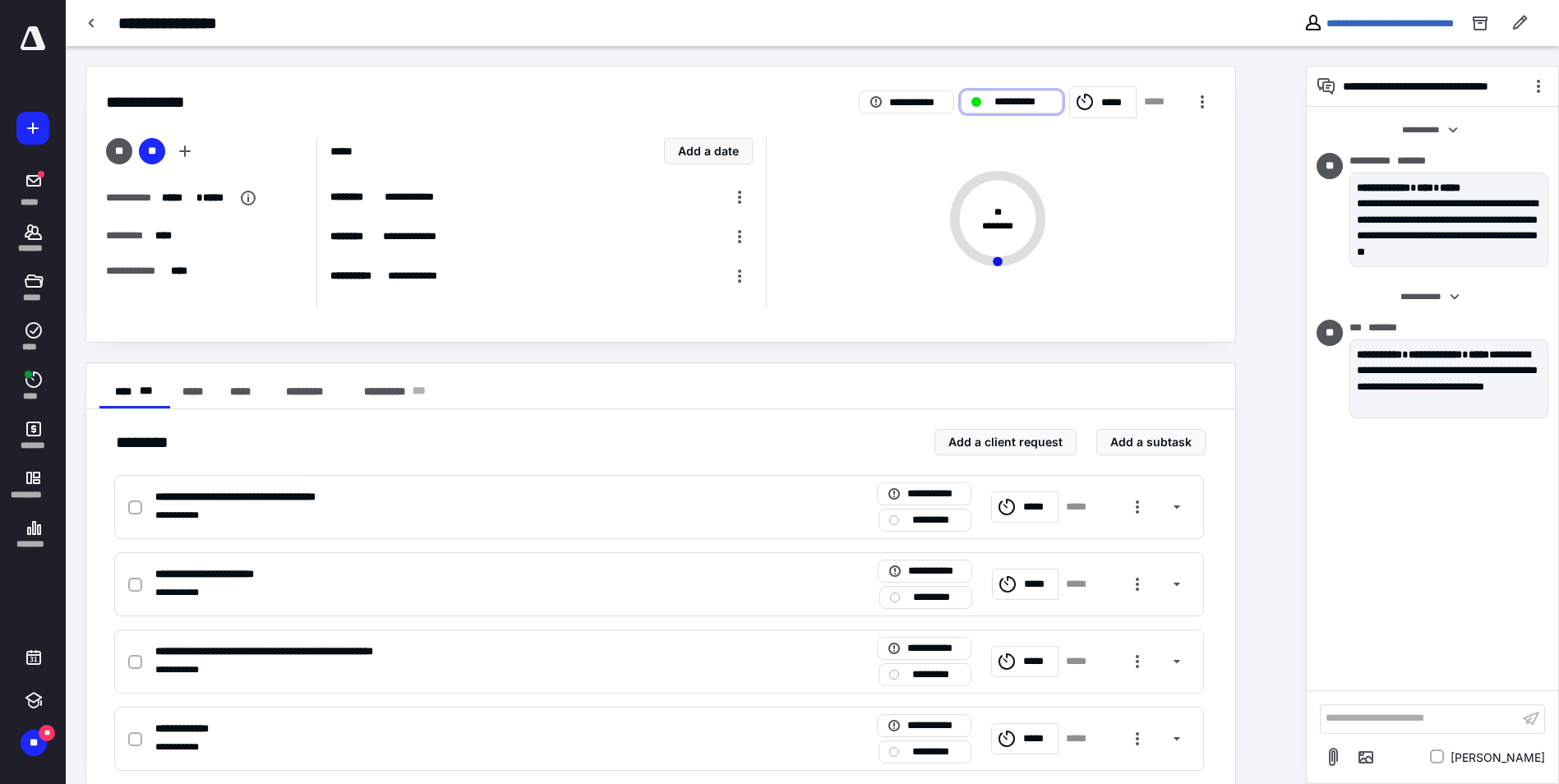 click on "**********" at bounding box center (1023, 102) 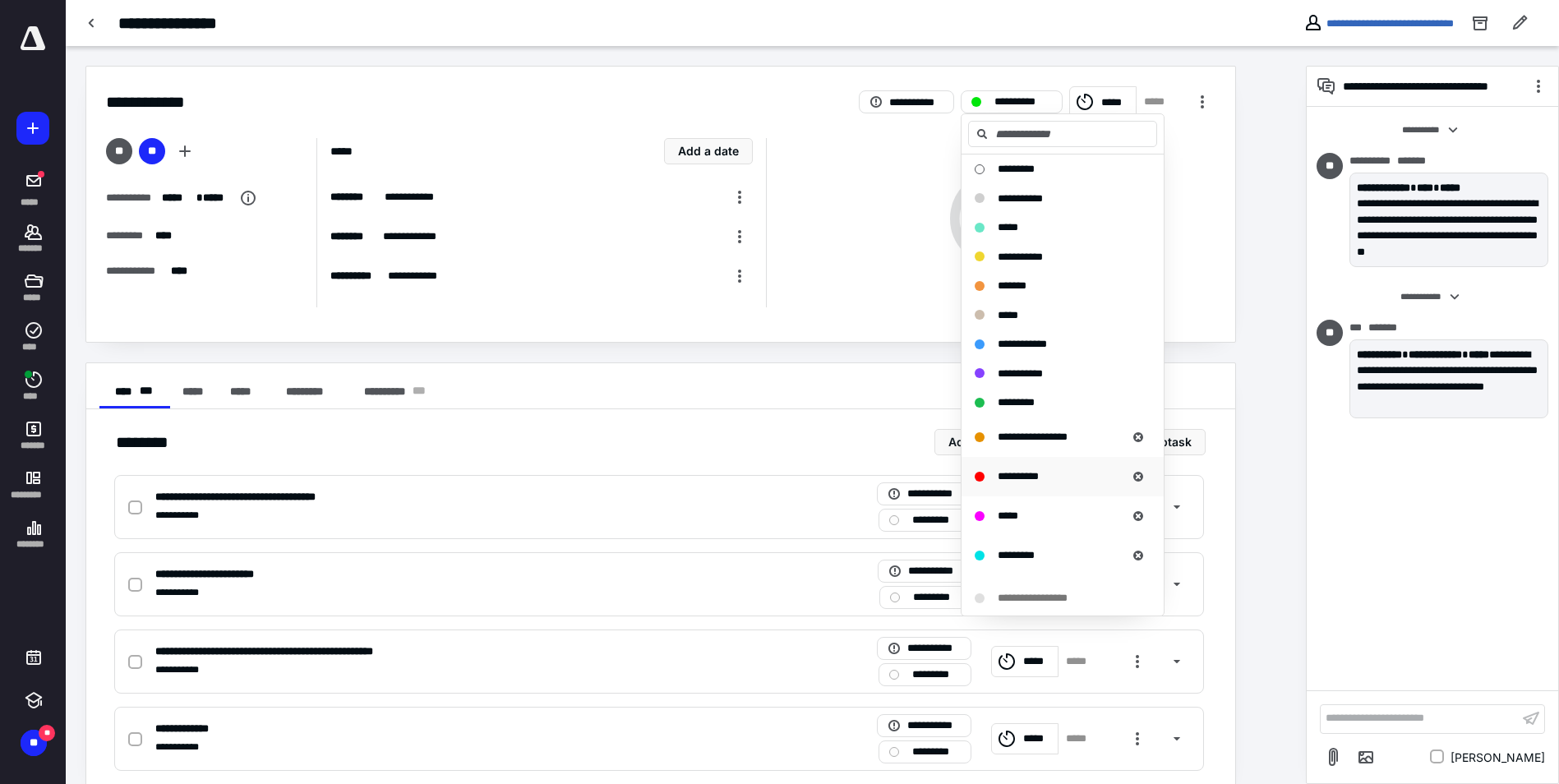 click on "**********" at bounding box center [1018, 476] 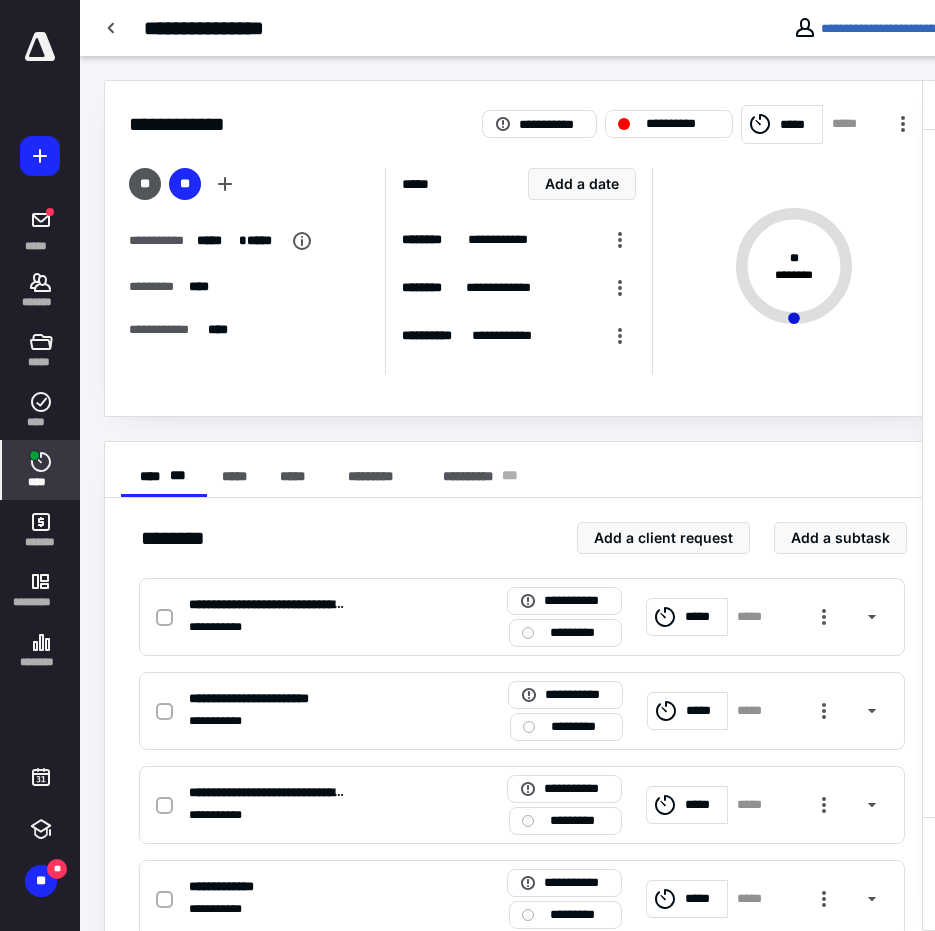 click on "****" at bounding box center (41, 482) 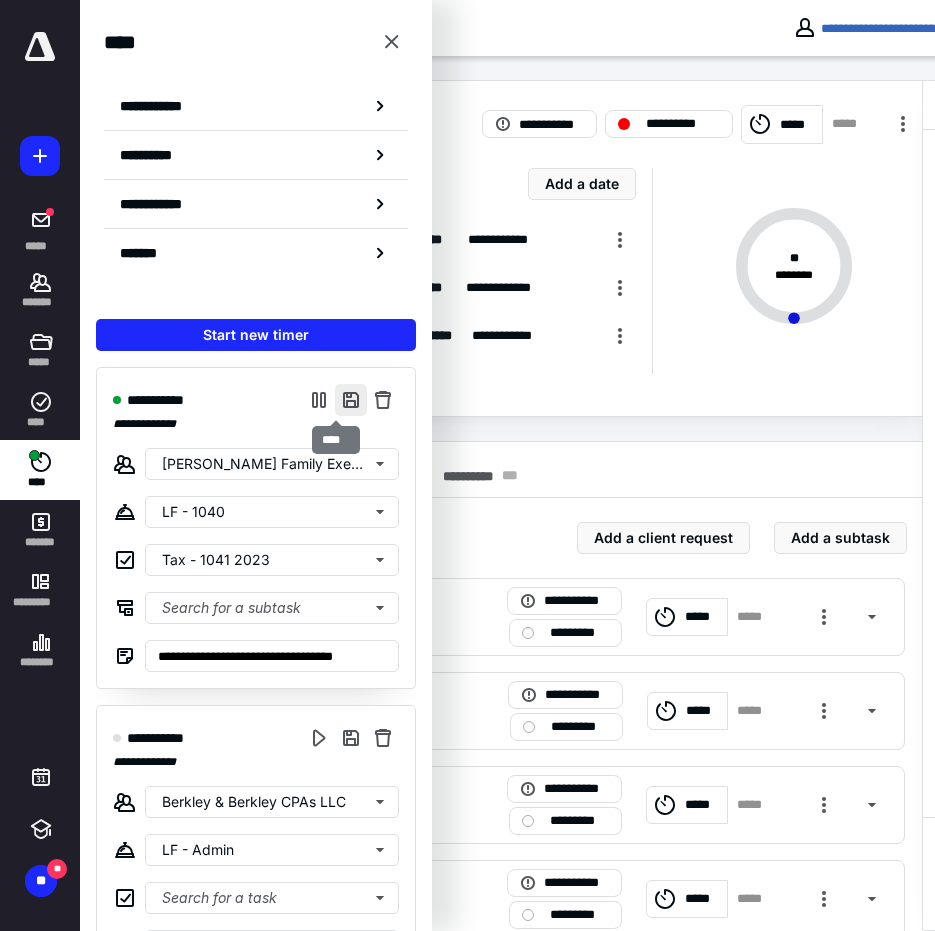 click at bounding box center [351, 400] 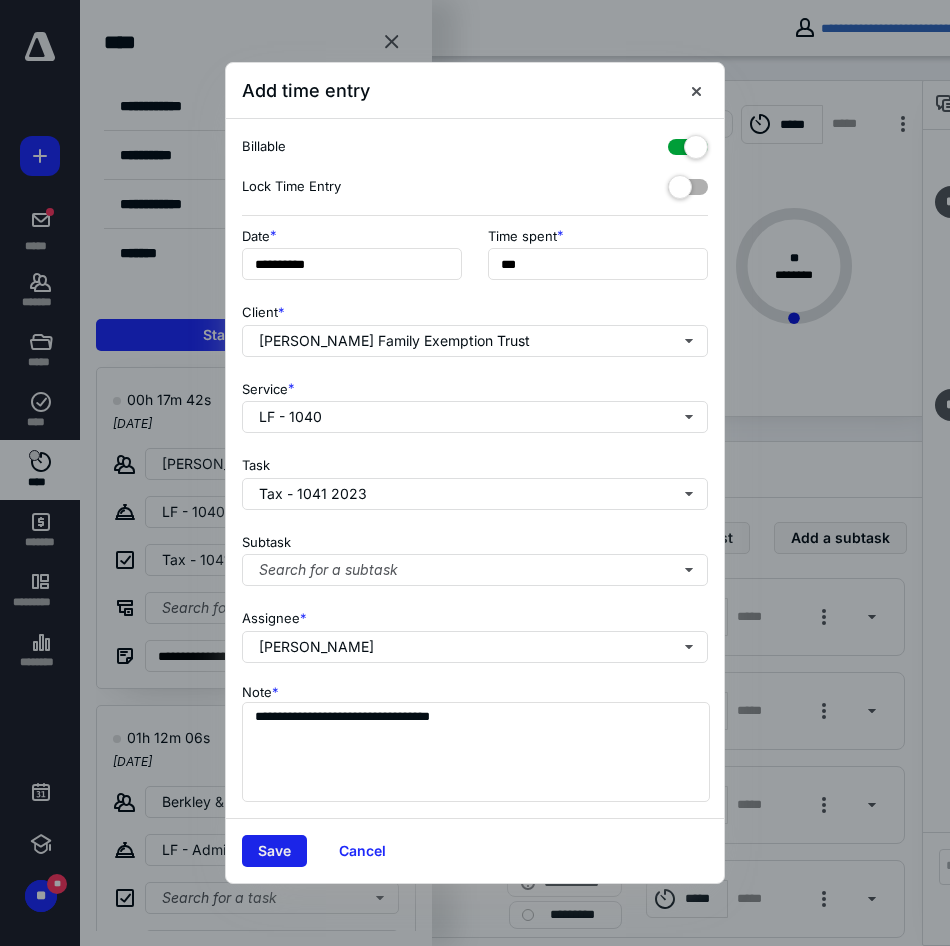 click on "Save" at bounding box center [274, 851] 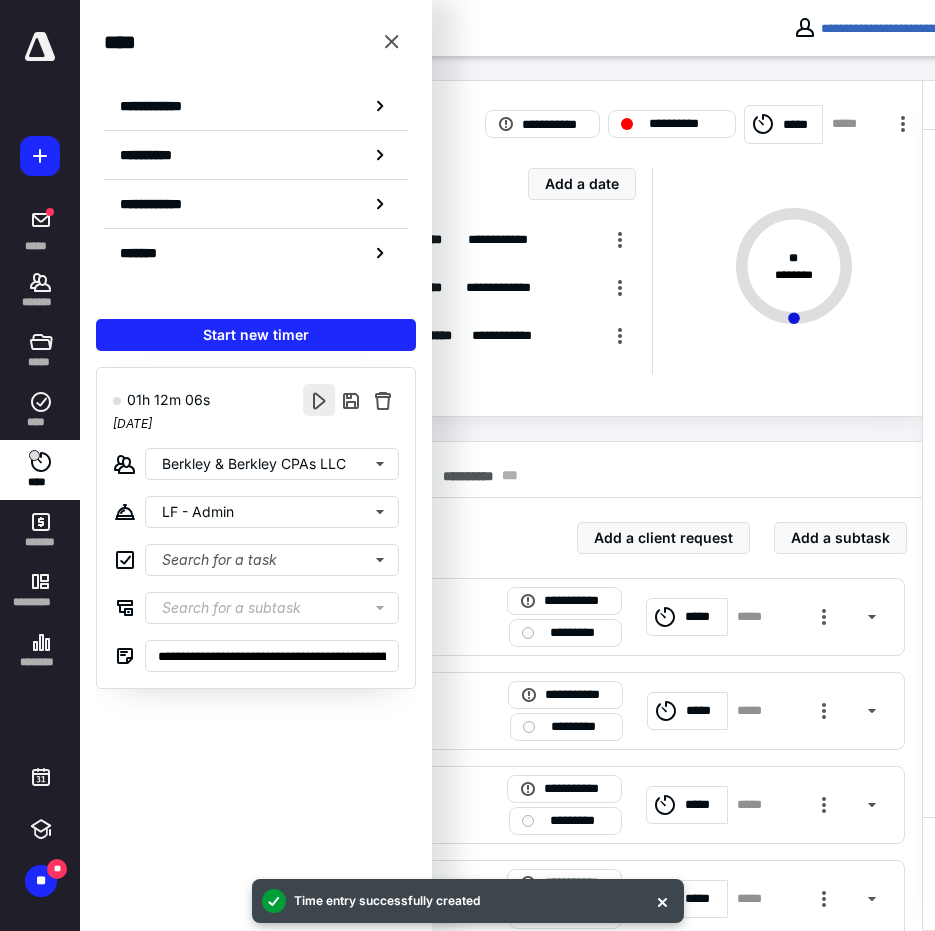 click at bounding box center [319, 400] 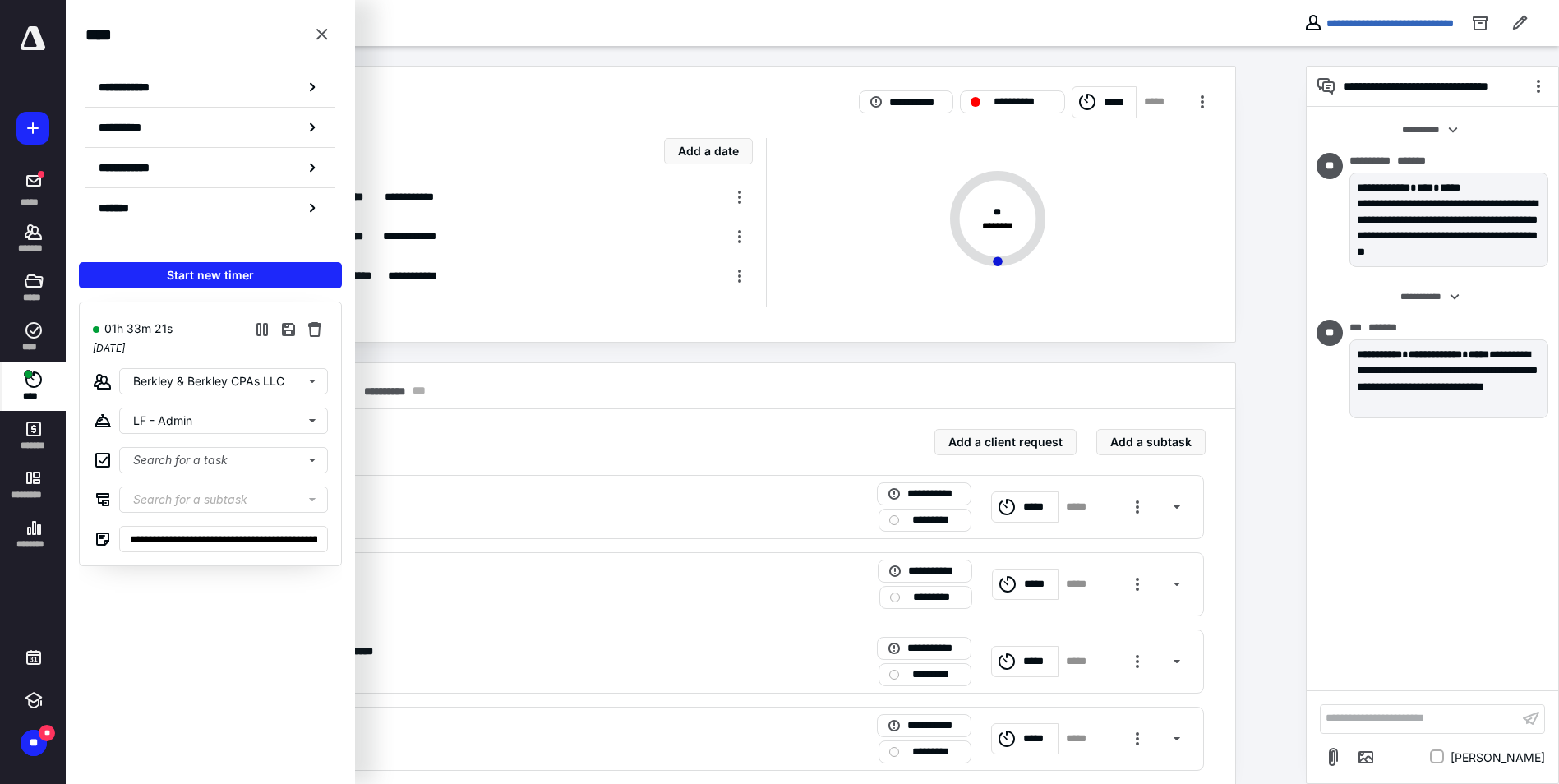 click 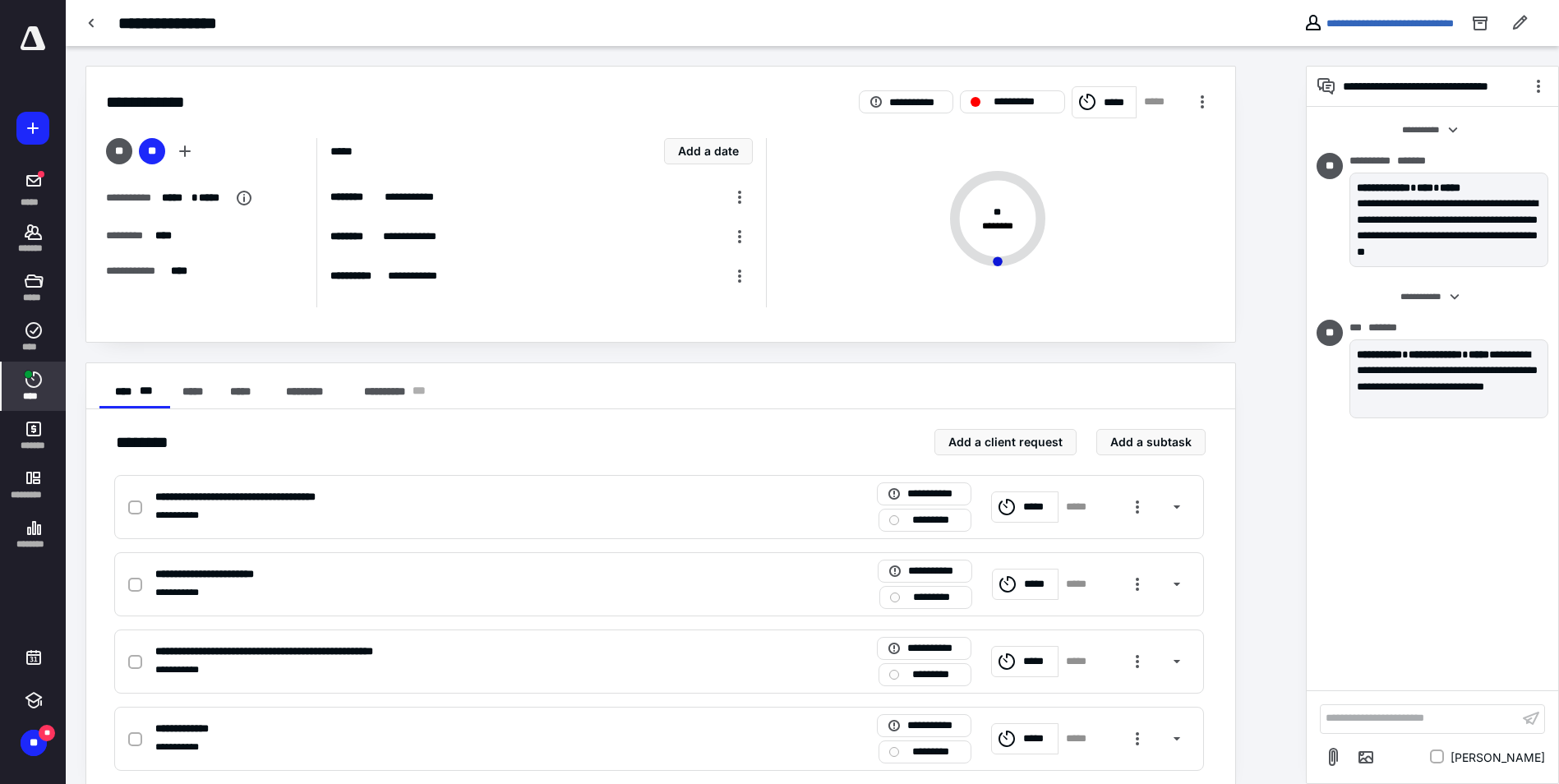 click 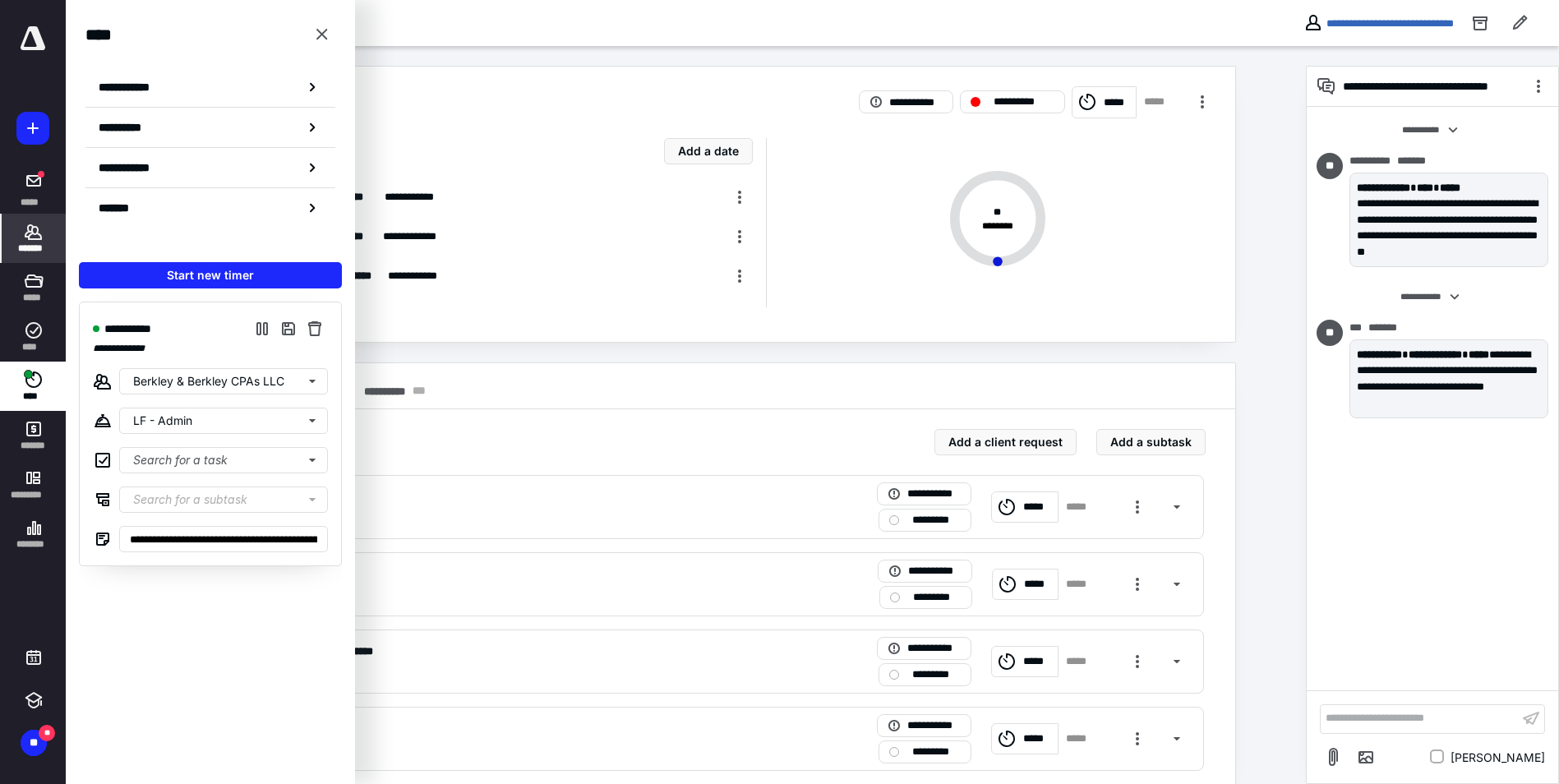click on "*******" at bounding box center [34, 248] 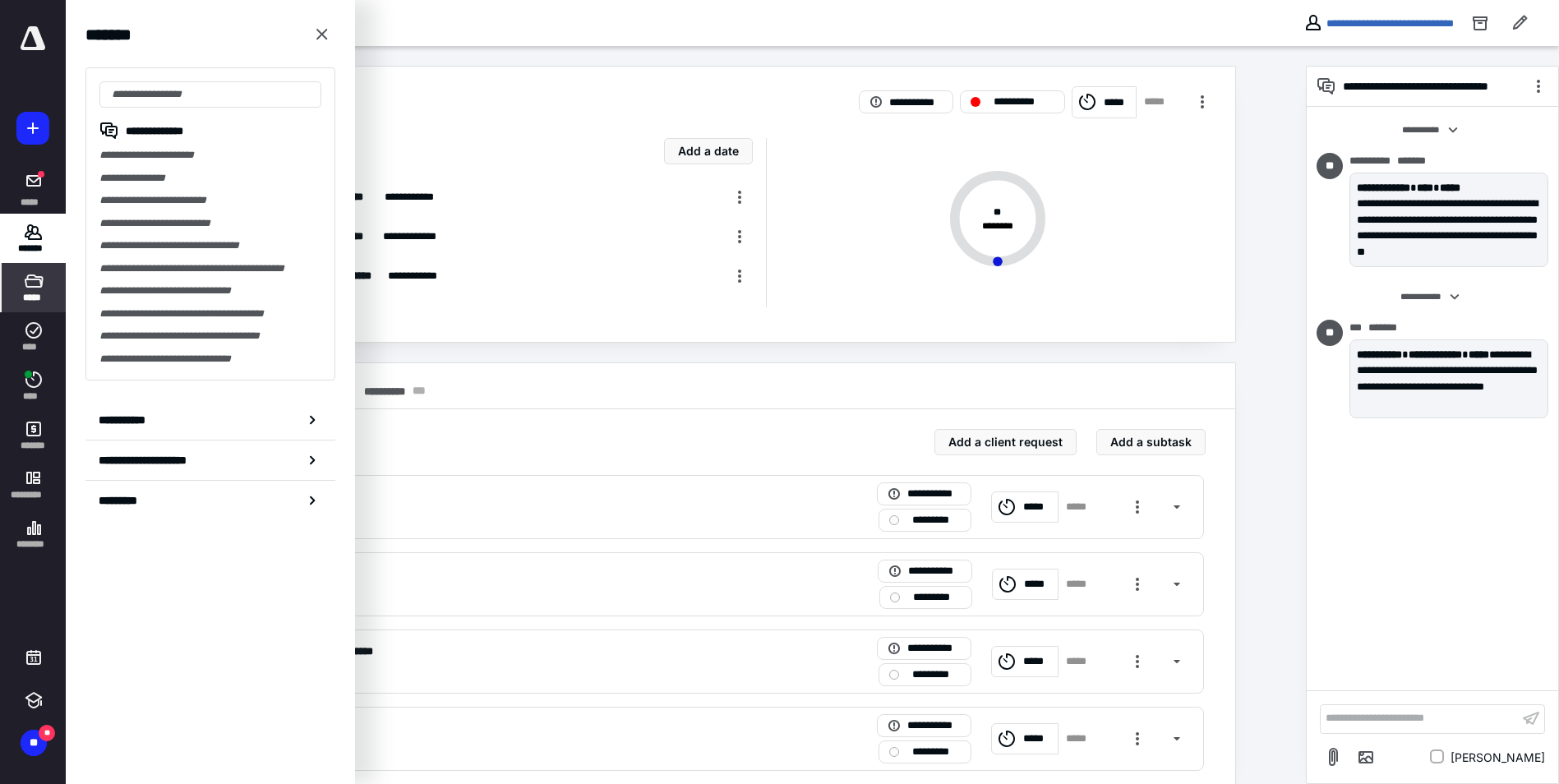 click on "*****" at bounding box center (34, 288) 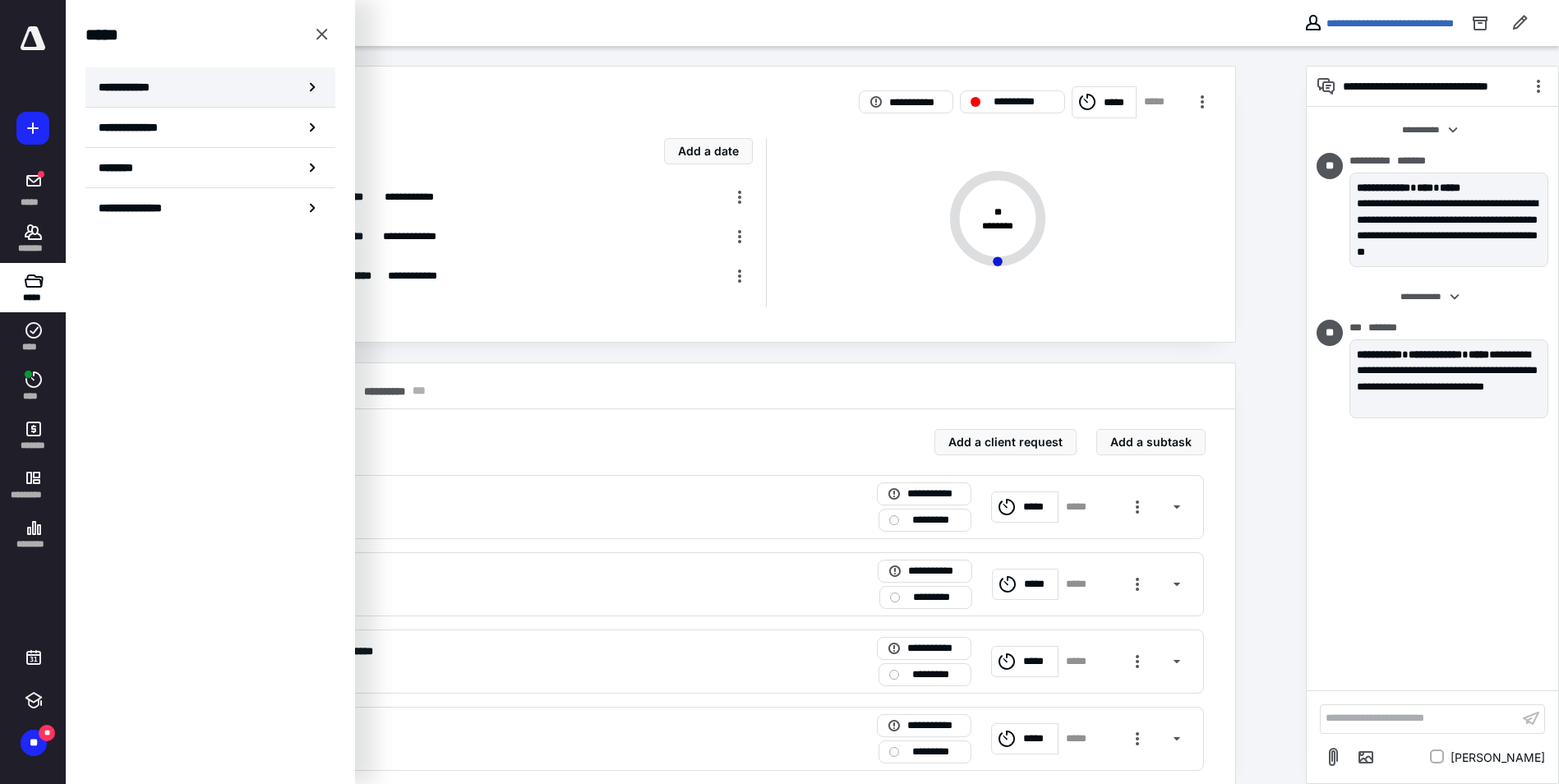 click on "**********" at bounding box center (129, 87) 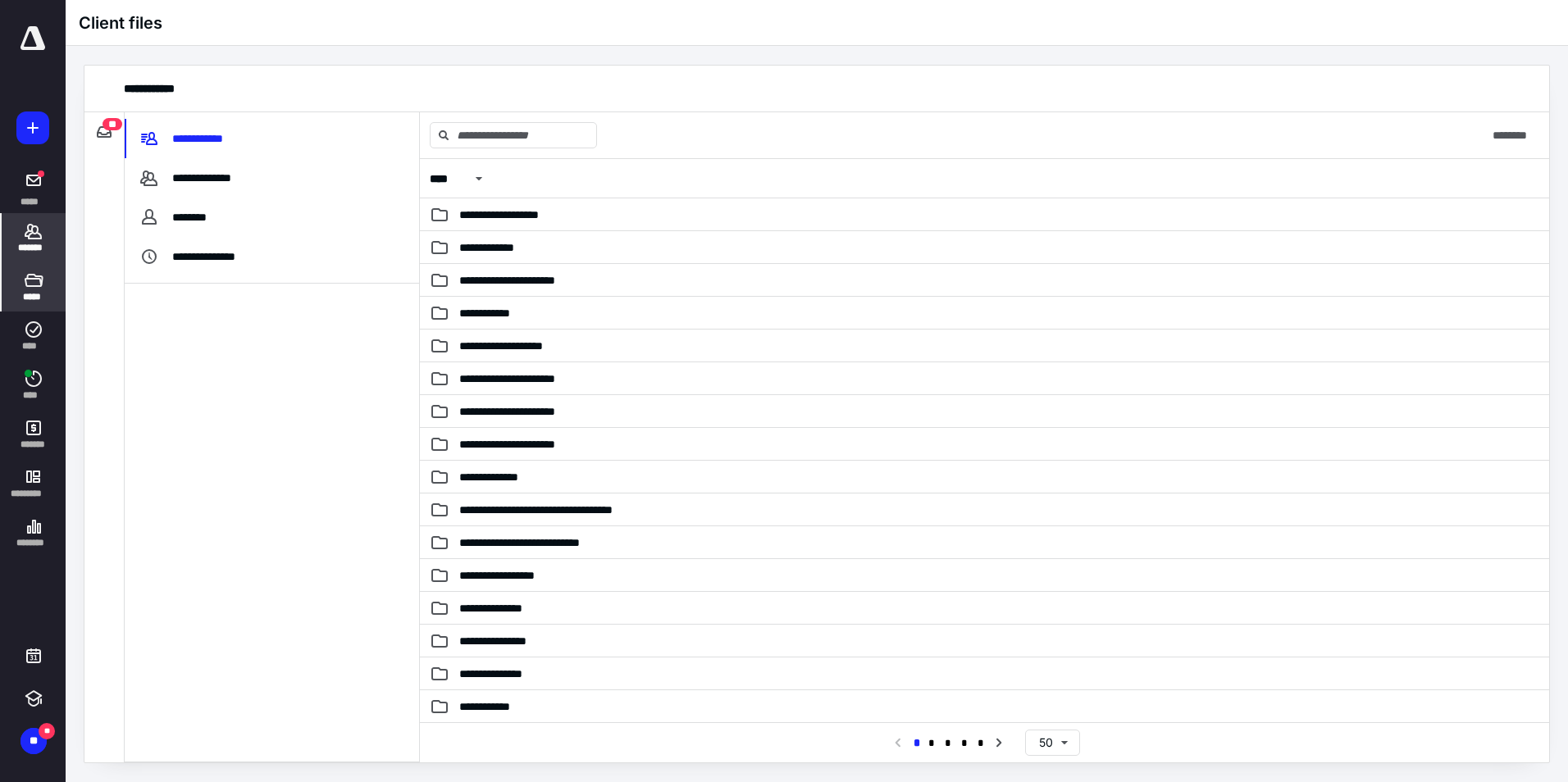 click 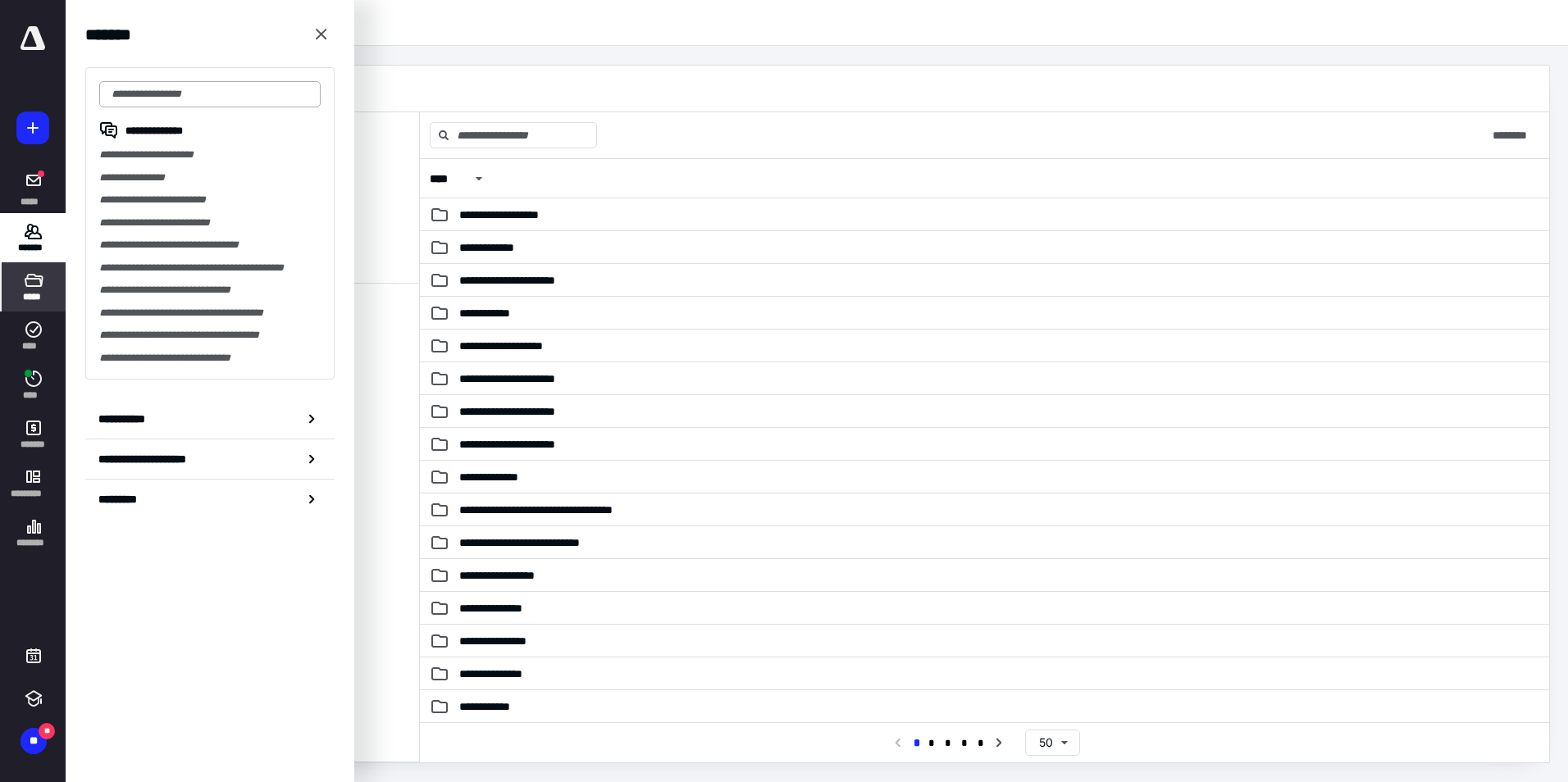 click at bounding box center [210, 94] 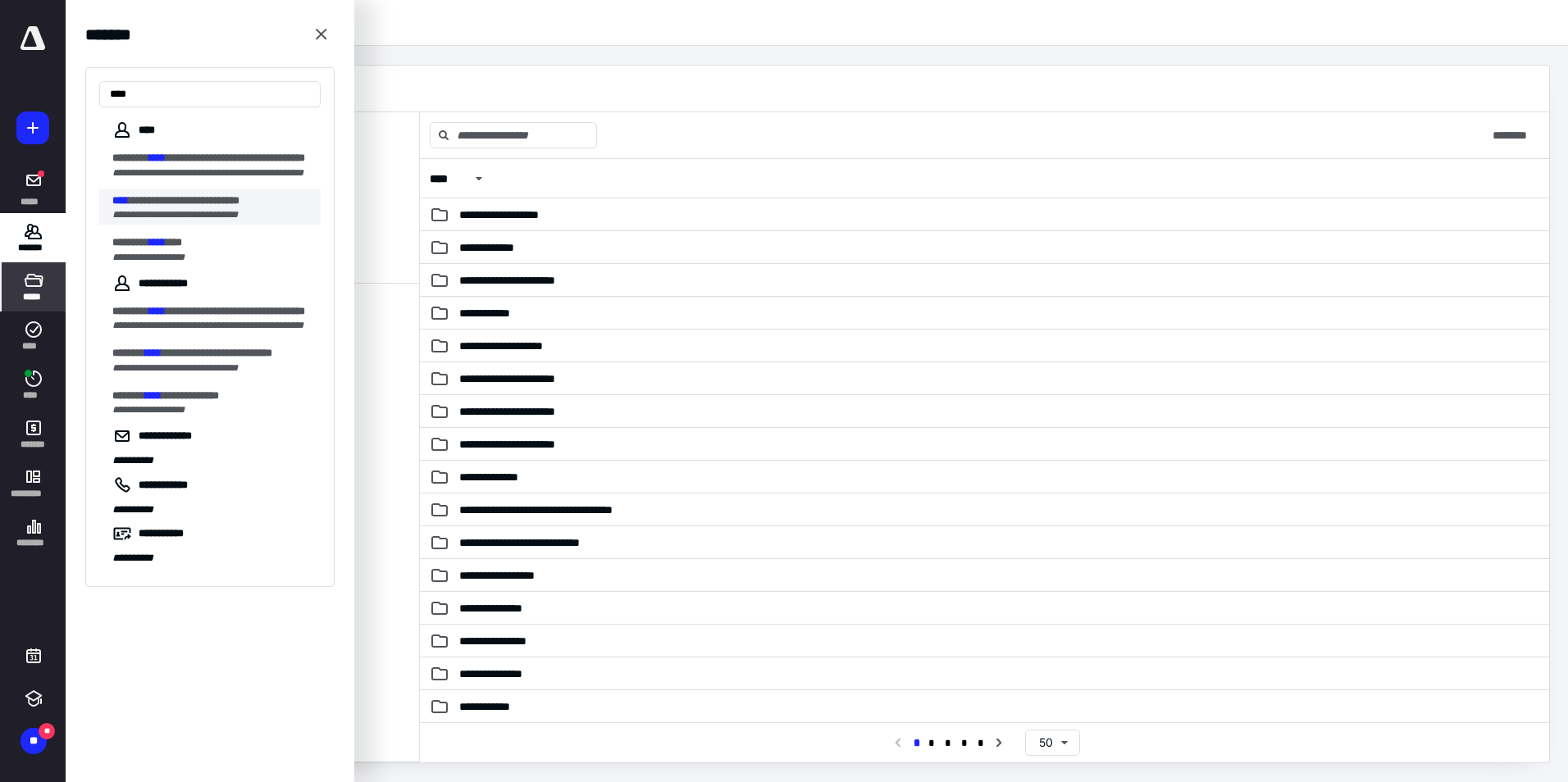 type on "****" 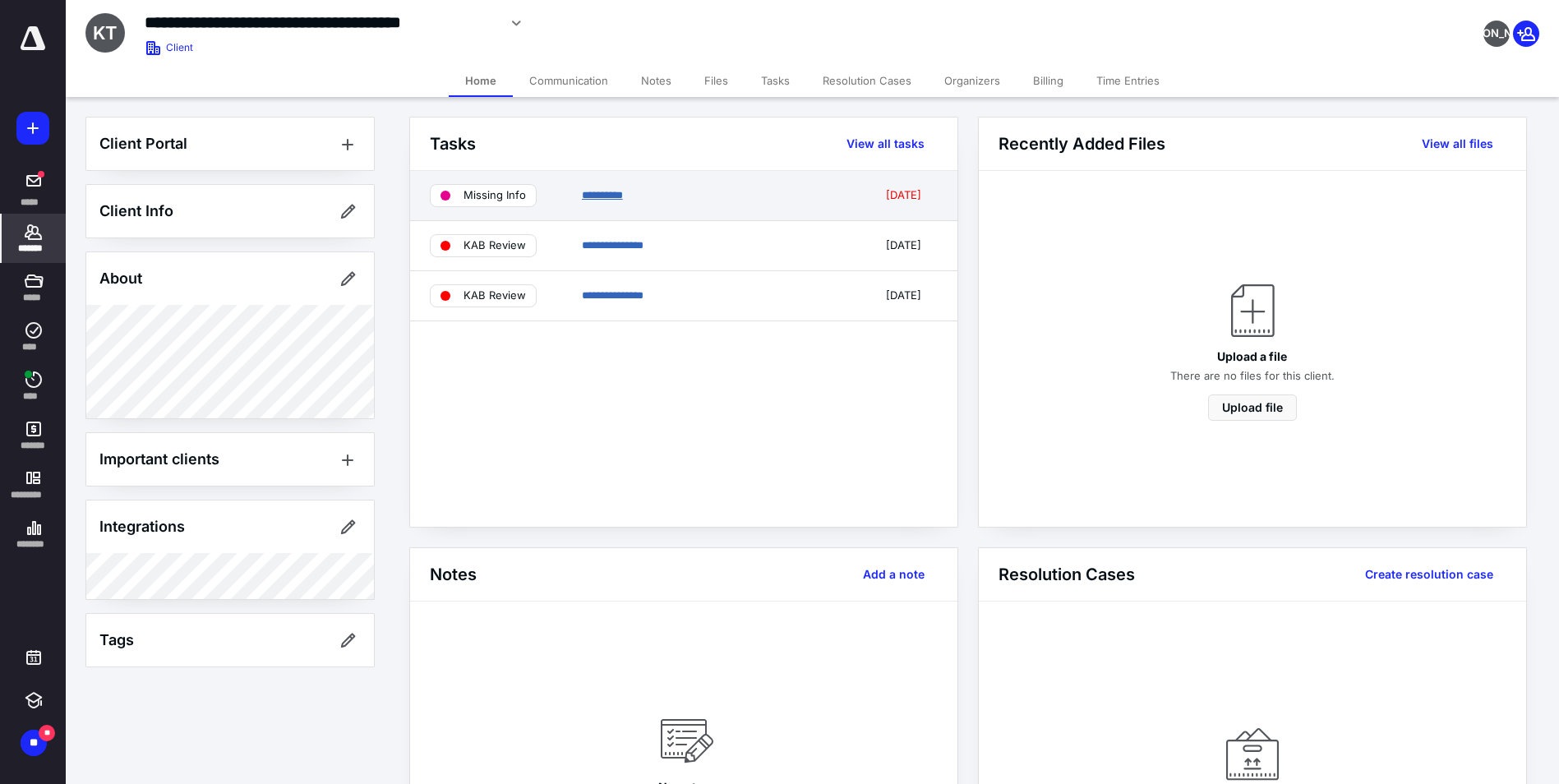 click on "**********" at bounding box center [602, 195] 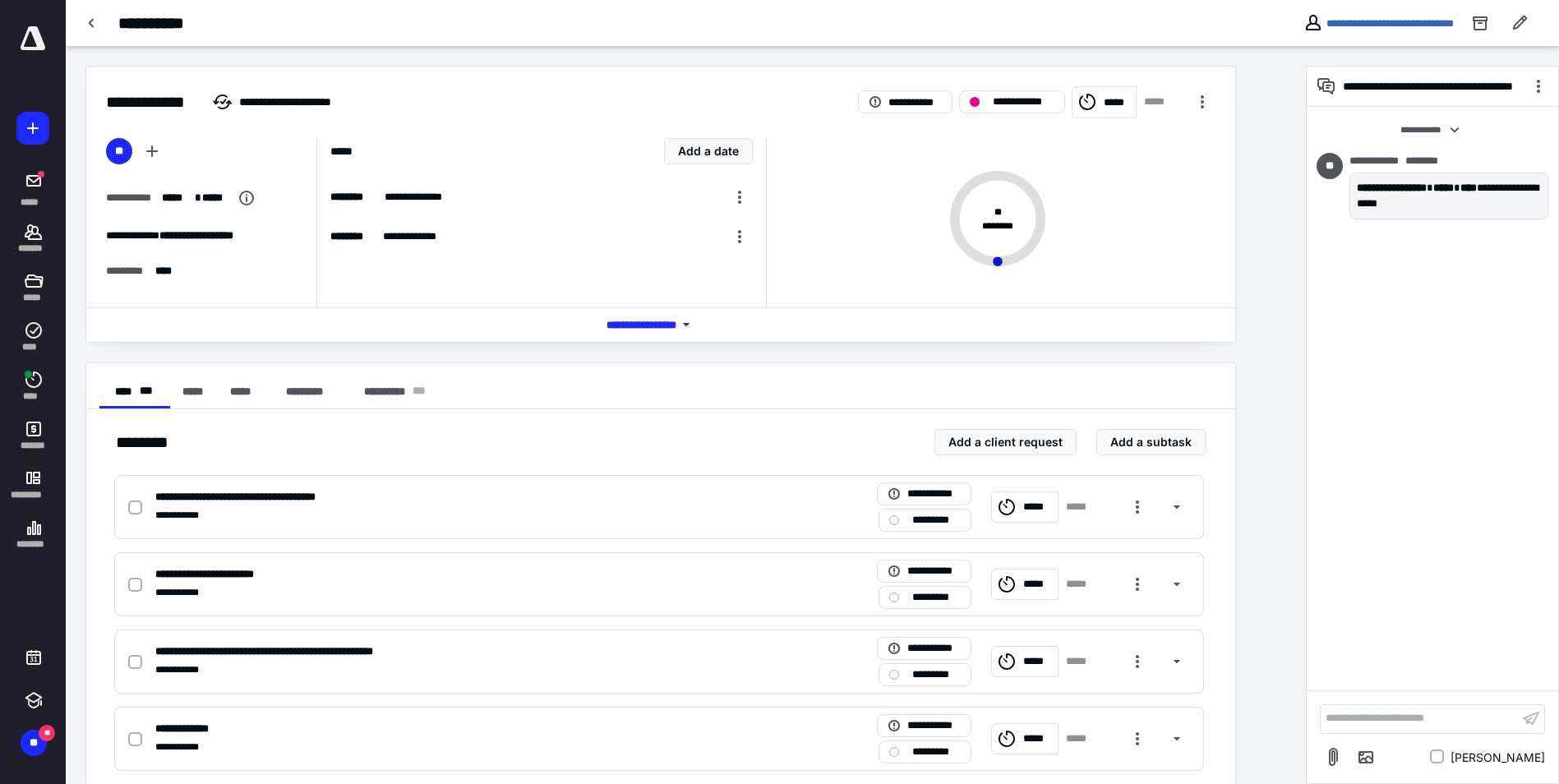 click on "**********" at bounding box center (812, 23) 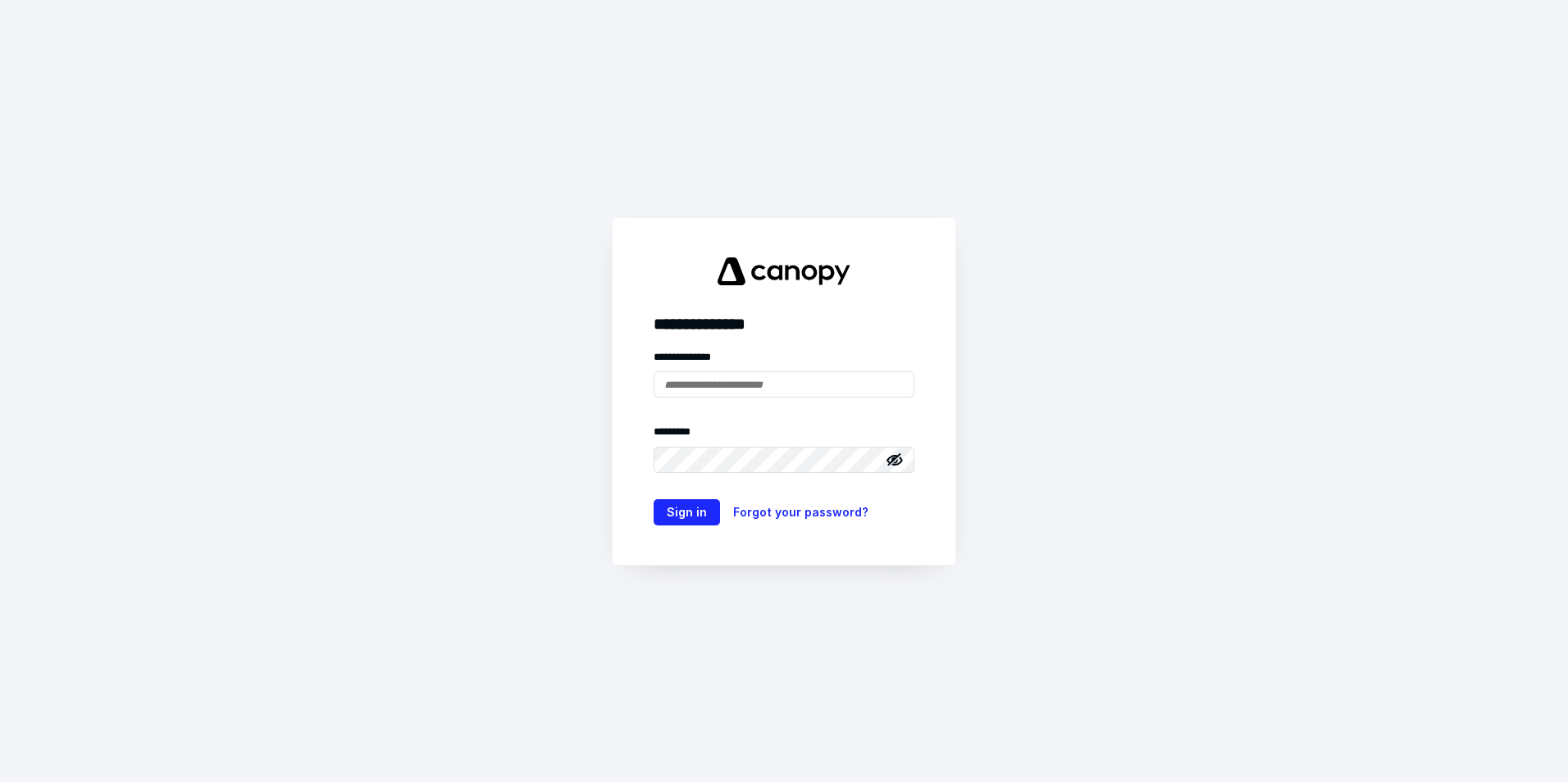 scroll, scrollTop: 0, scrollLeft: 0, axis: both 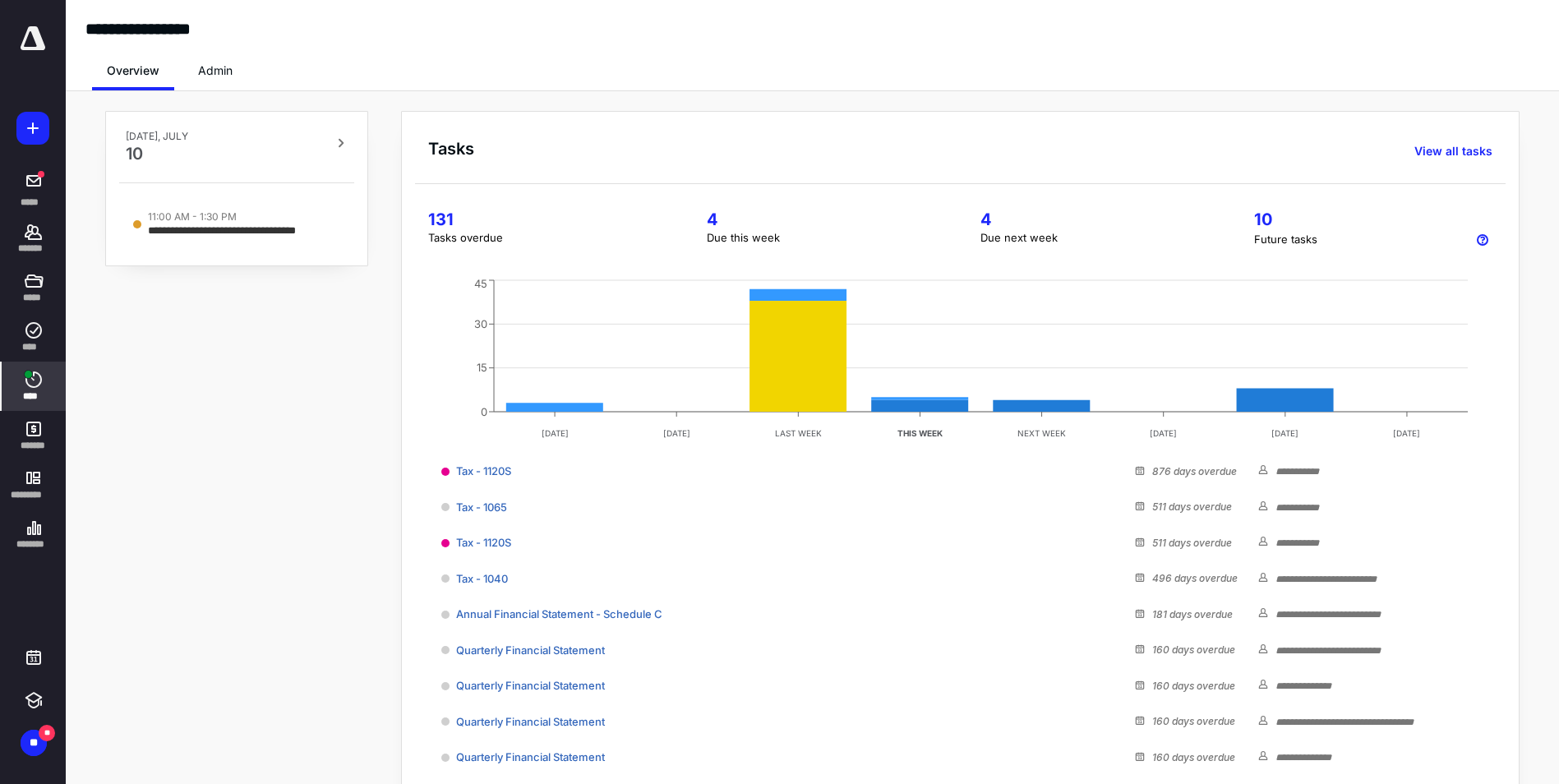 click 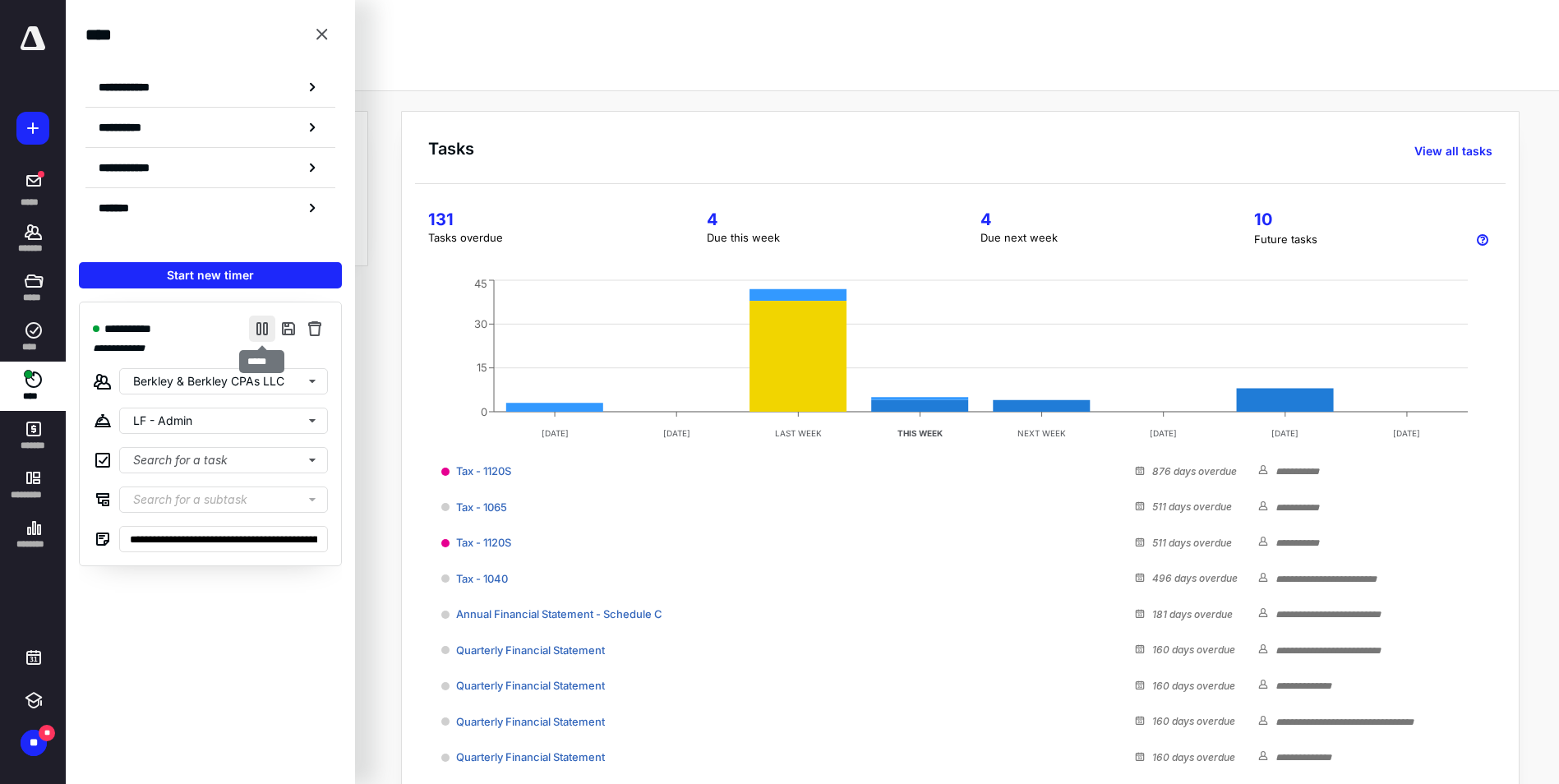 click at bounding box center (262, 329) 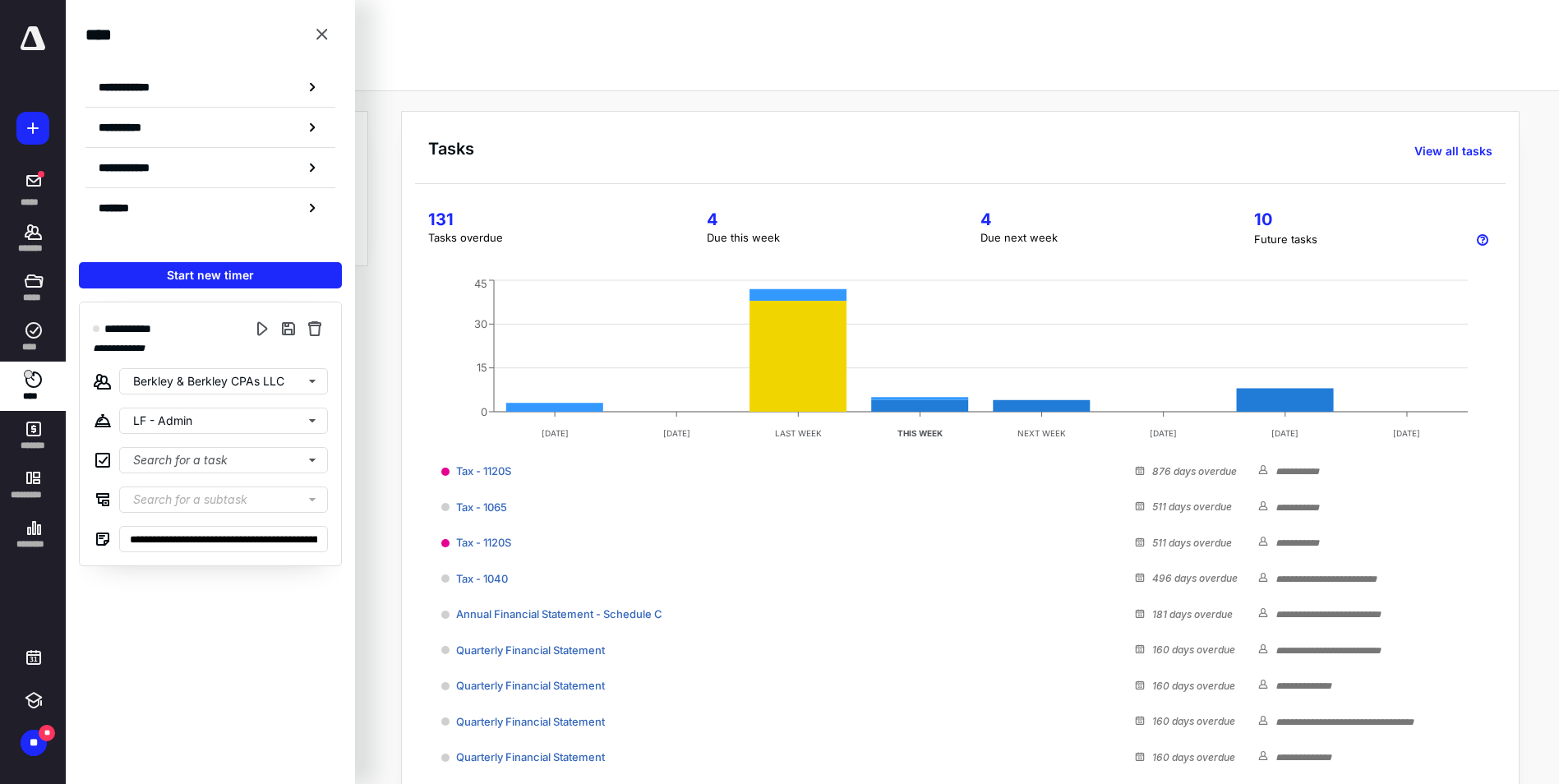 type 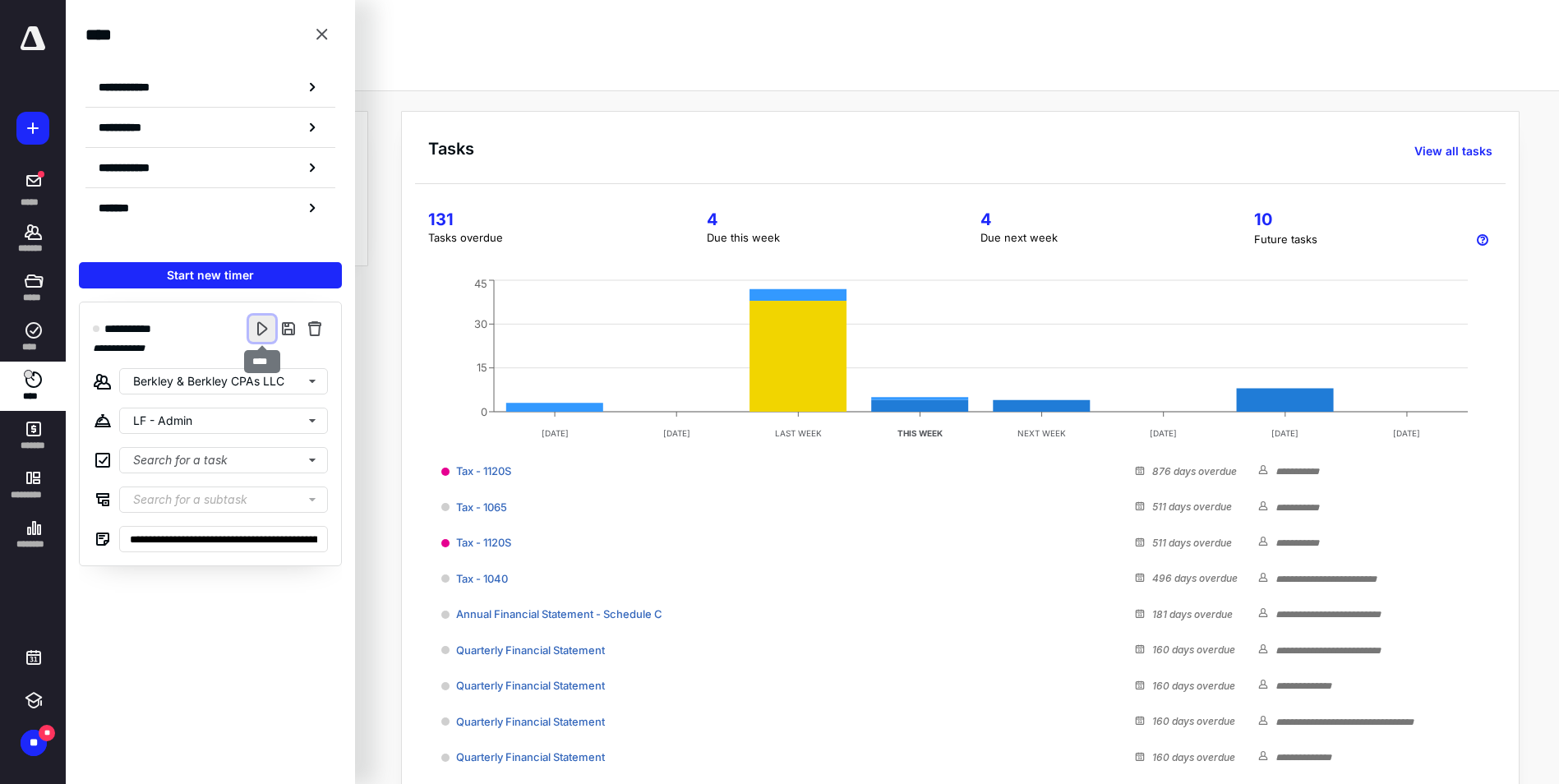 click at bounding box center [262, 329] 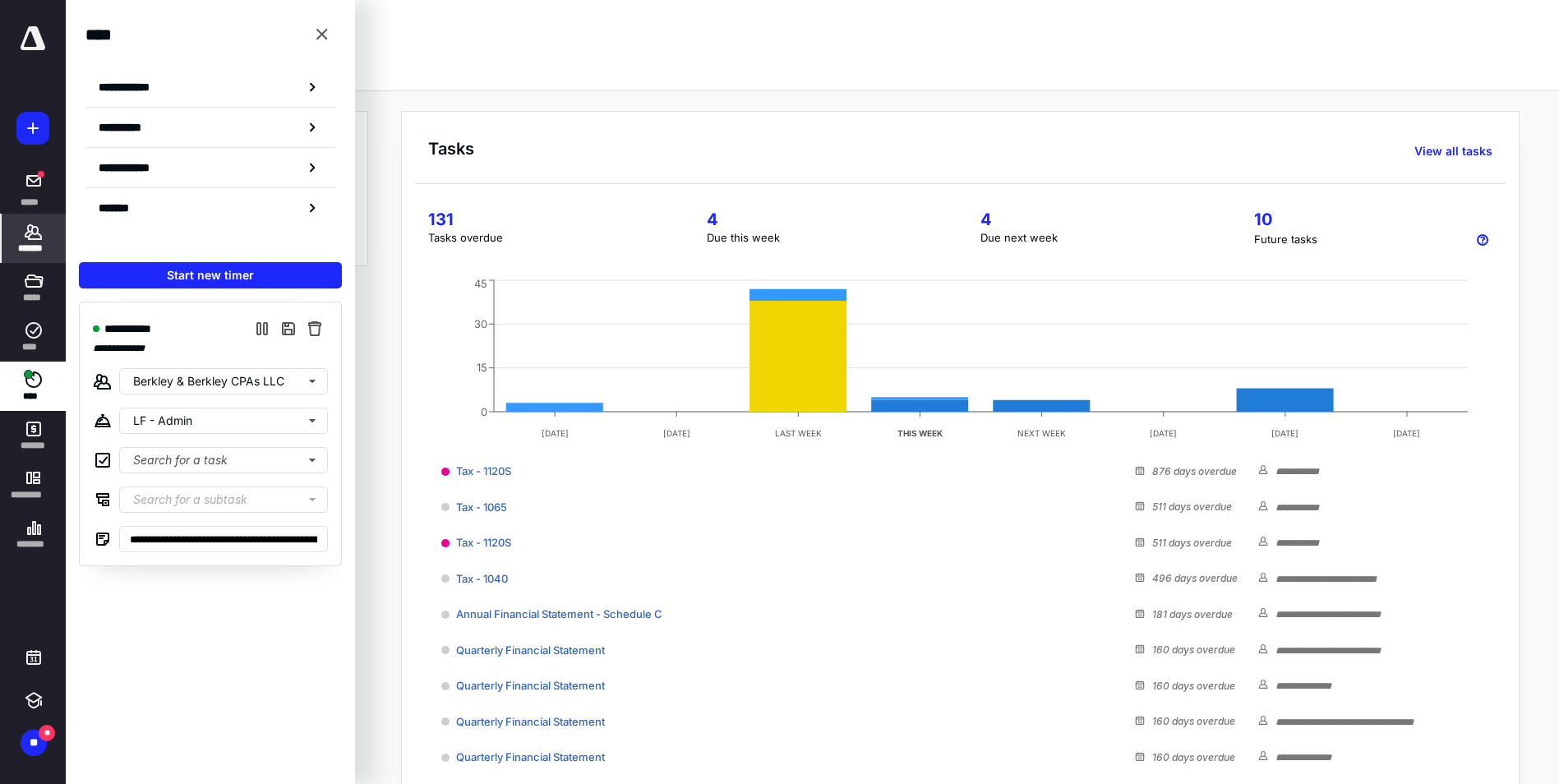 click on "*******" at bounding box center [34, 248] 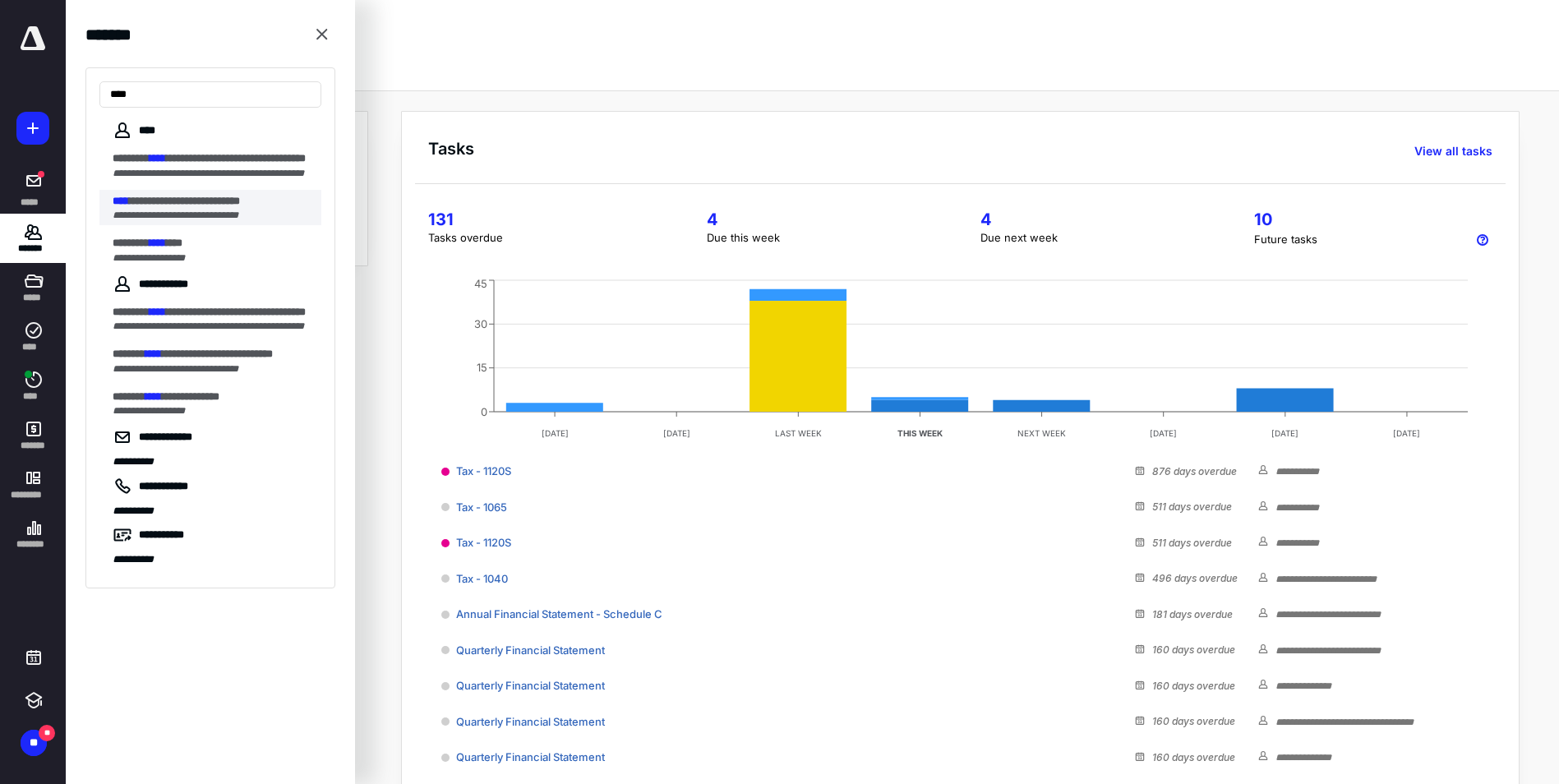 type on "****" 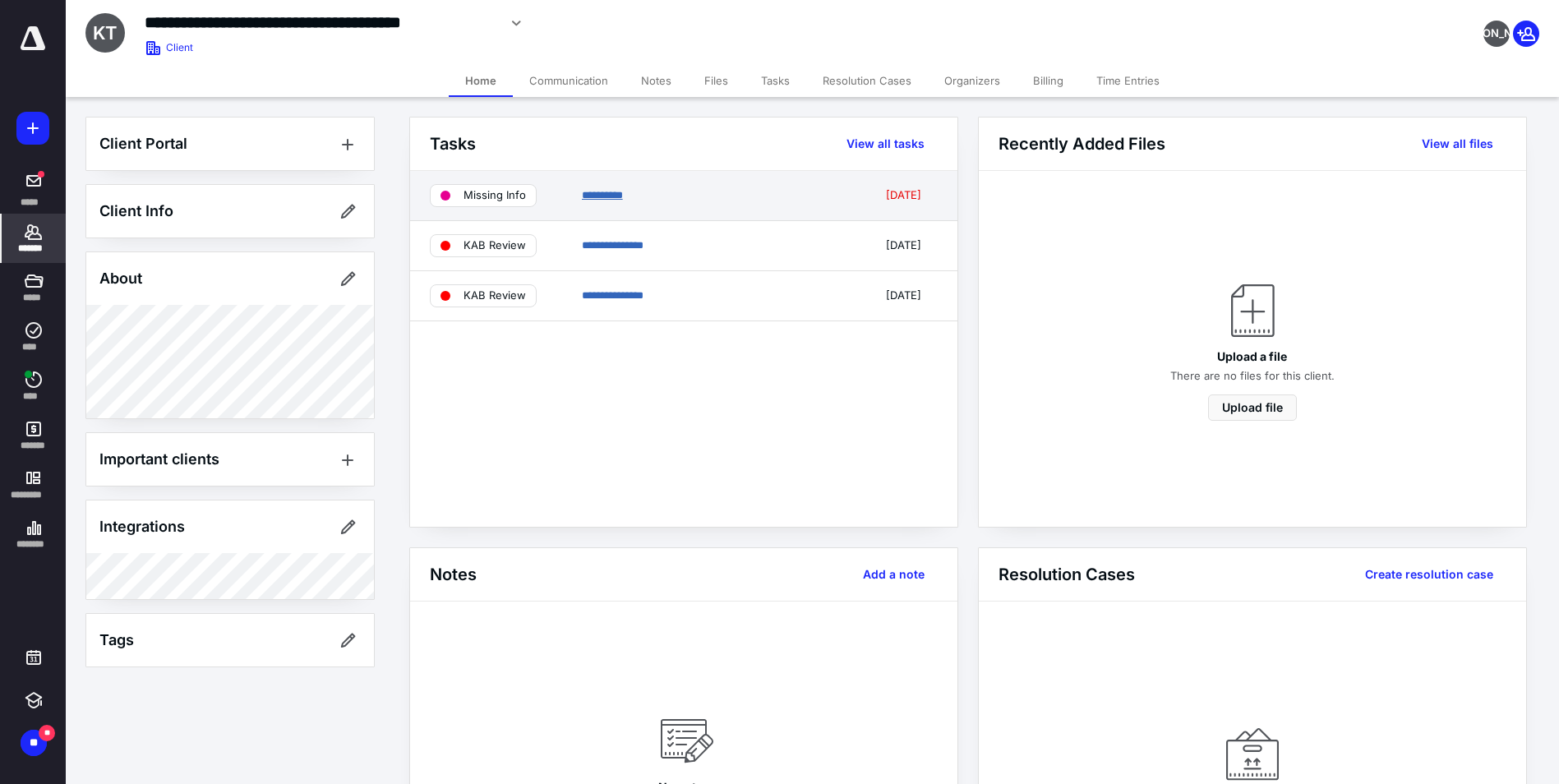 click on "**********" at bounding box center [602, 195] 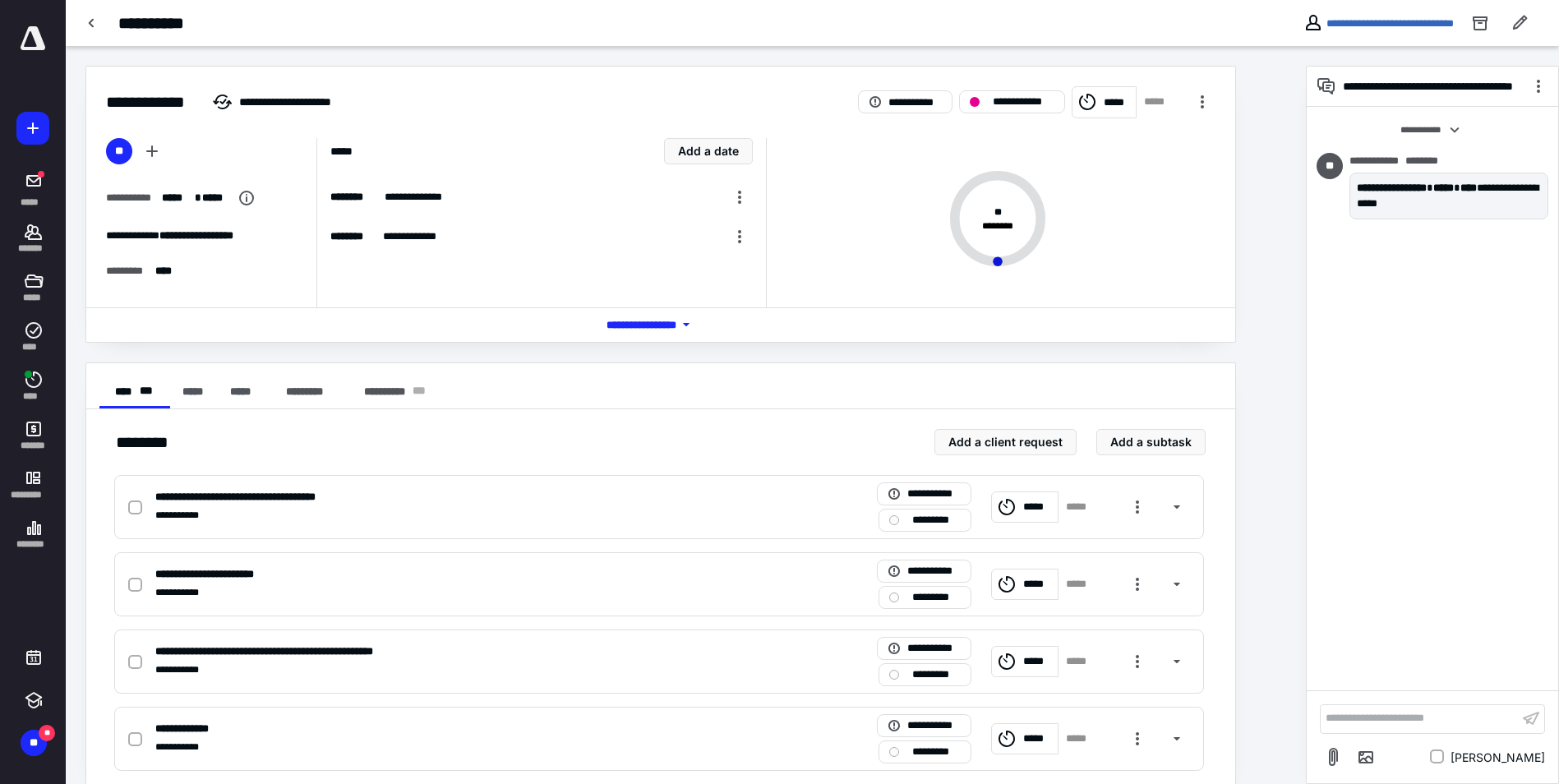 click on "**********" at bounding box center (1419, 718) 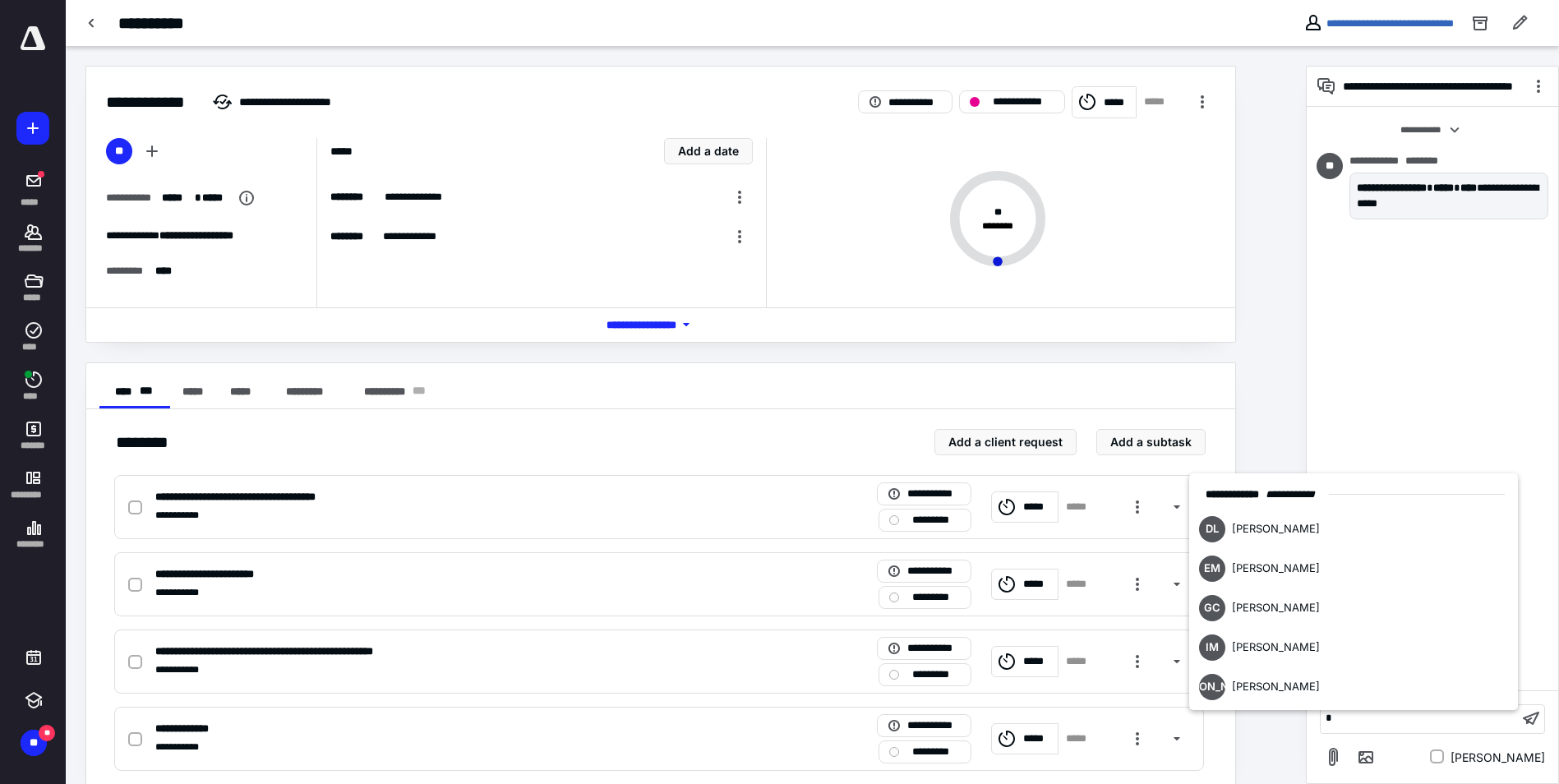 type 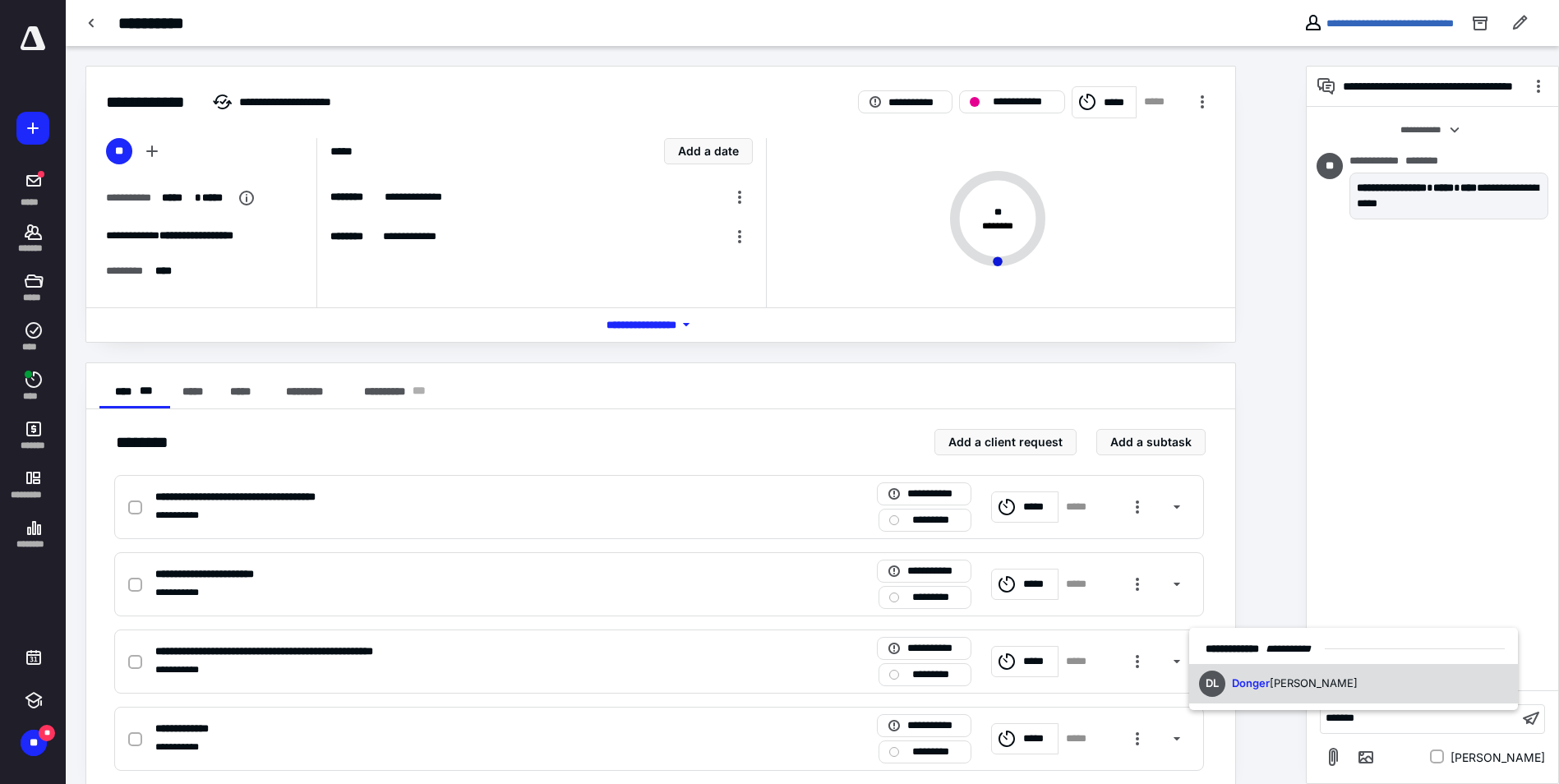 click on "DL [PERSON_NAME]" at bounding box center [1354, 684] 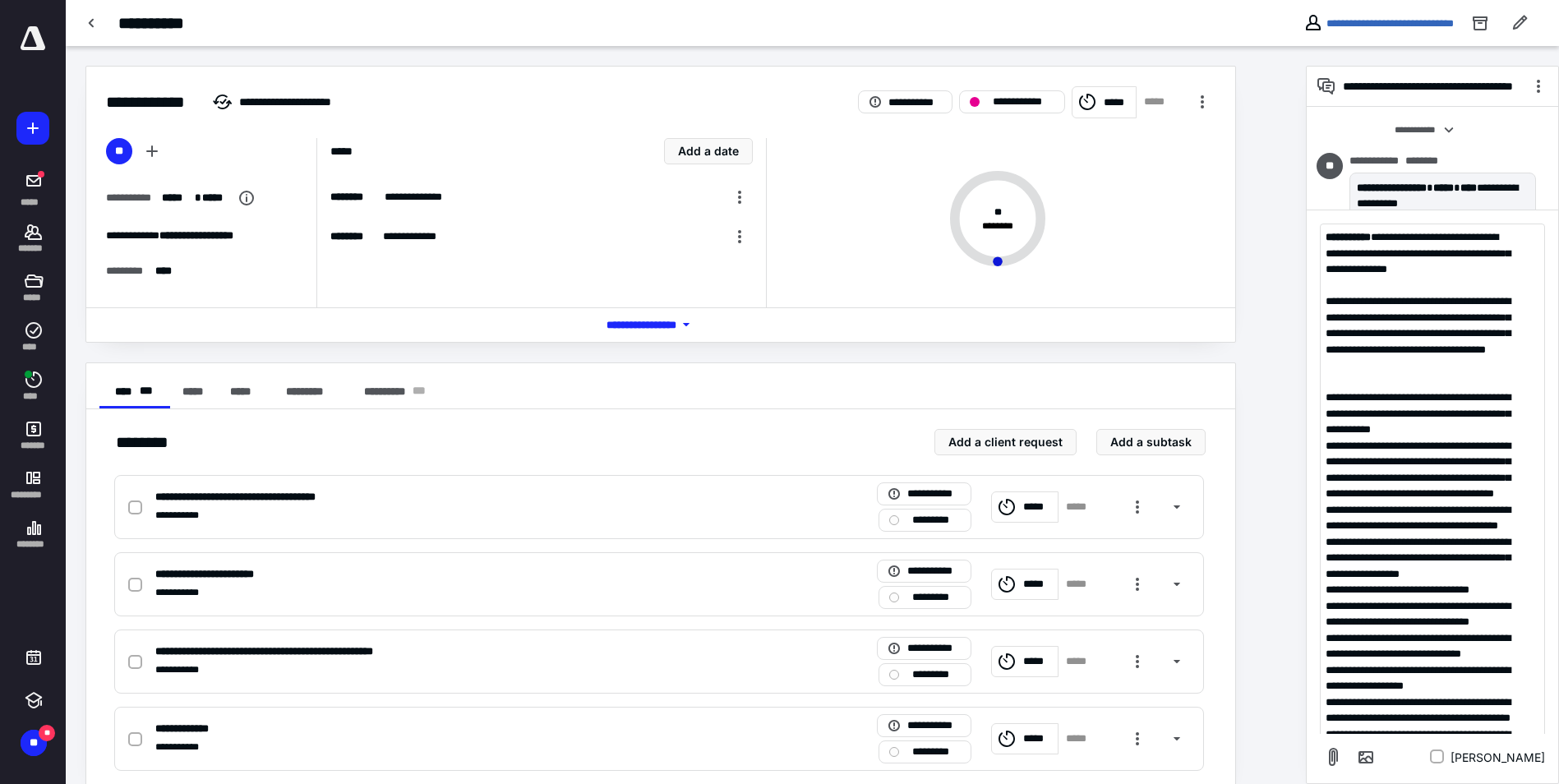 scroll, scrollTop: 238, scrollLeft: 0, axis: vertical 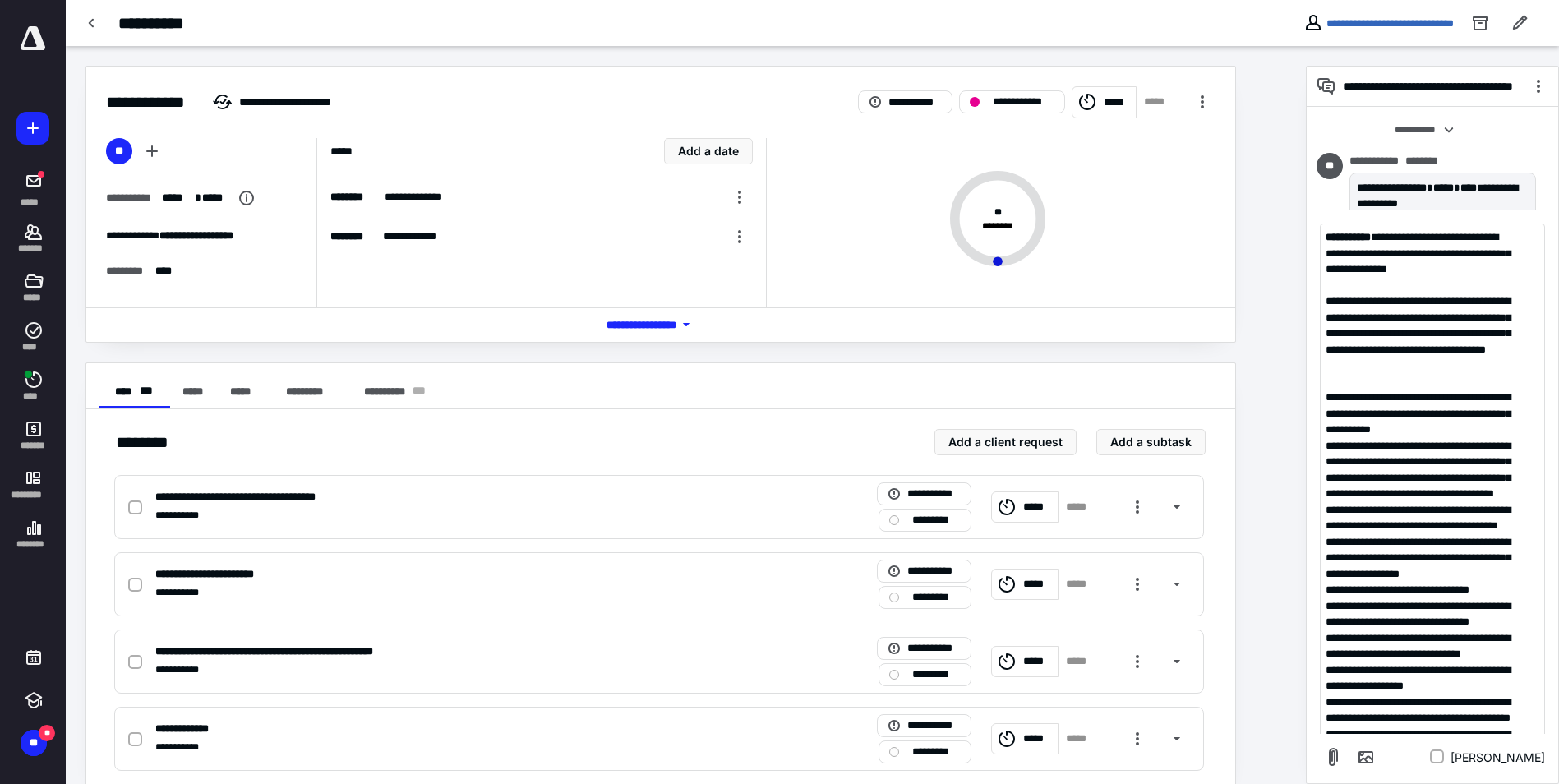 click on "**********" at bounding box center (1419, 253) 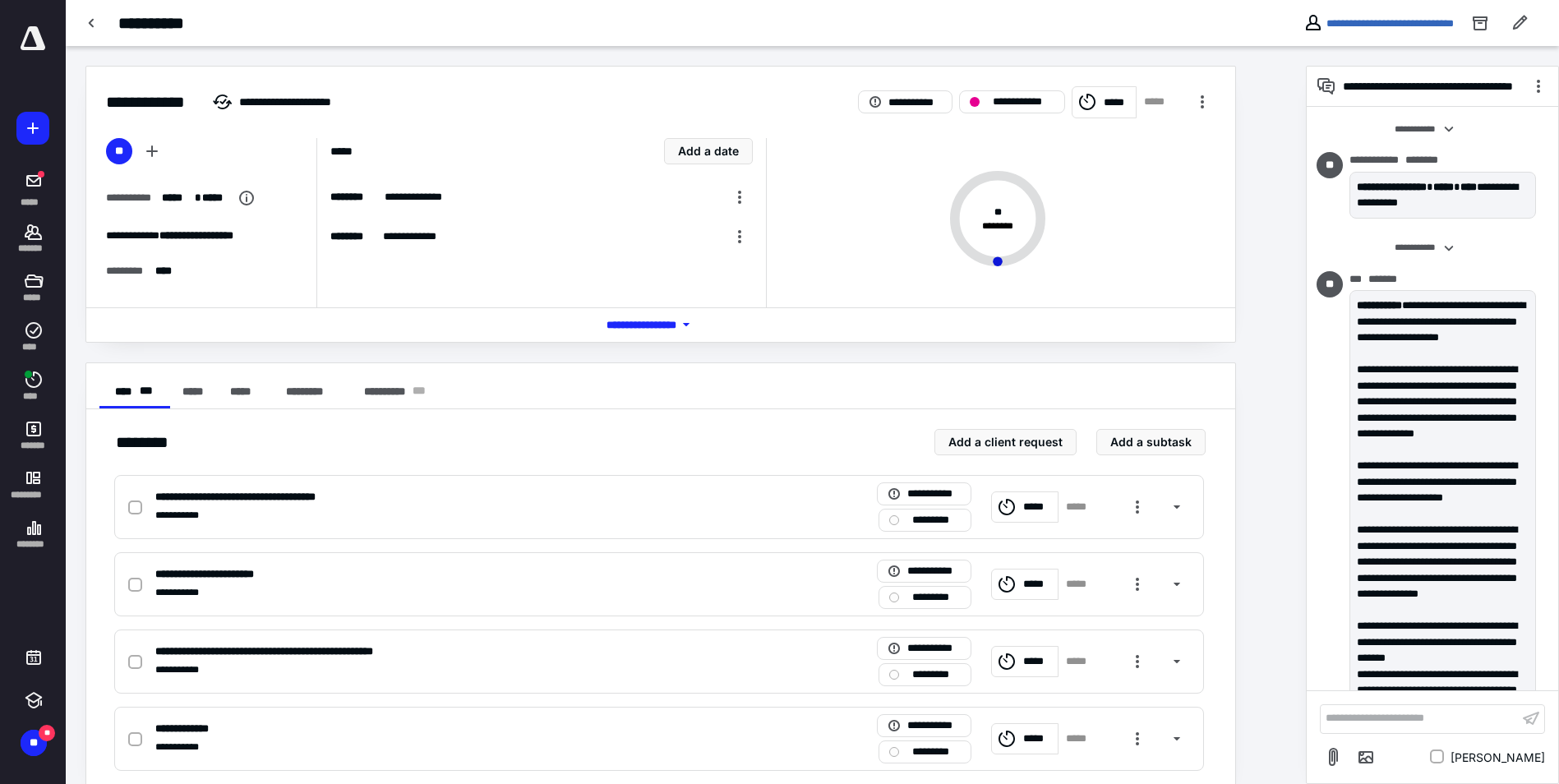 scroll, scrollTop: 0, scrollLeft: 0, axis: both 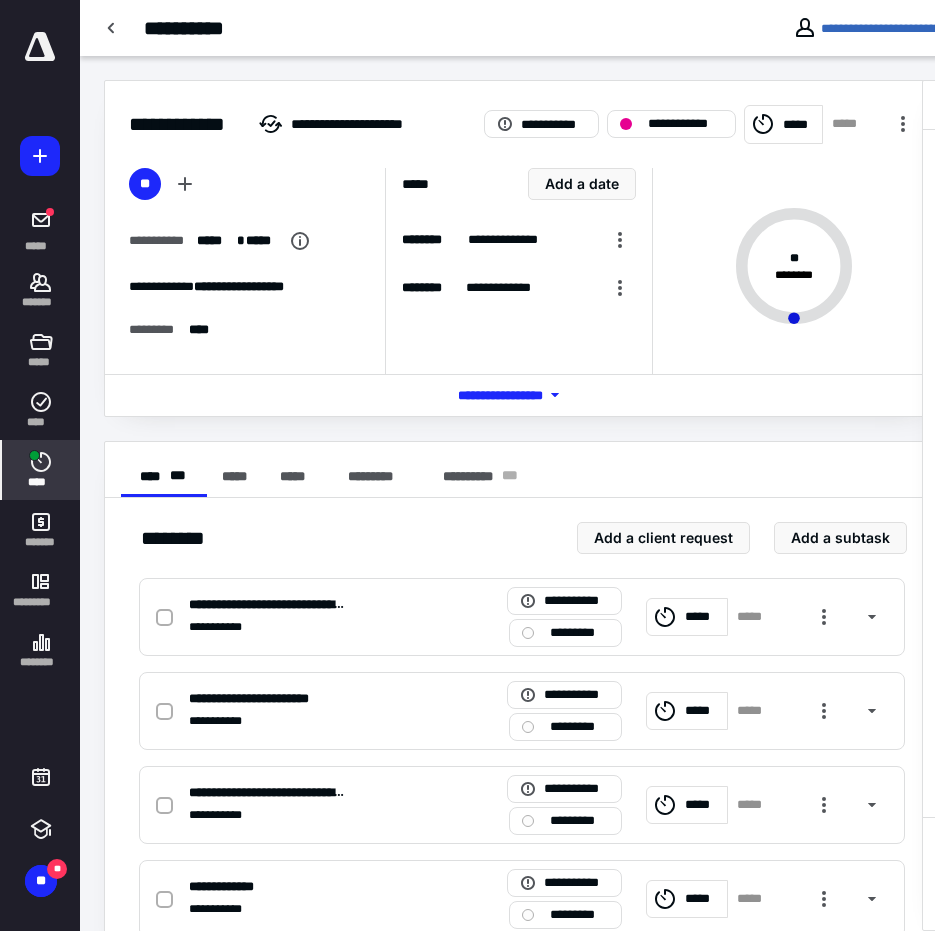 click 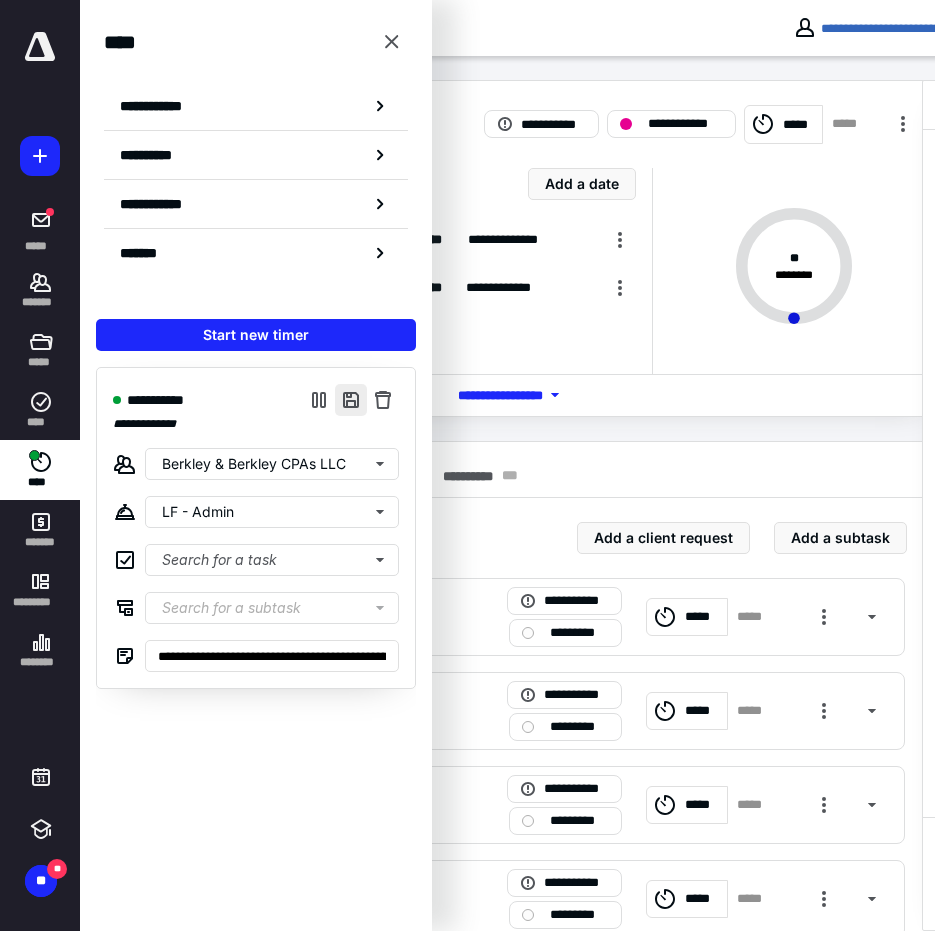 click at bounding box center (351, 400) 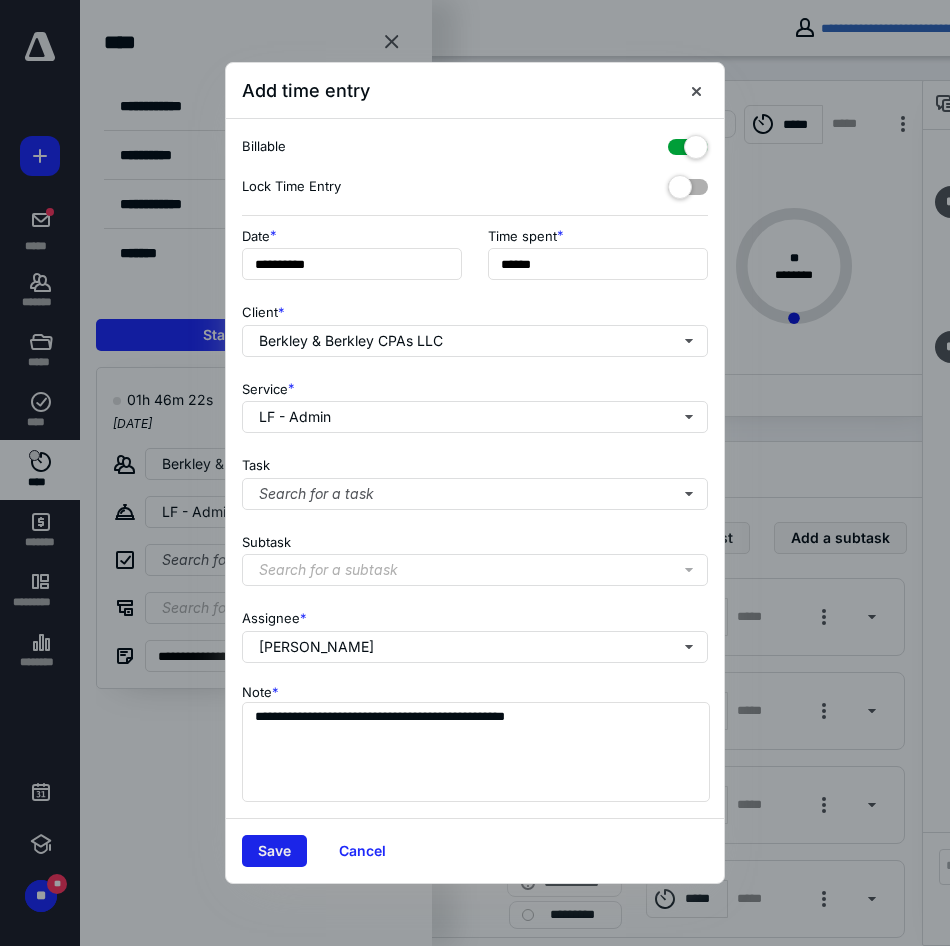 click on "Save" at bounding box center (274, 851) 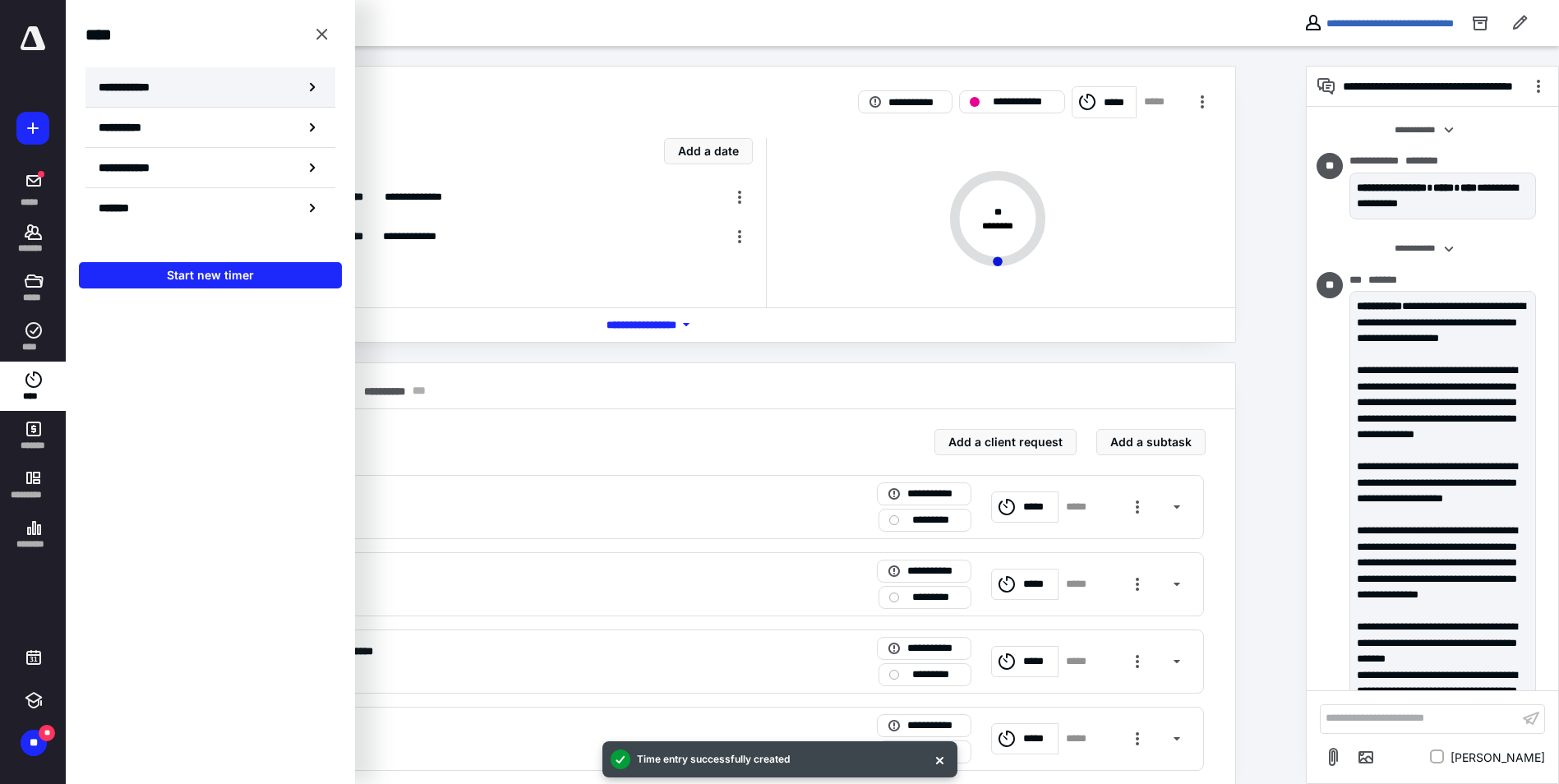 click on "**********" at bounding box center (210, 87) 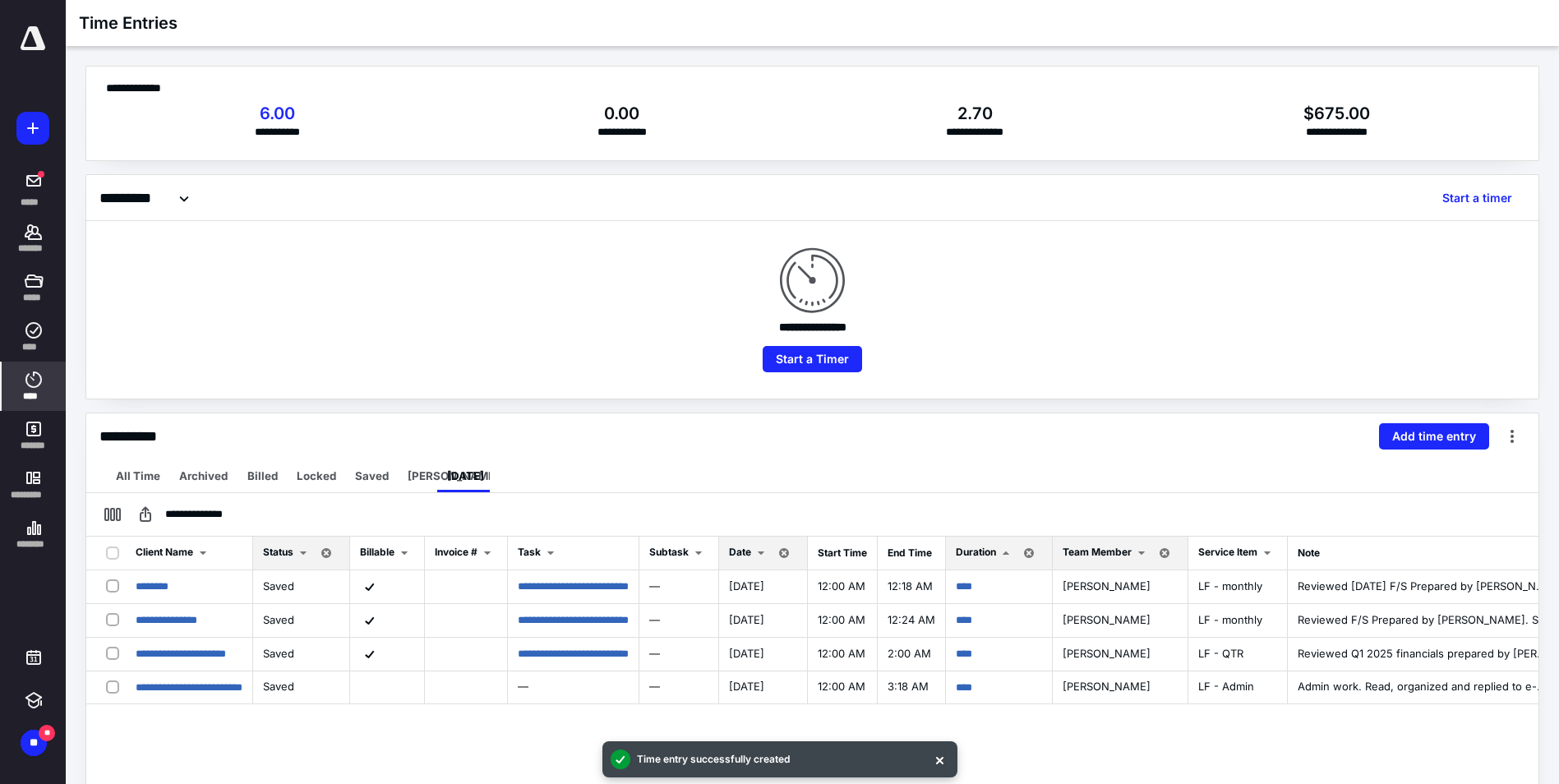 click at bounding box center (761, 553) 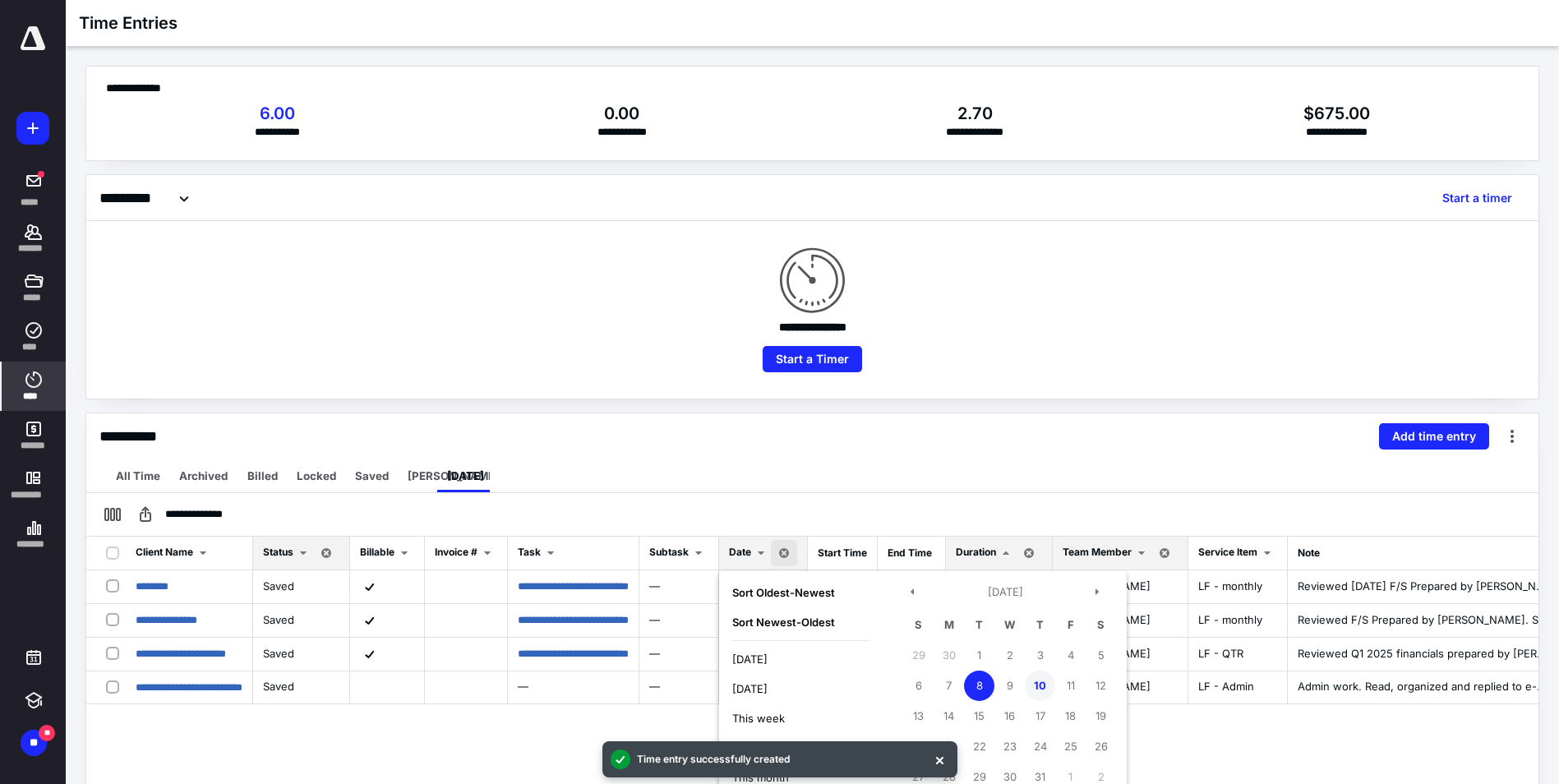 click on "10" at bounding box center [1040, 685] 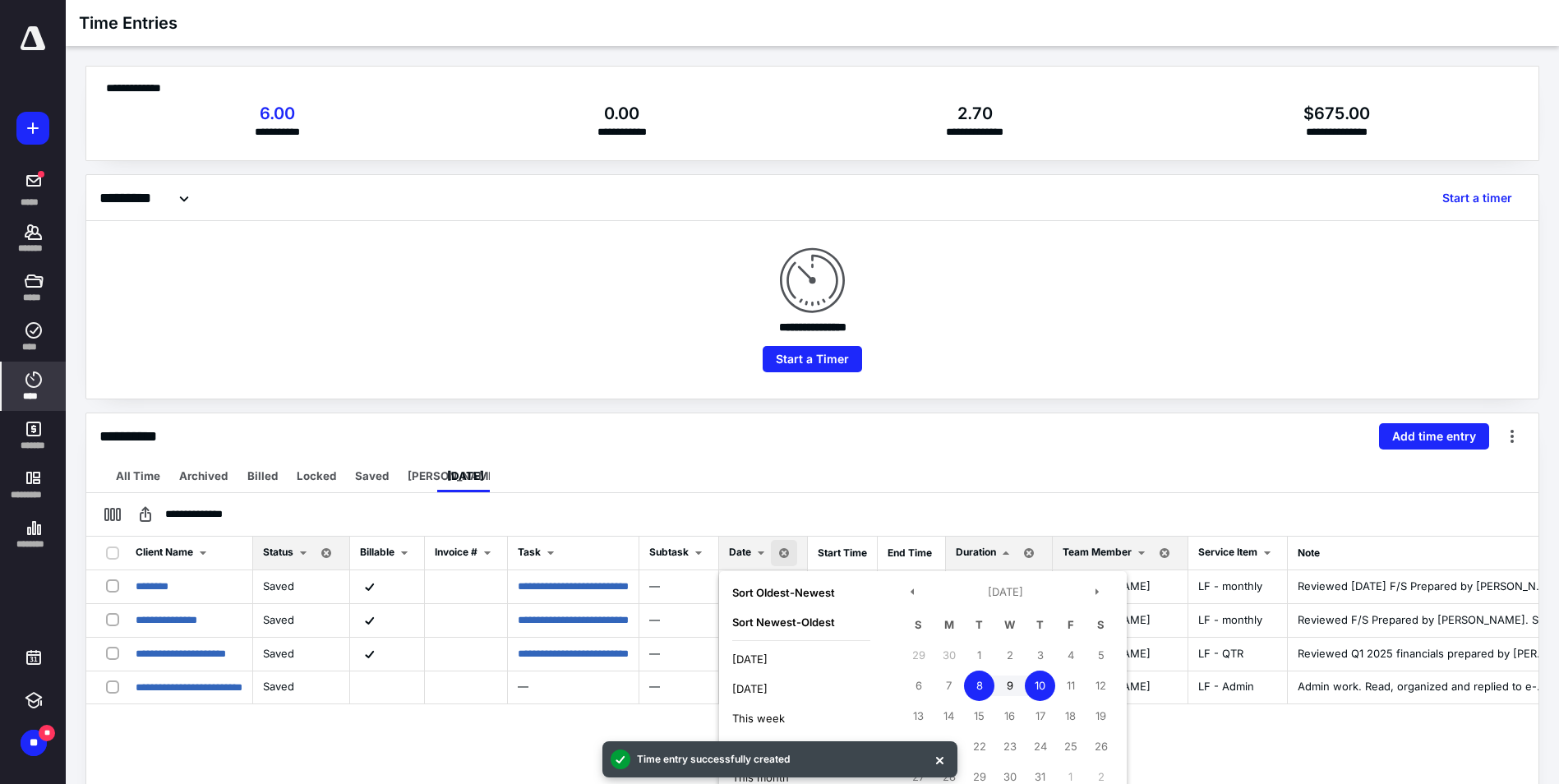 click on "10" at bounding box center (1040, 685) 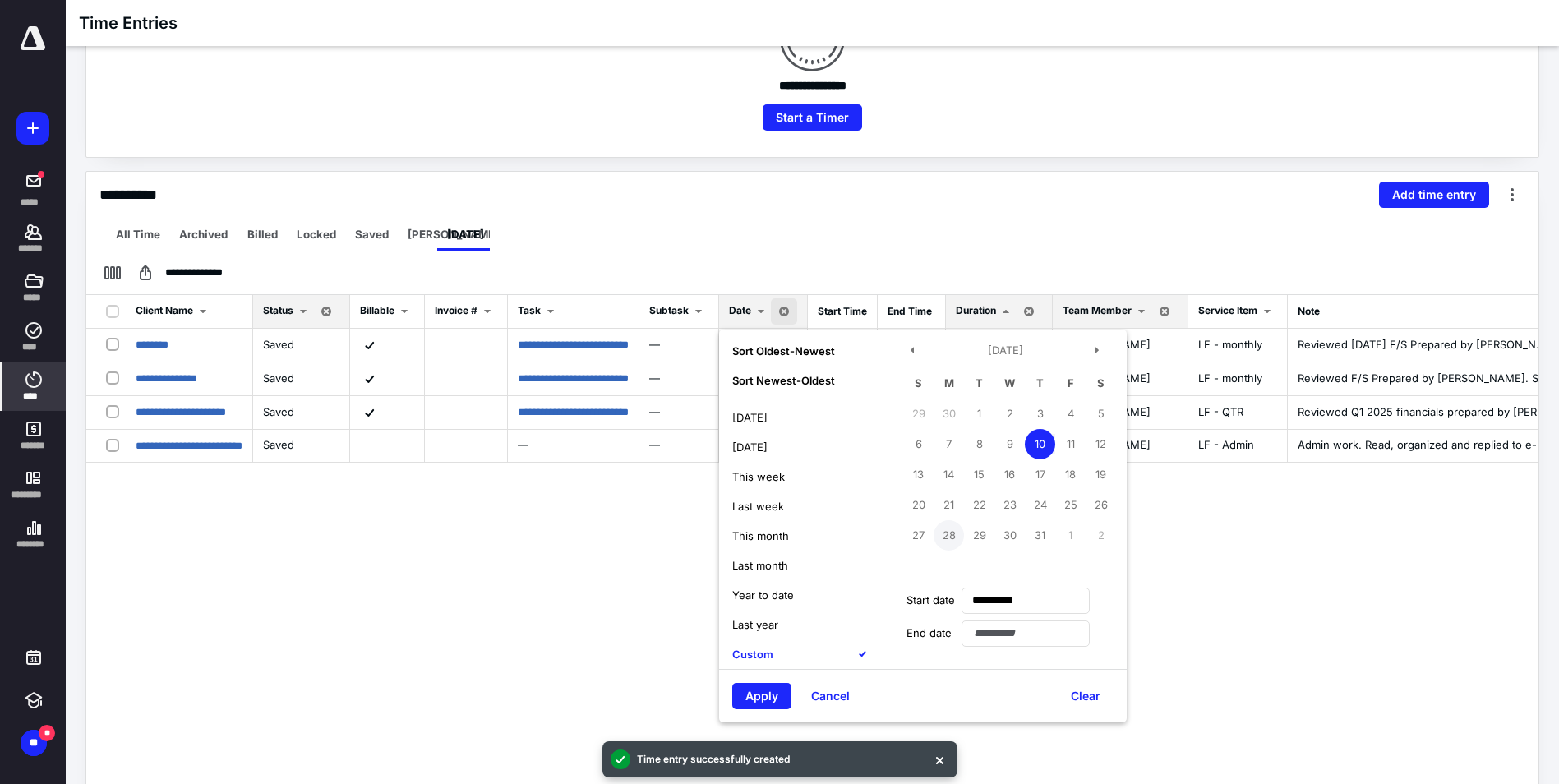 scroll, scrollTop: 247, scrollLeft: 0, axis: vertical 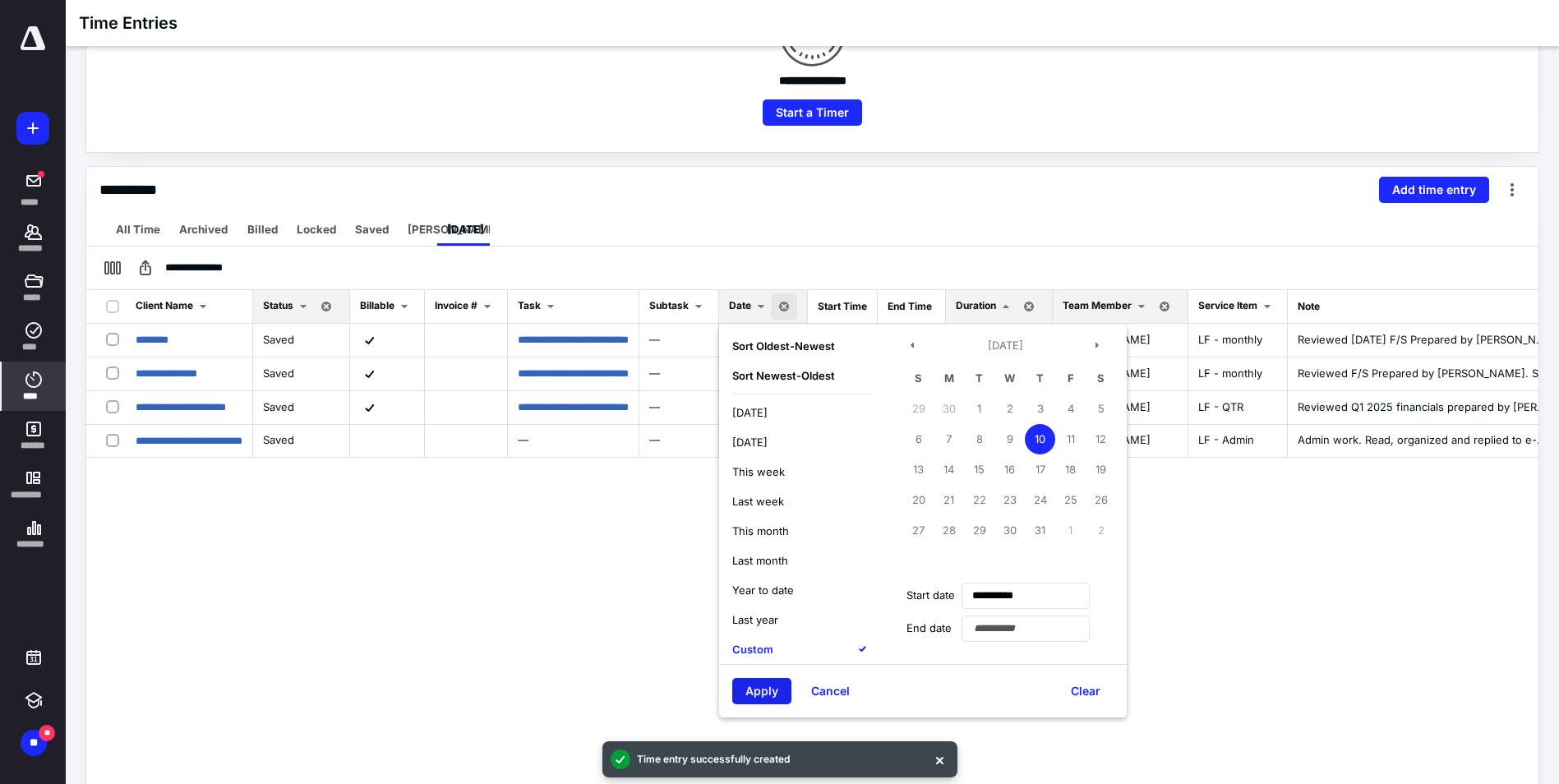 click on "Apply" at bounding box center [762, 691] 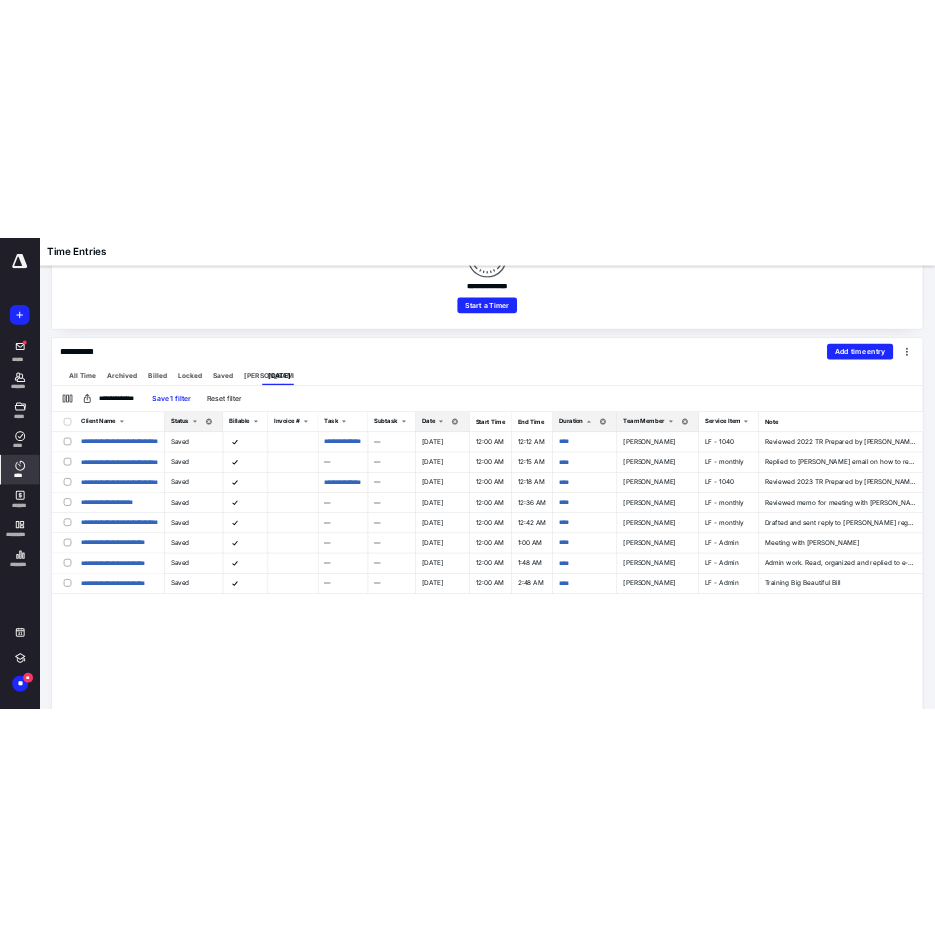 scroll, scrollTop: 0, scrollLeft: 0, axis: both 